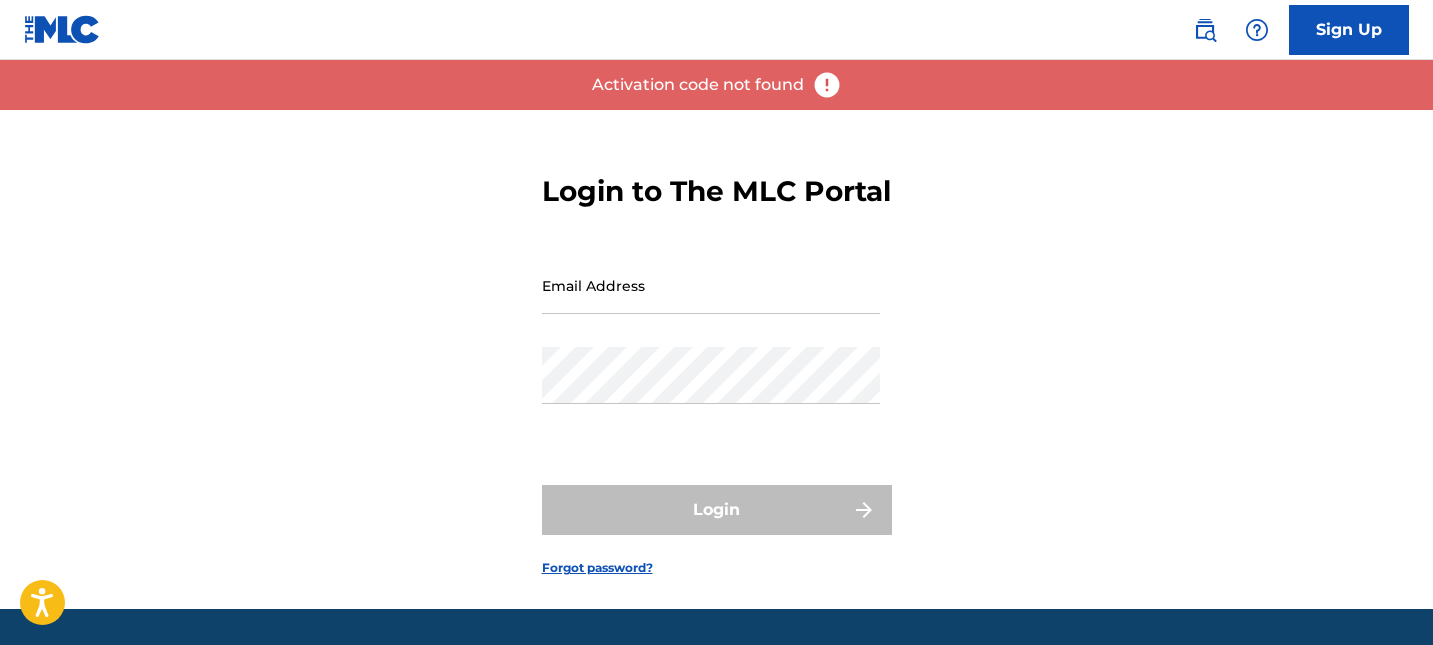 scroll, scrollTop: 0, scrollLeft: 0, axis: both 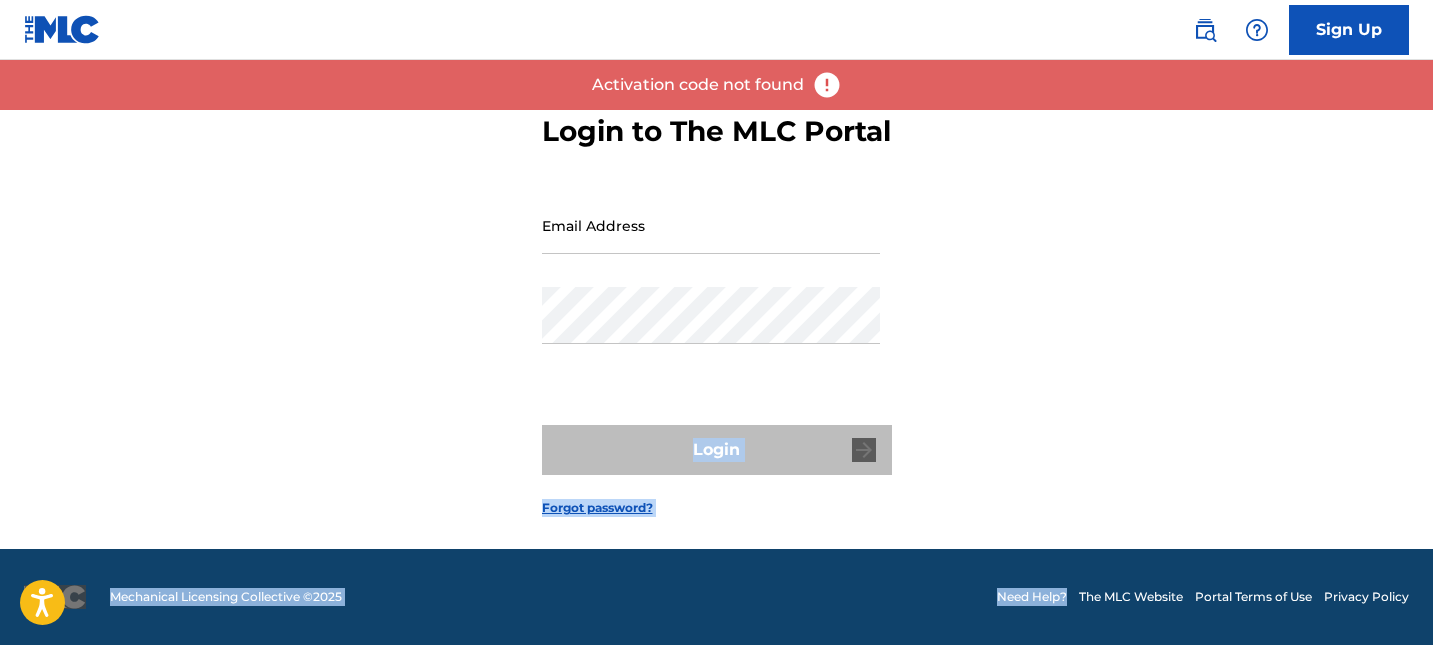 drag, startPoint x: 1054, startPoint y: 339, endPoint x: 906, endPoint y: 109, distance: 273.5032 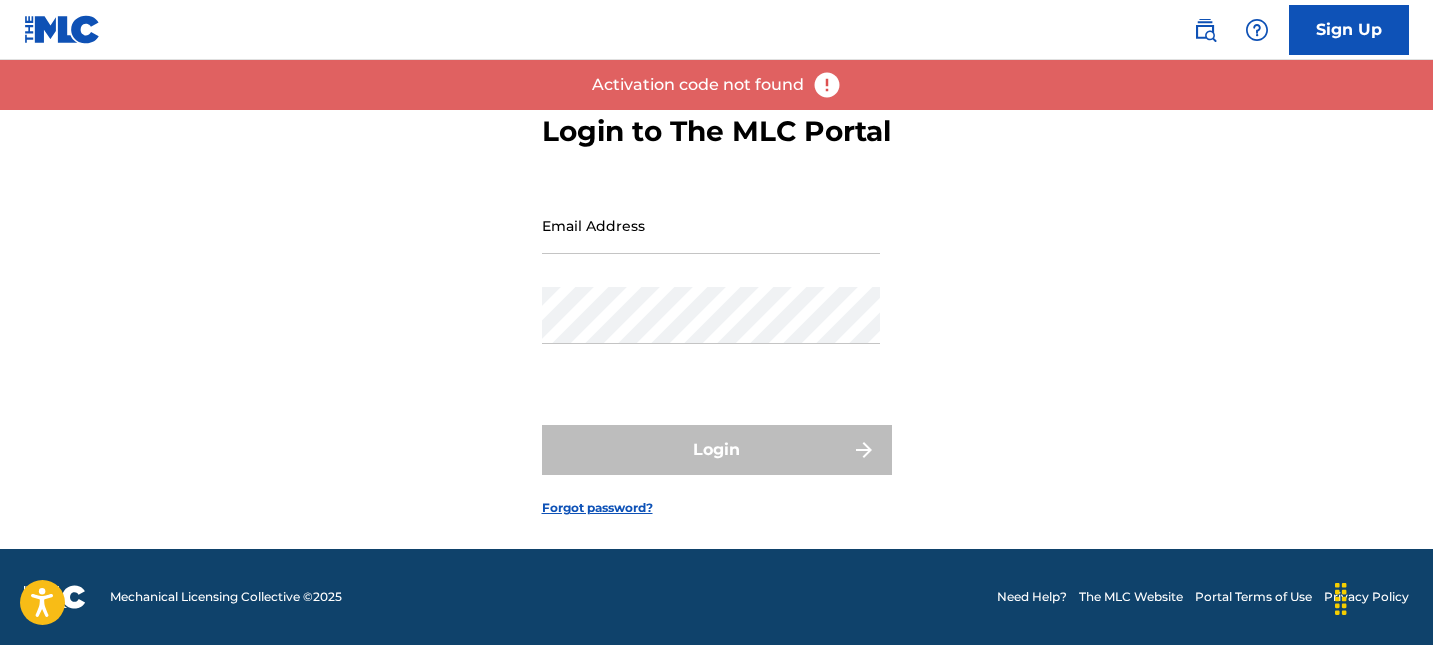 click on "Login to The MLC Portal Email Address Password Login Forgot password?" at bounding box center [717, 299] 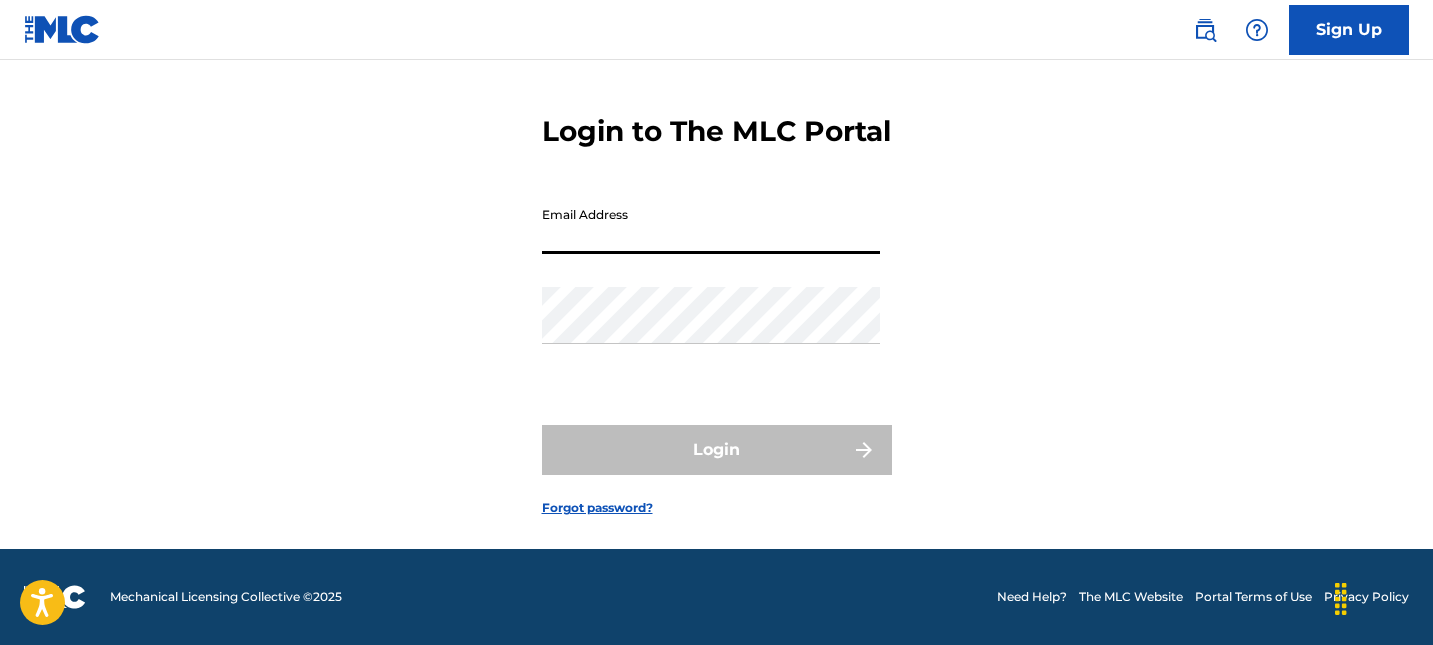 type on "f" 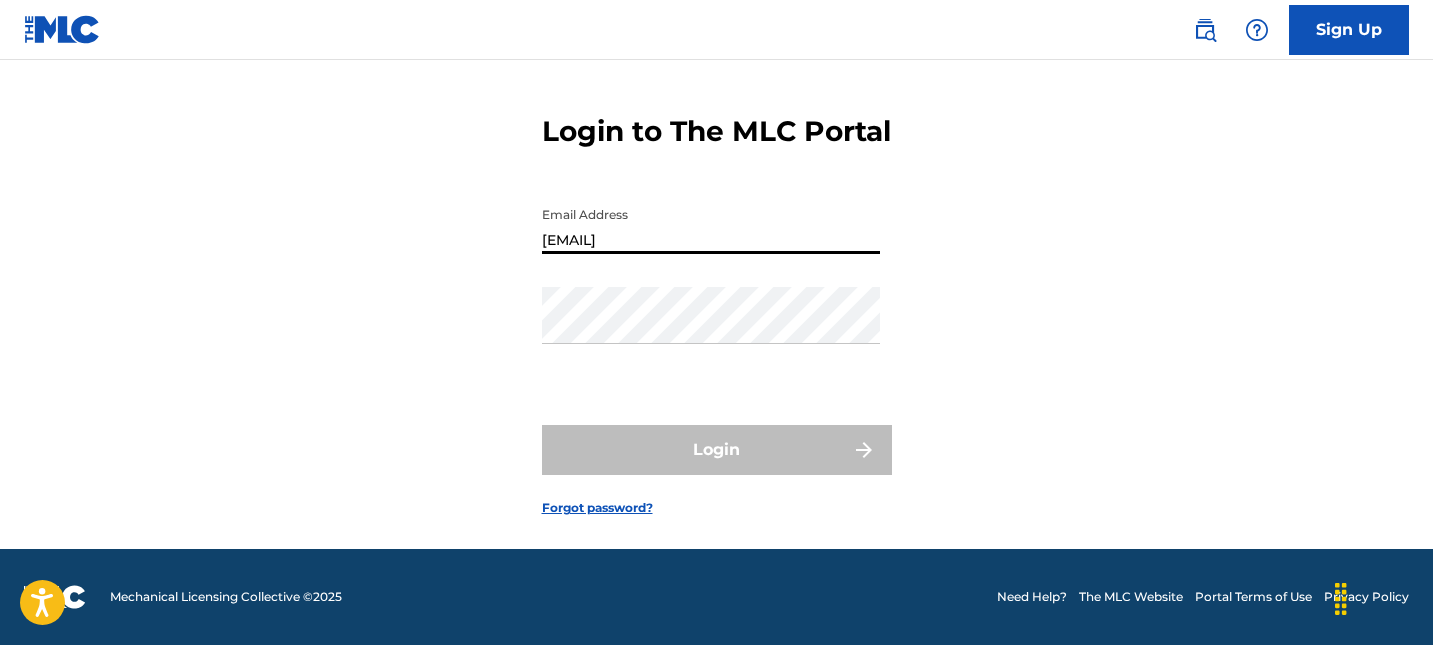 type on "[EMAIL]" 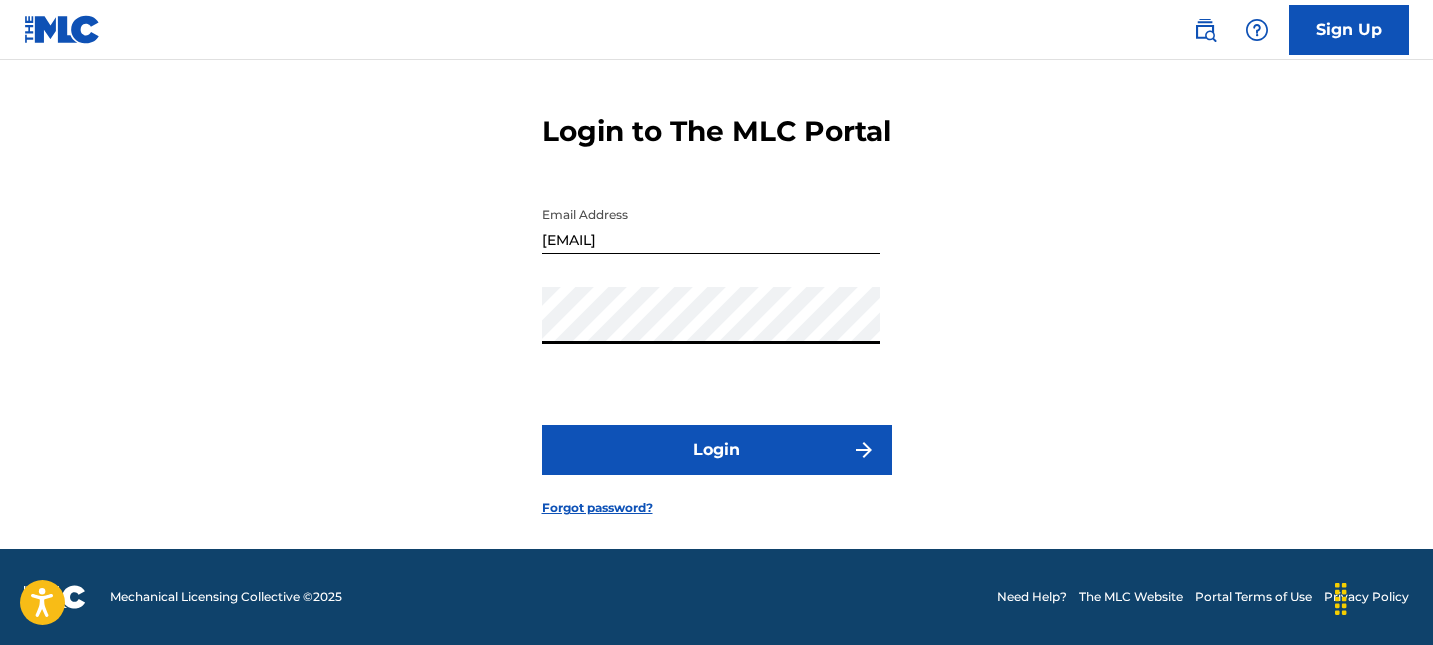 click on "Login" at bounding box center (717, 450) 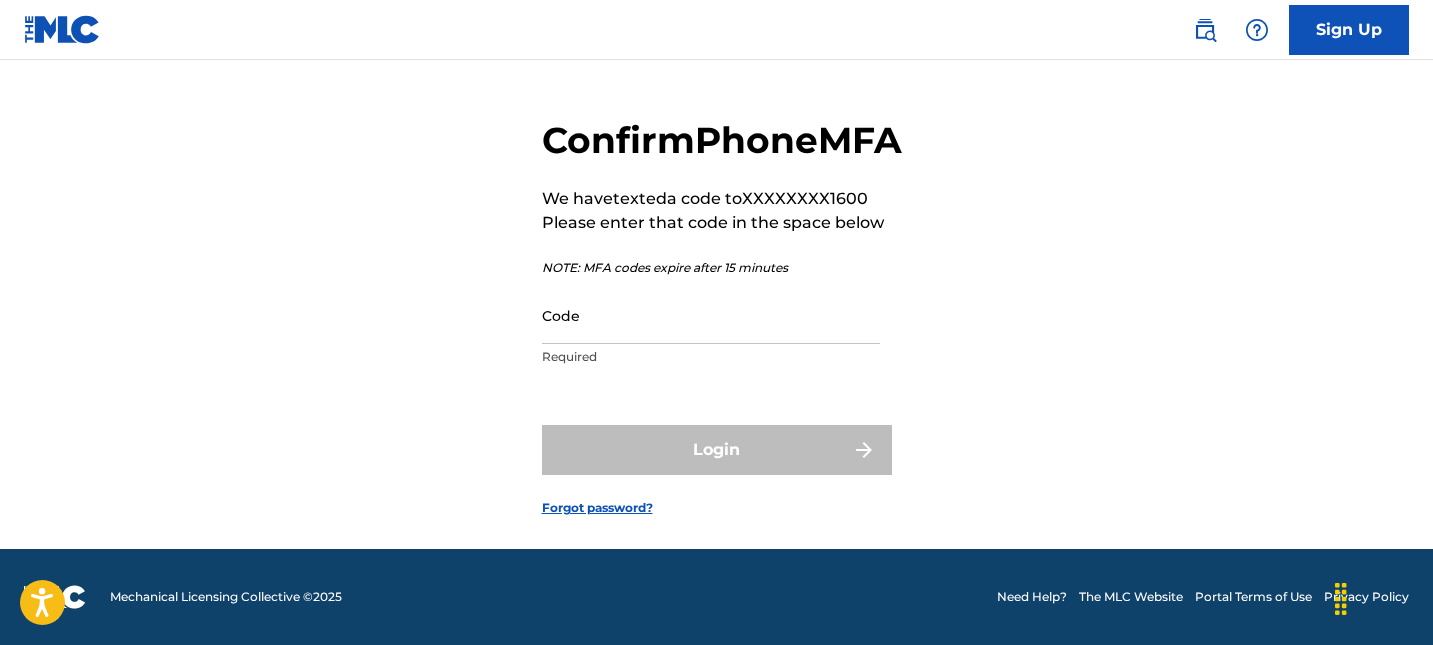 click on "Code" at bounding box center (711, 315) 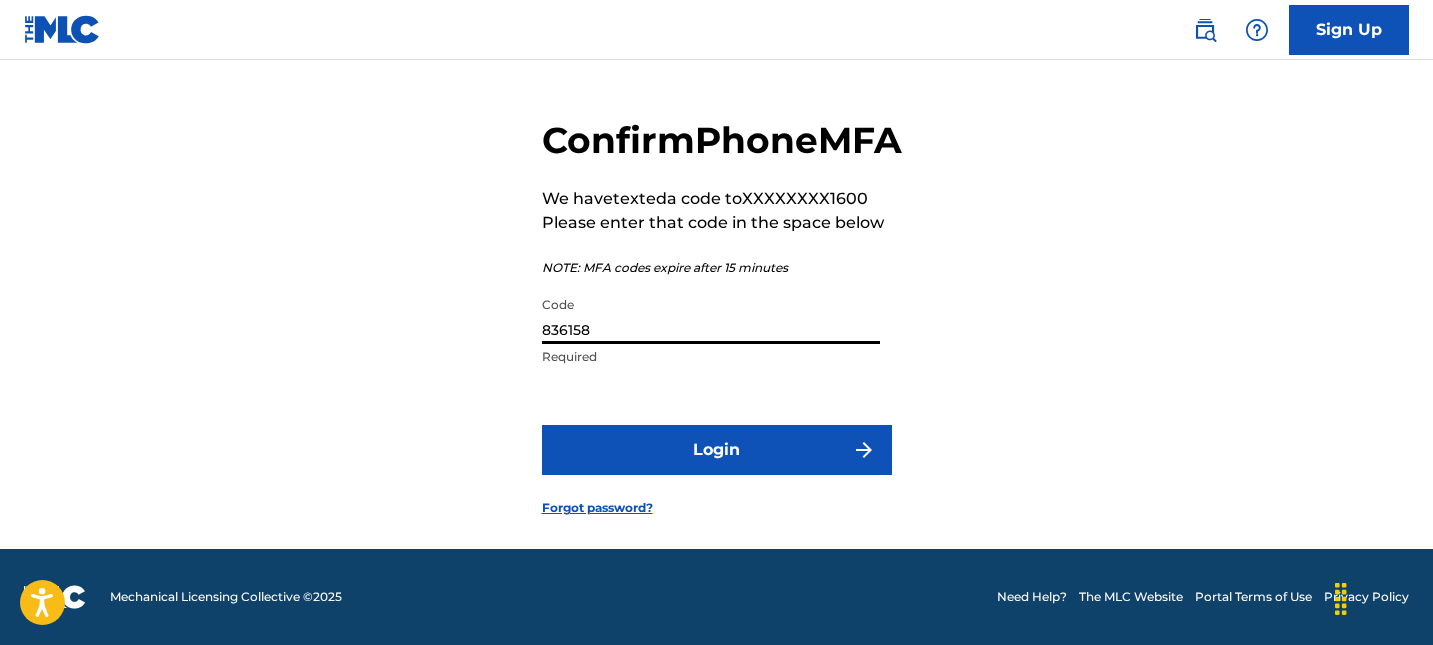 type on "836158" 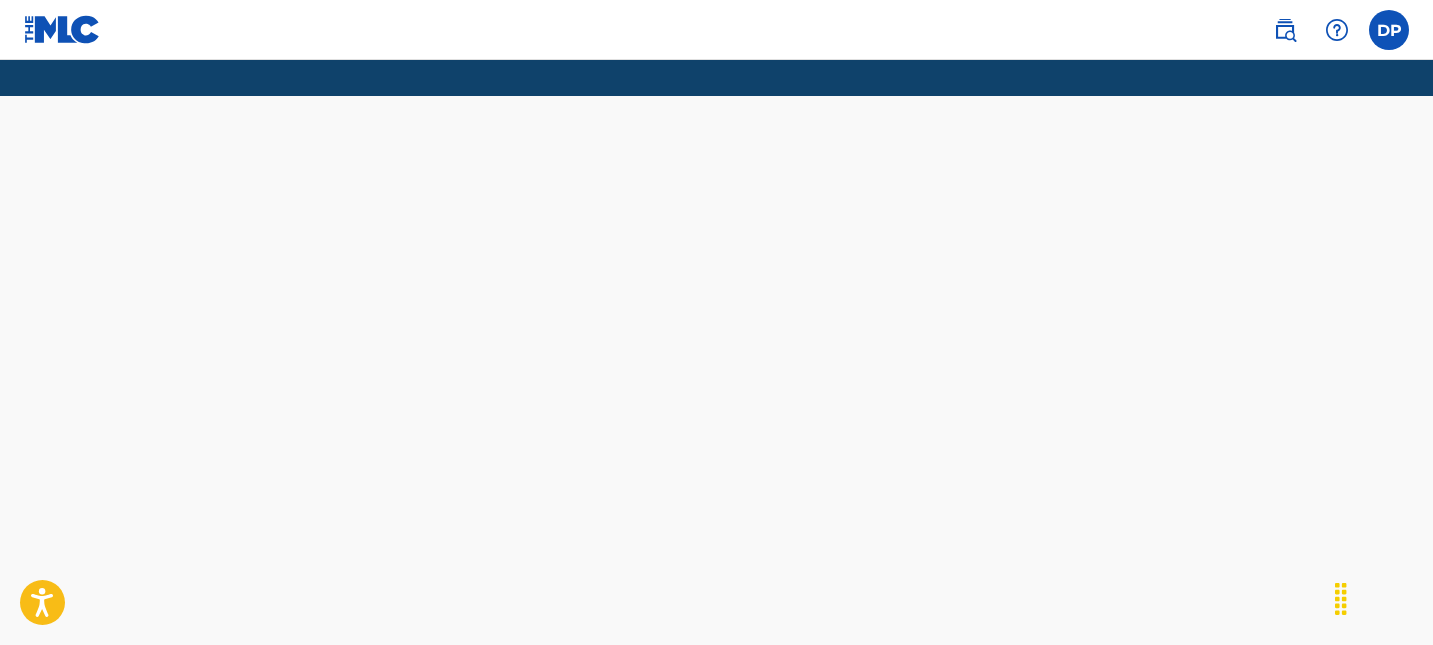 scroll, scrollTop: 0, scrollLeft: 0, axis: both 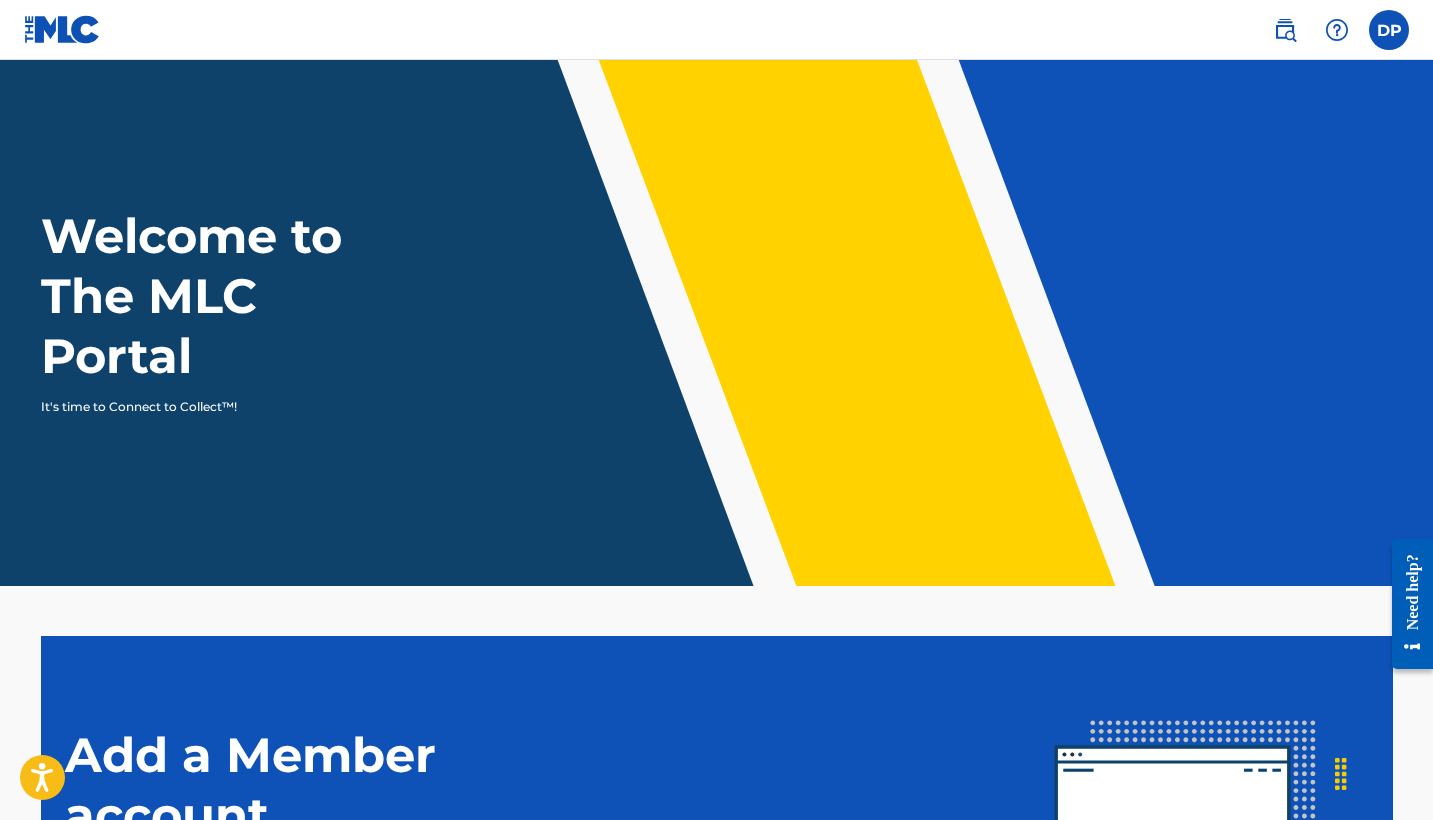 click at bounding box center (1389, 30) 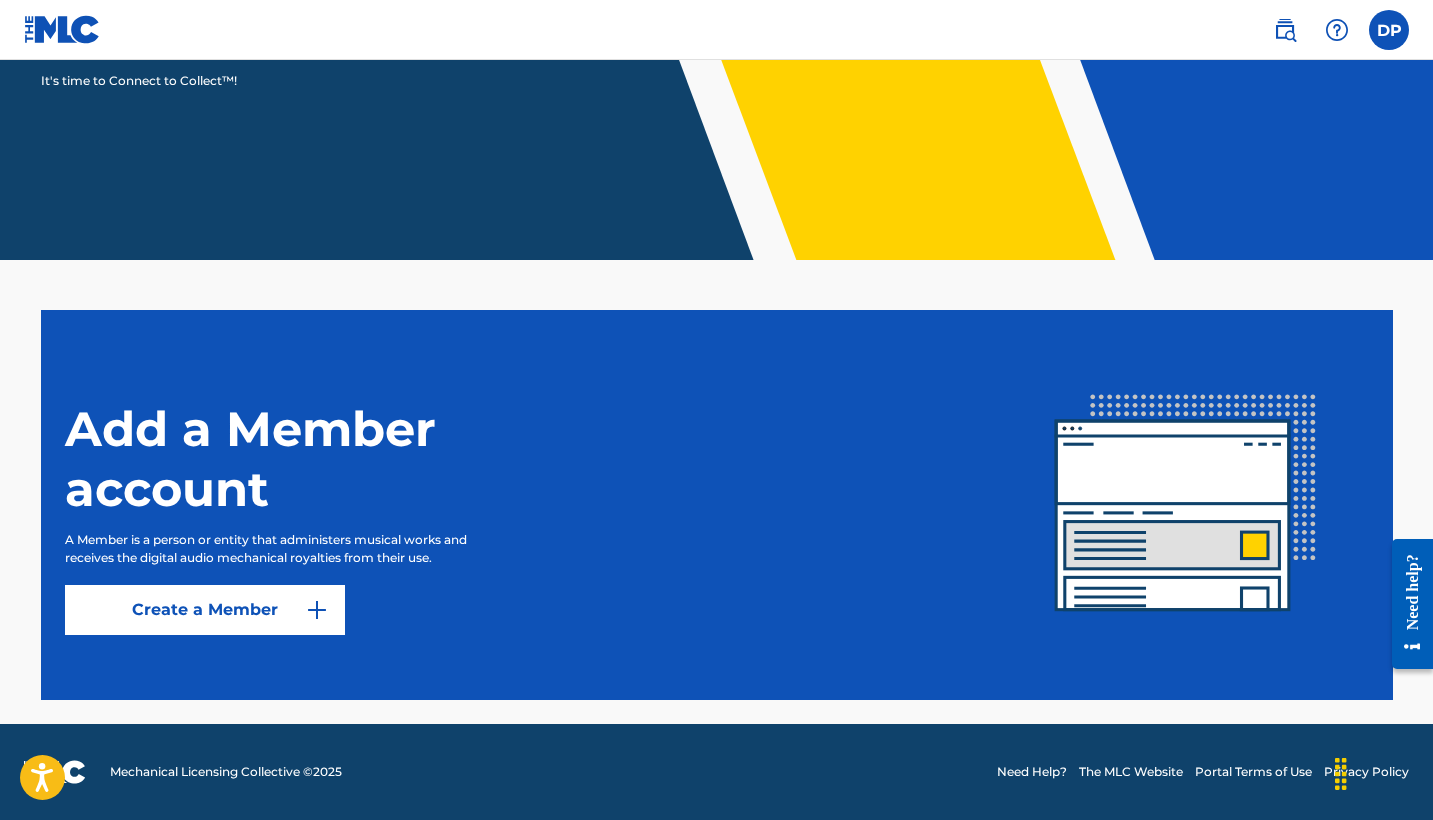 scroll, scrollTop: 326, scrollLeft: 0, axis: vertical 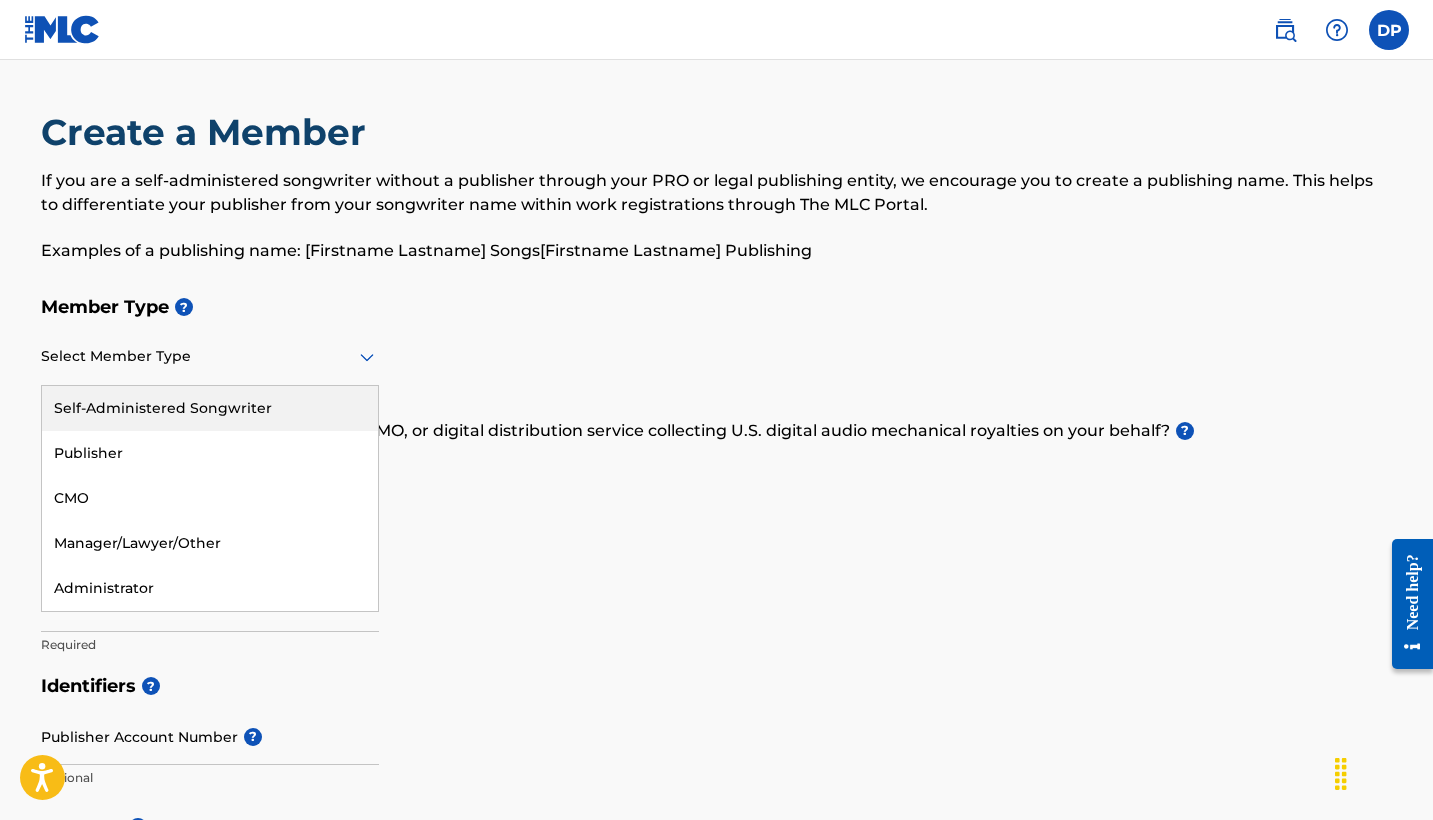 click on "Select Member Type" at bounding box center [210, 357] 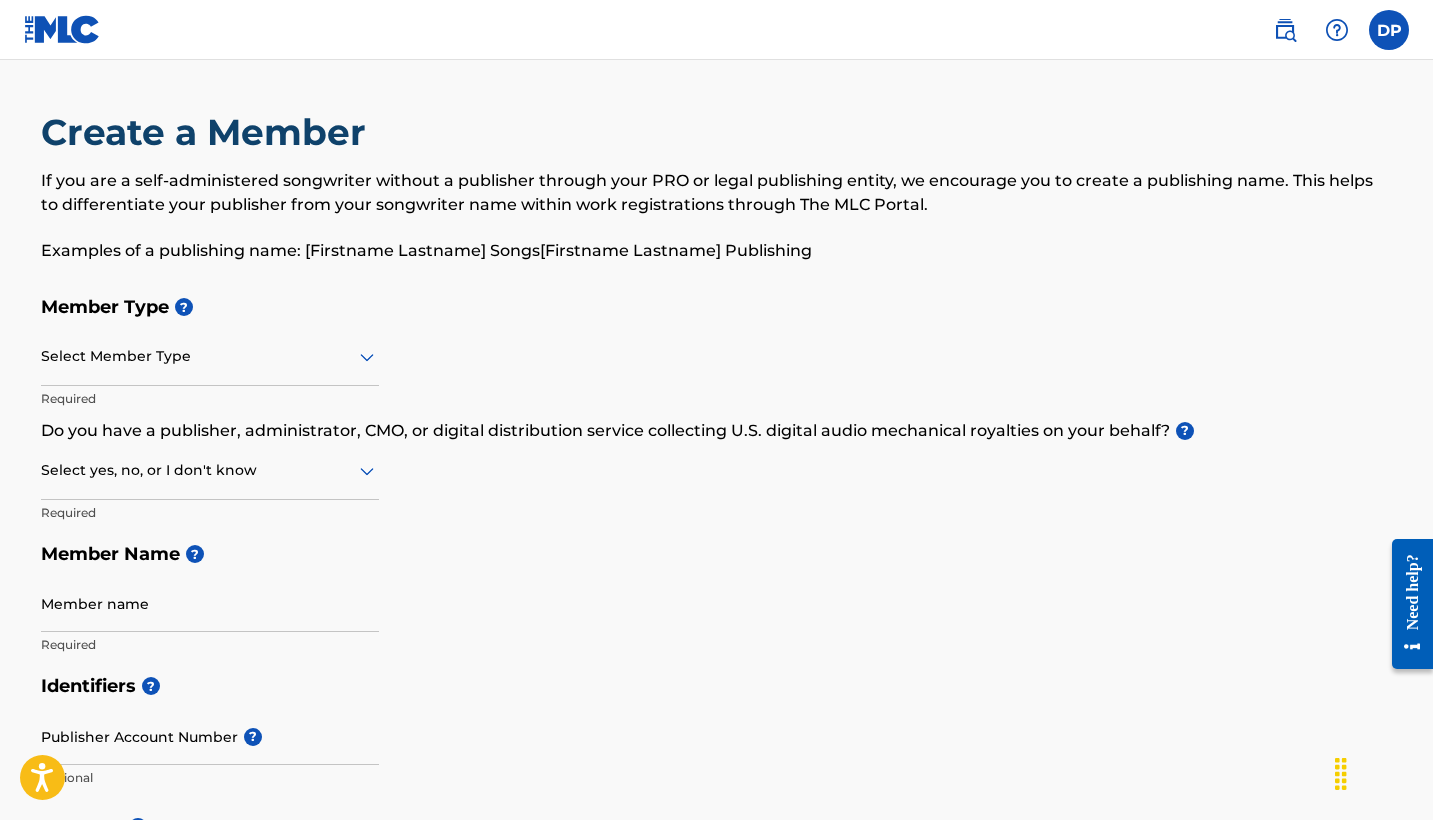 click on "Member Type ? Select Member Type Required Do you have a publisher, administrator, CMO, or digital distribution service collecting U.S. digital audio mechanical royalties on your behalf? ? Select yes, no, or I don't know Required Member Name ? Member name Required" at bounding box center [717, 475] 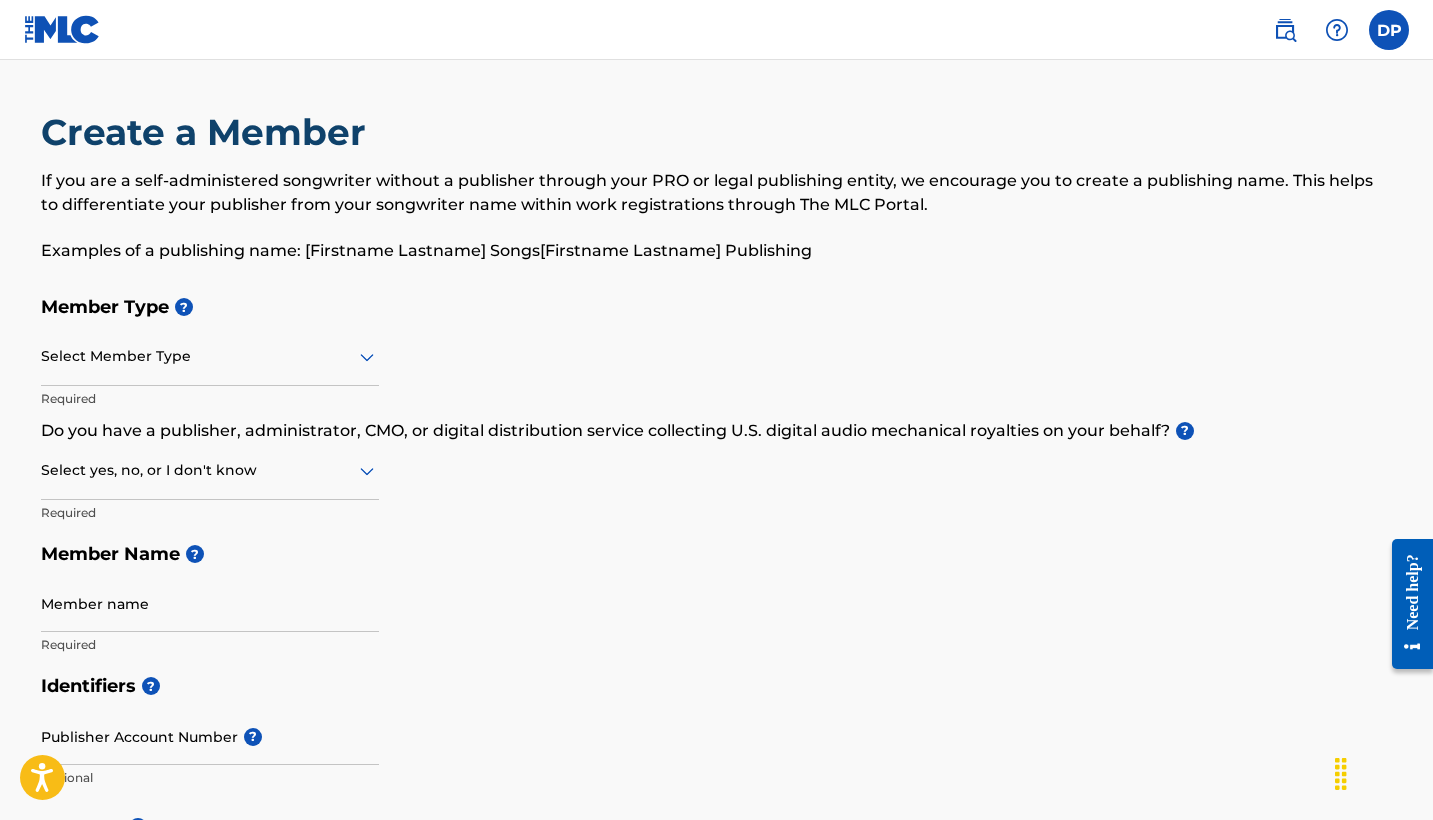 click at bounding box center [210, 356] 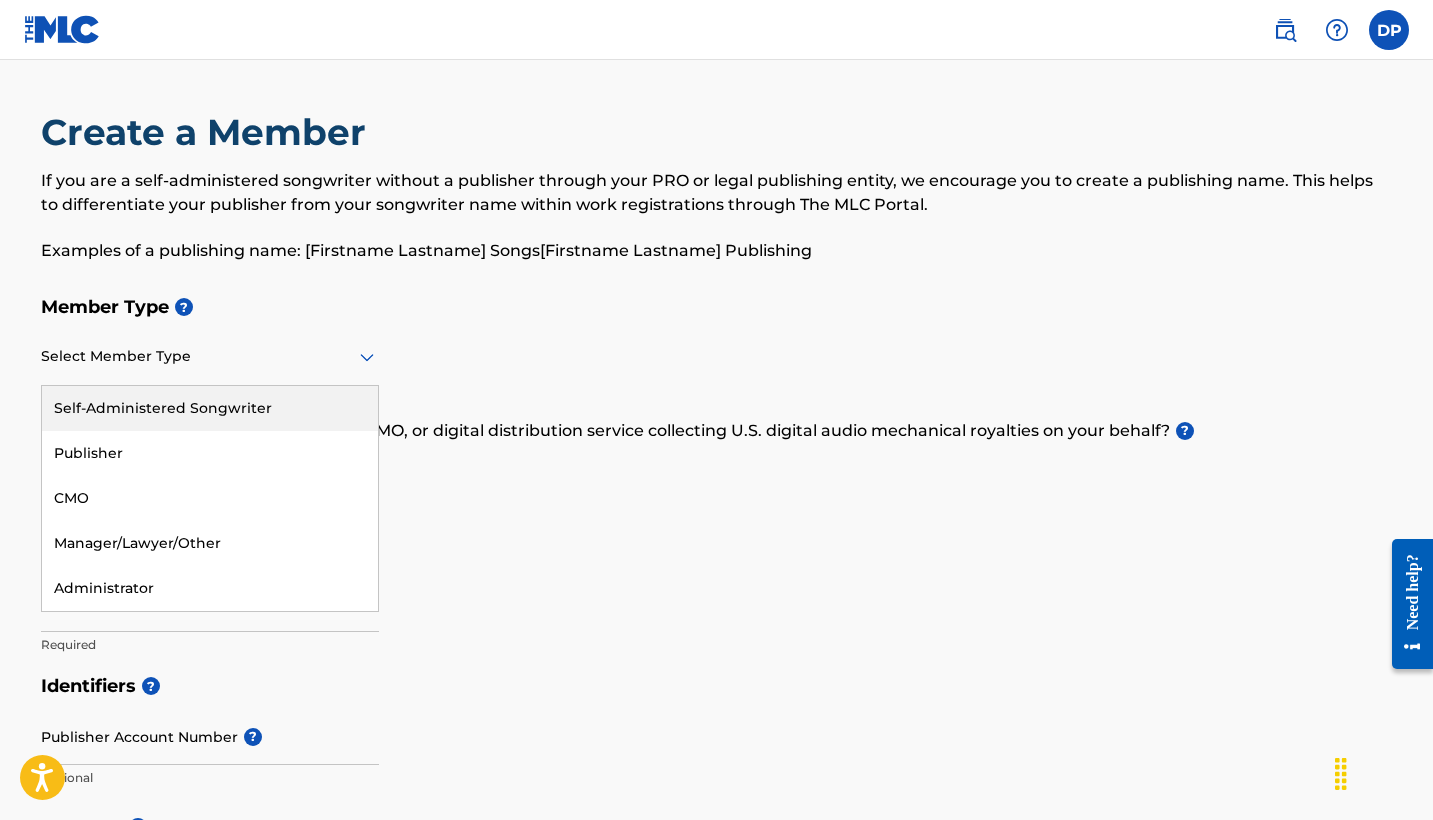 click on "Self-Administered Songwriter" at bounding box center (210, 408) 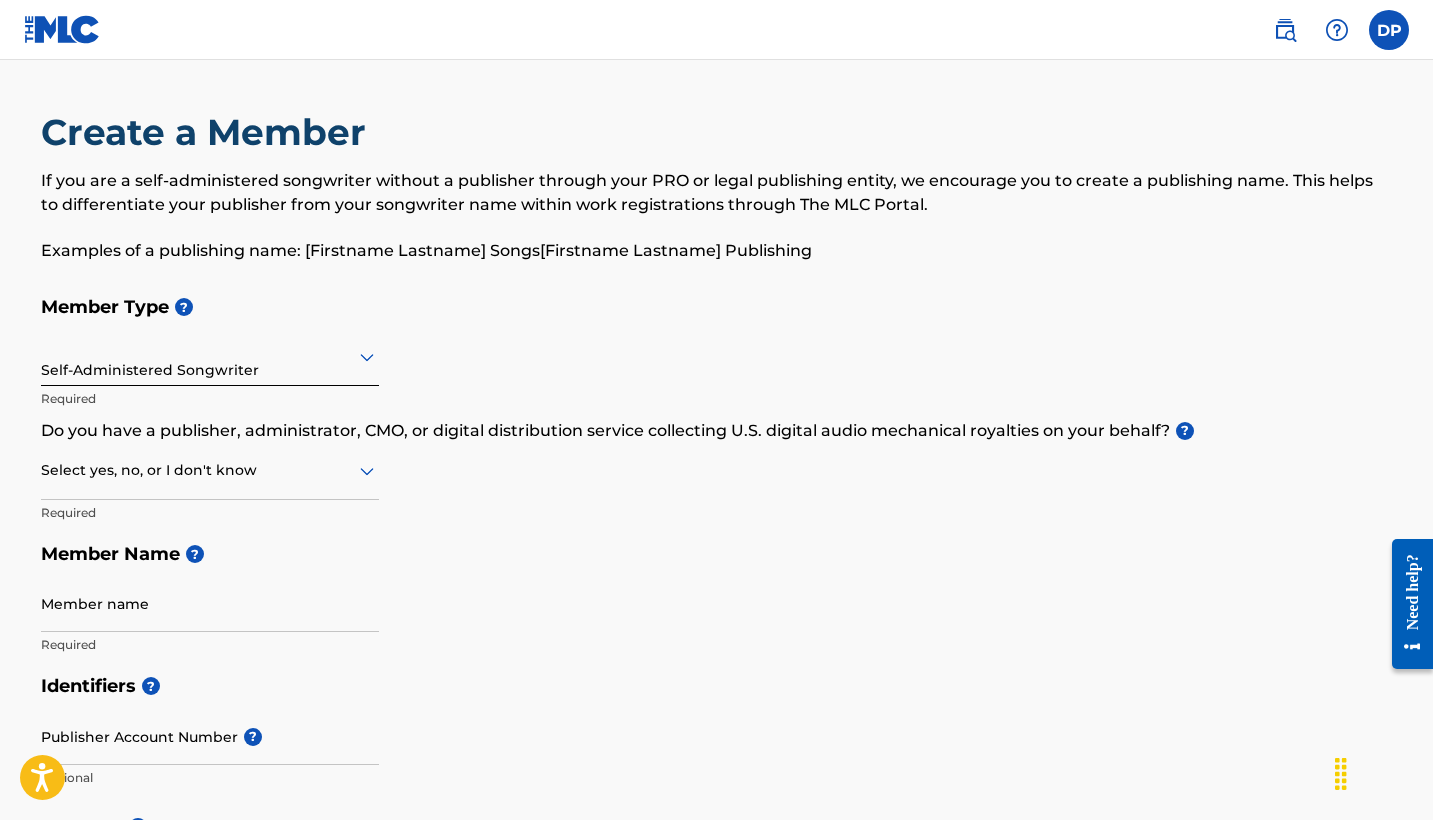click at bounding box center [210, 470] 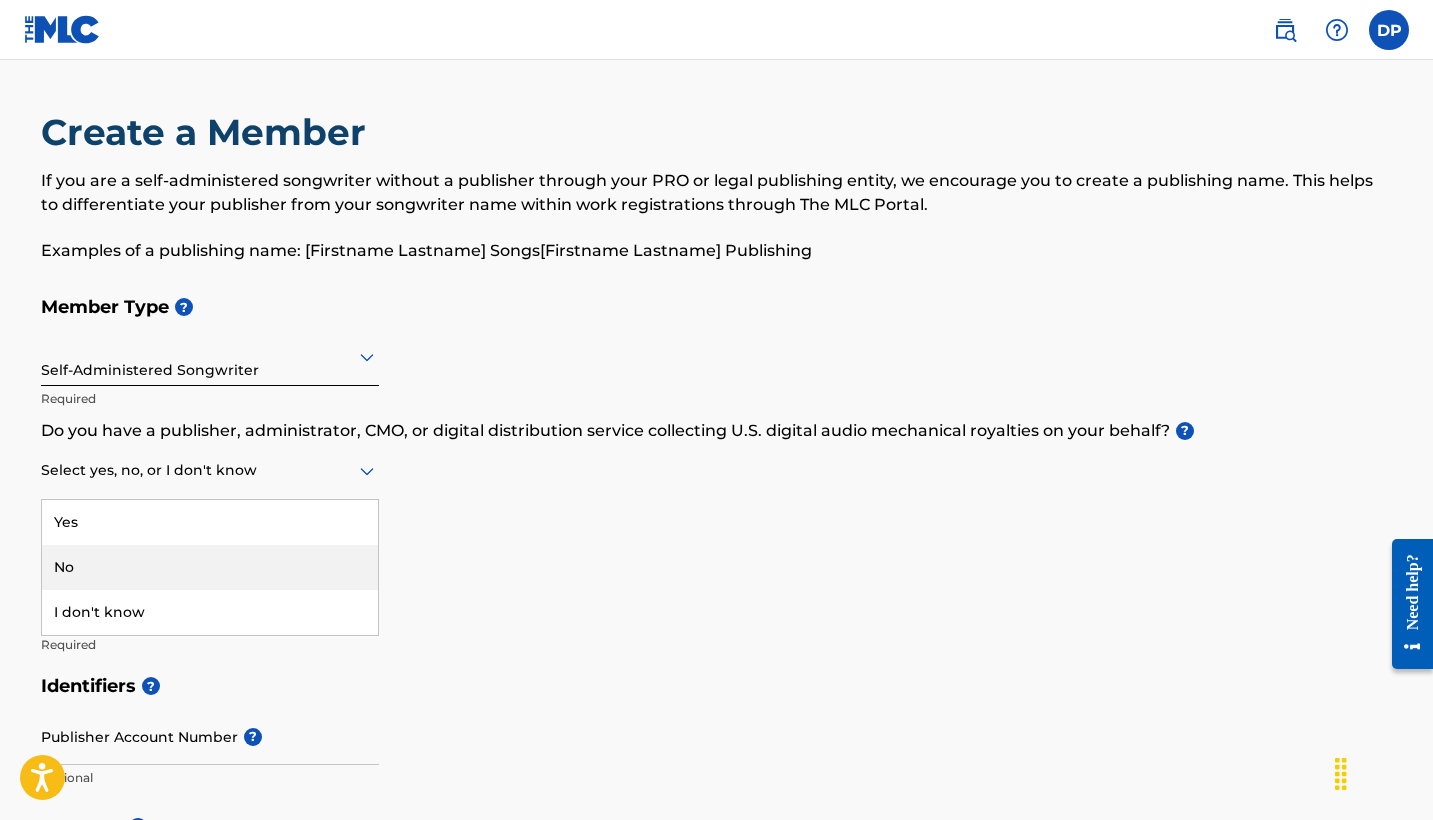 click on "No" at bounding box center [210, 567] 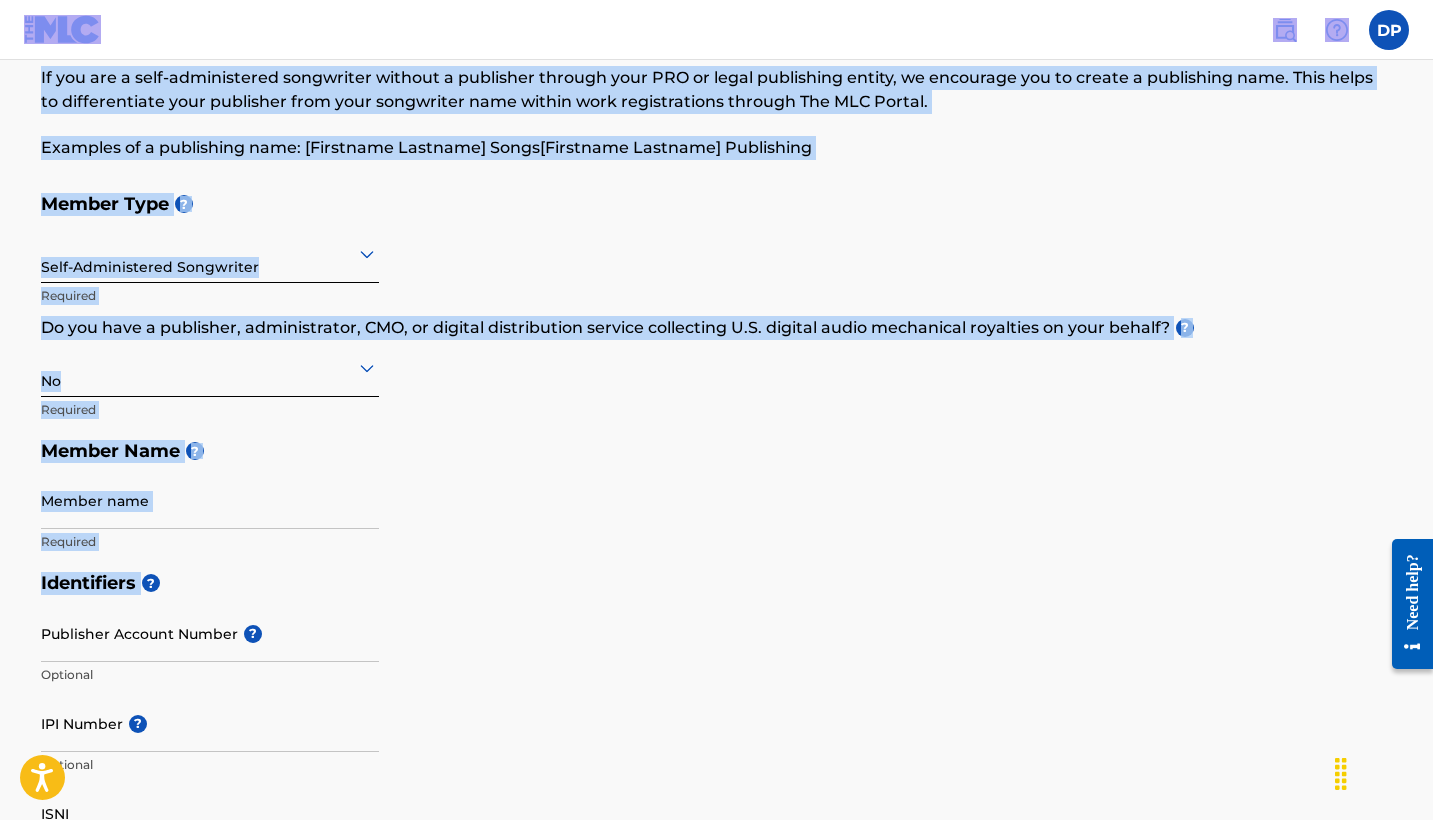 scroll, scrollTop: 27, scrollLeft: 0, axis: vertical 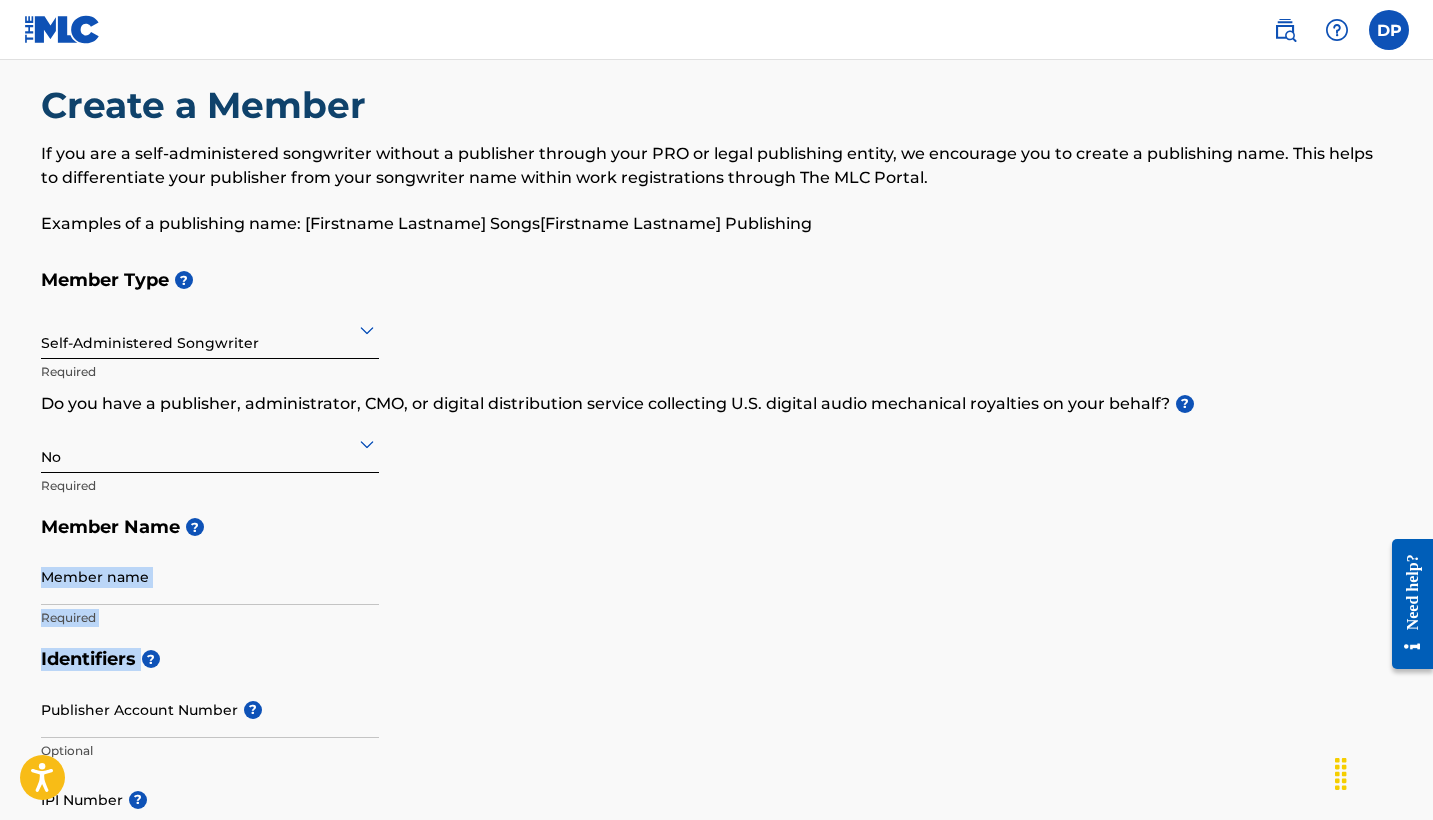 drag, startPoint x: 564, startPoint y: 667, endPoint x: 531, endPoint y: 546, distance: 125.4193 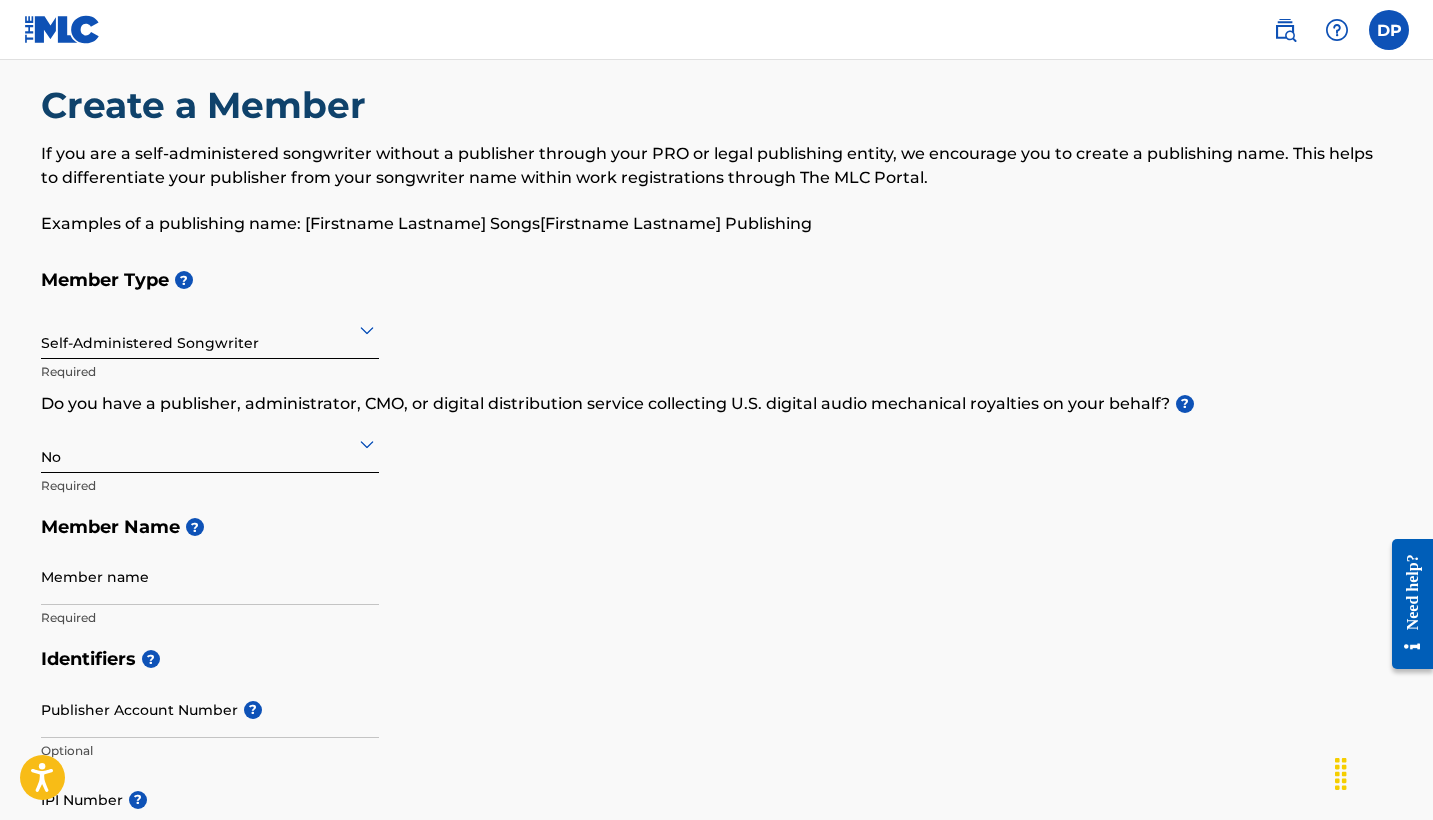 click on "Member Type ? Self-Administered Songwriter Required Do you have a publisher, administrator, CMO, or digital distribution service collecting U.S. digital audio mechanical royalties on your behalf? ? No Required Member Name ? Member name Required" at bounding box center [717, 448] 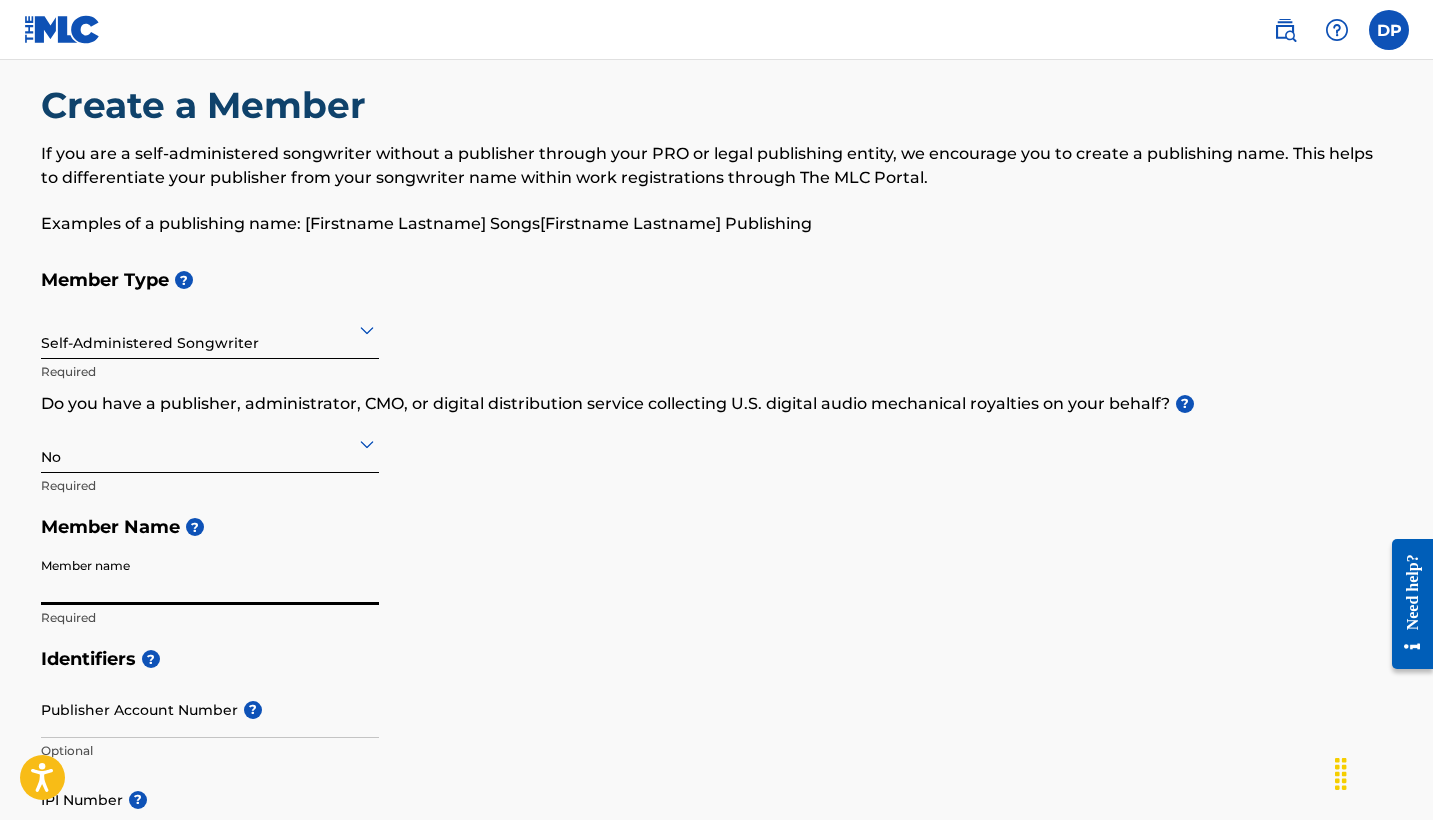 click on "Member name" at bounding box center (210, 576) 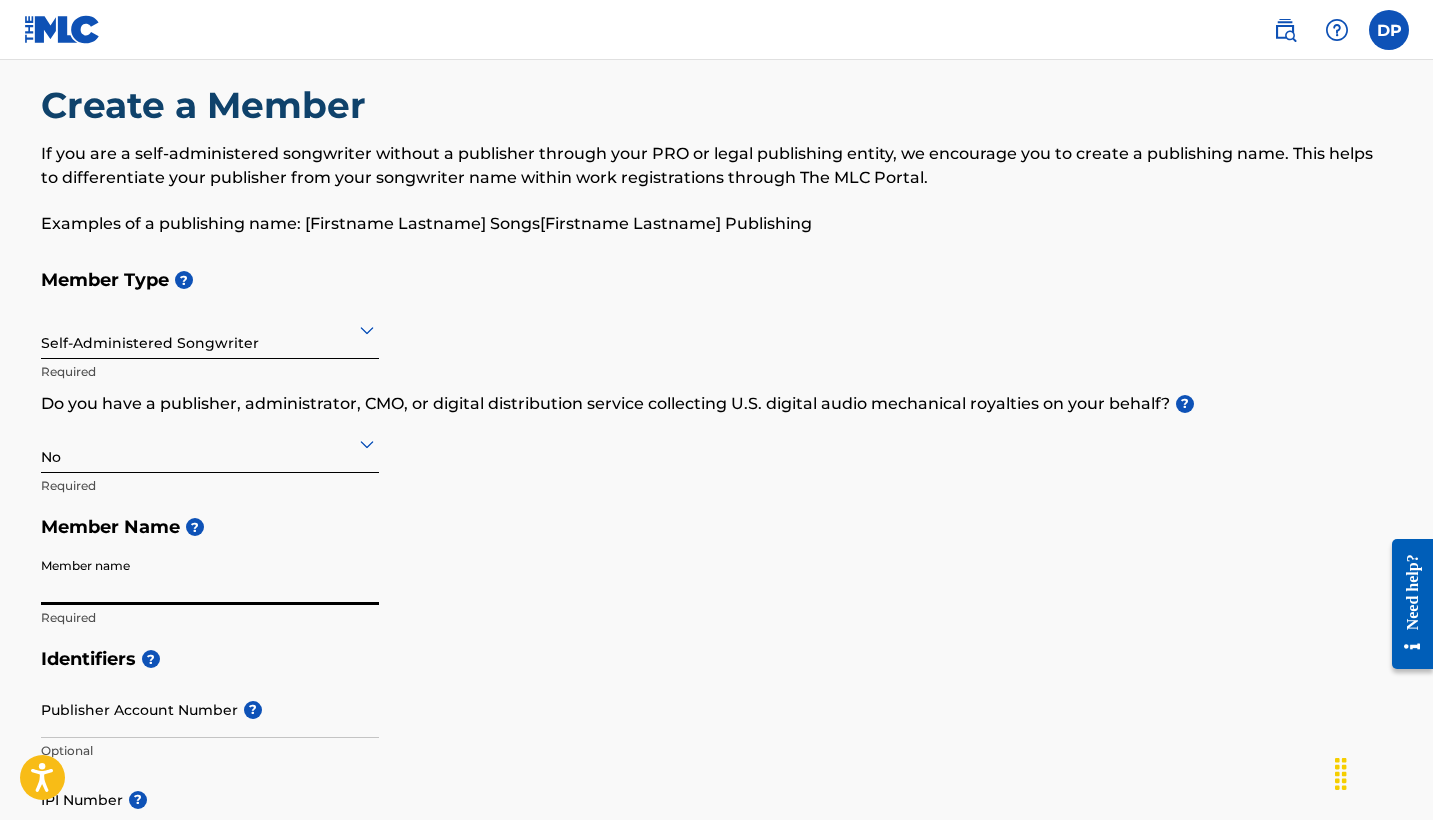 click on "Publisher Account Number ?" at bounding box center (210, 709) 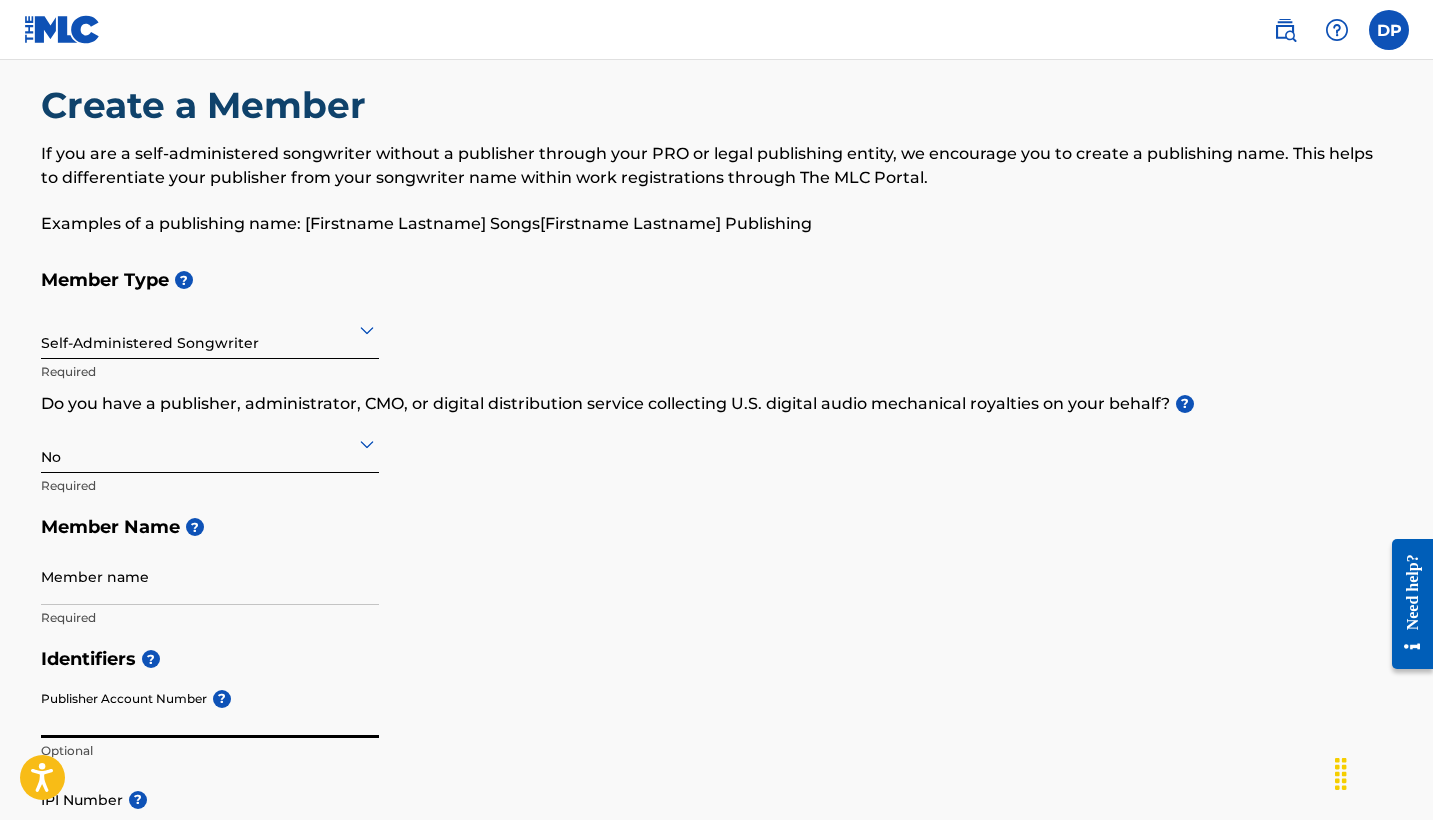 click on "Member name" at bounding box center (210, 576) 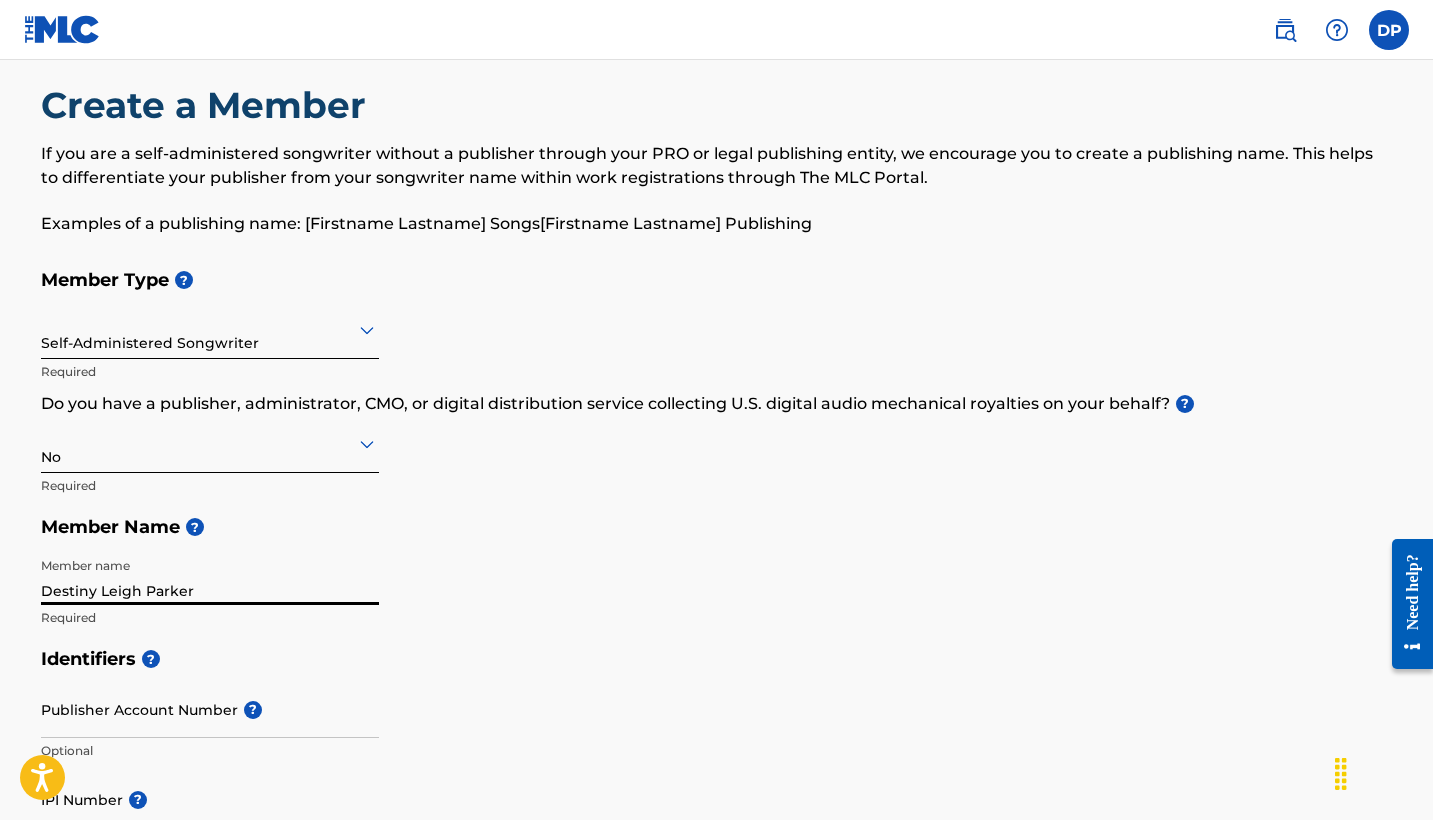 type on "Destiny Leigh Parker" 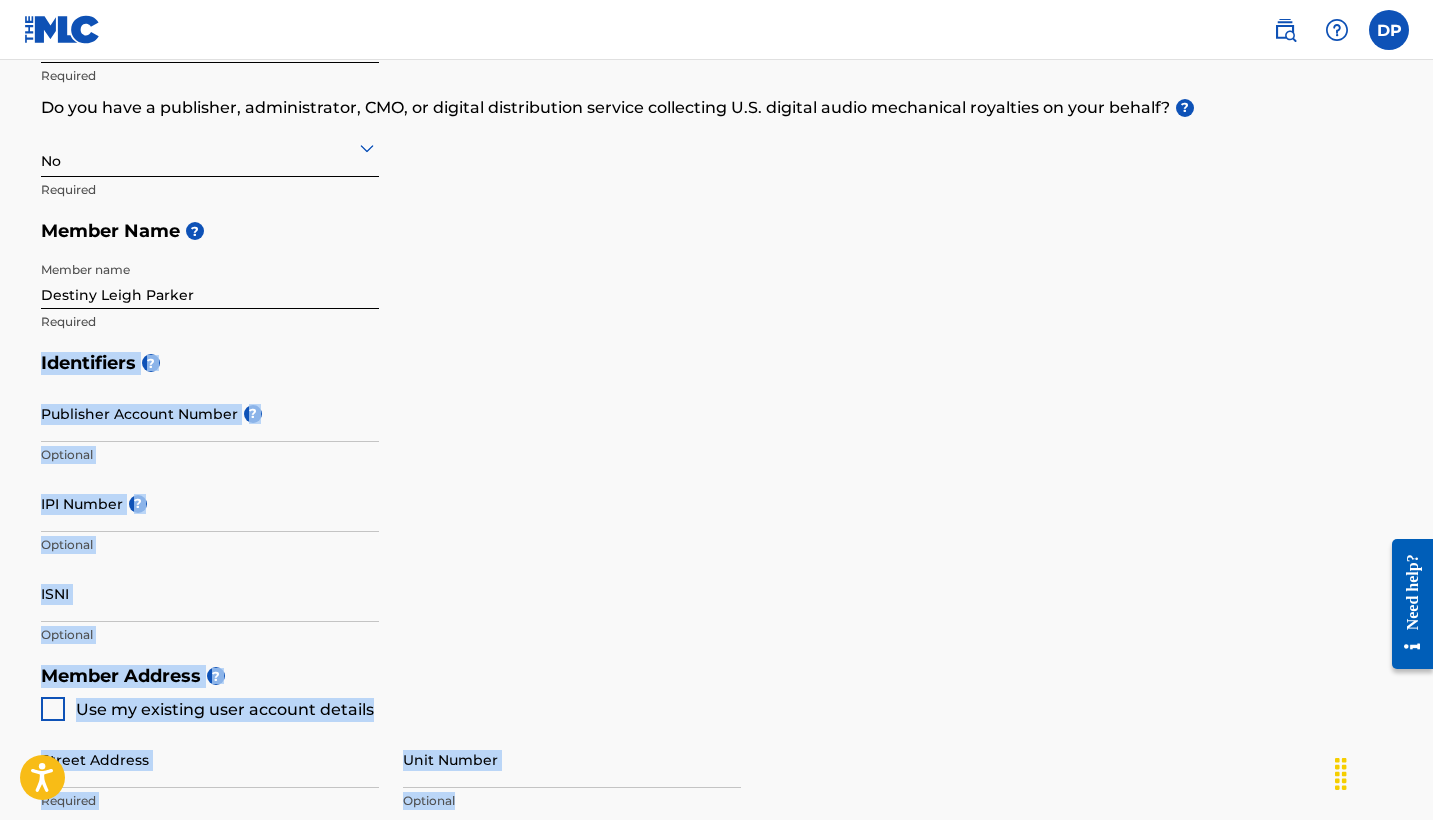 scroll, scrollTop: 359, scrollLeft: 0, axis: vertical 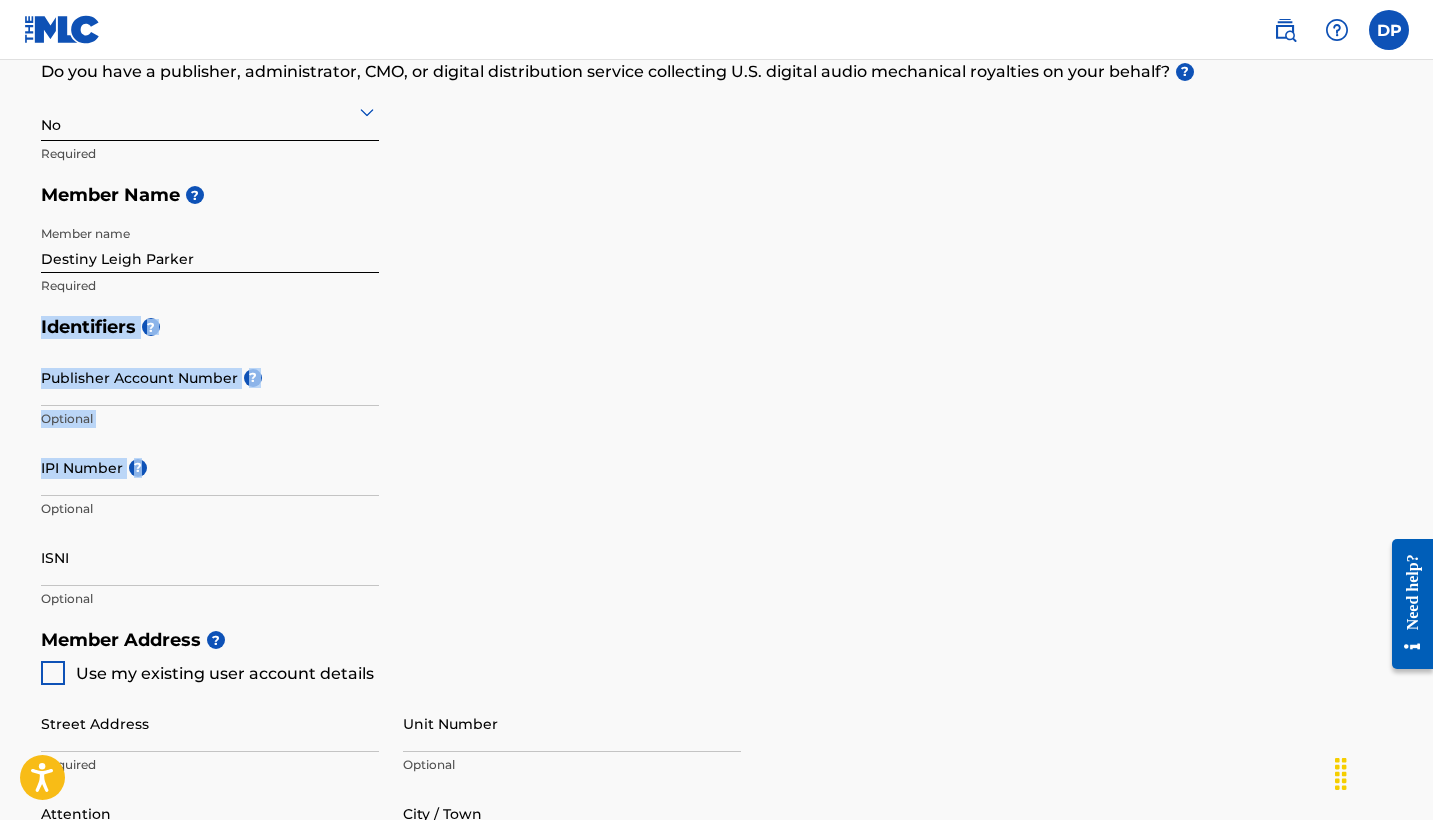 drag, startPoint x: 987, startPoint y: 627, endPoint x: 869, endPoint y: 452, distance: 211.06635 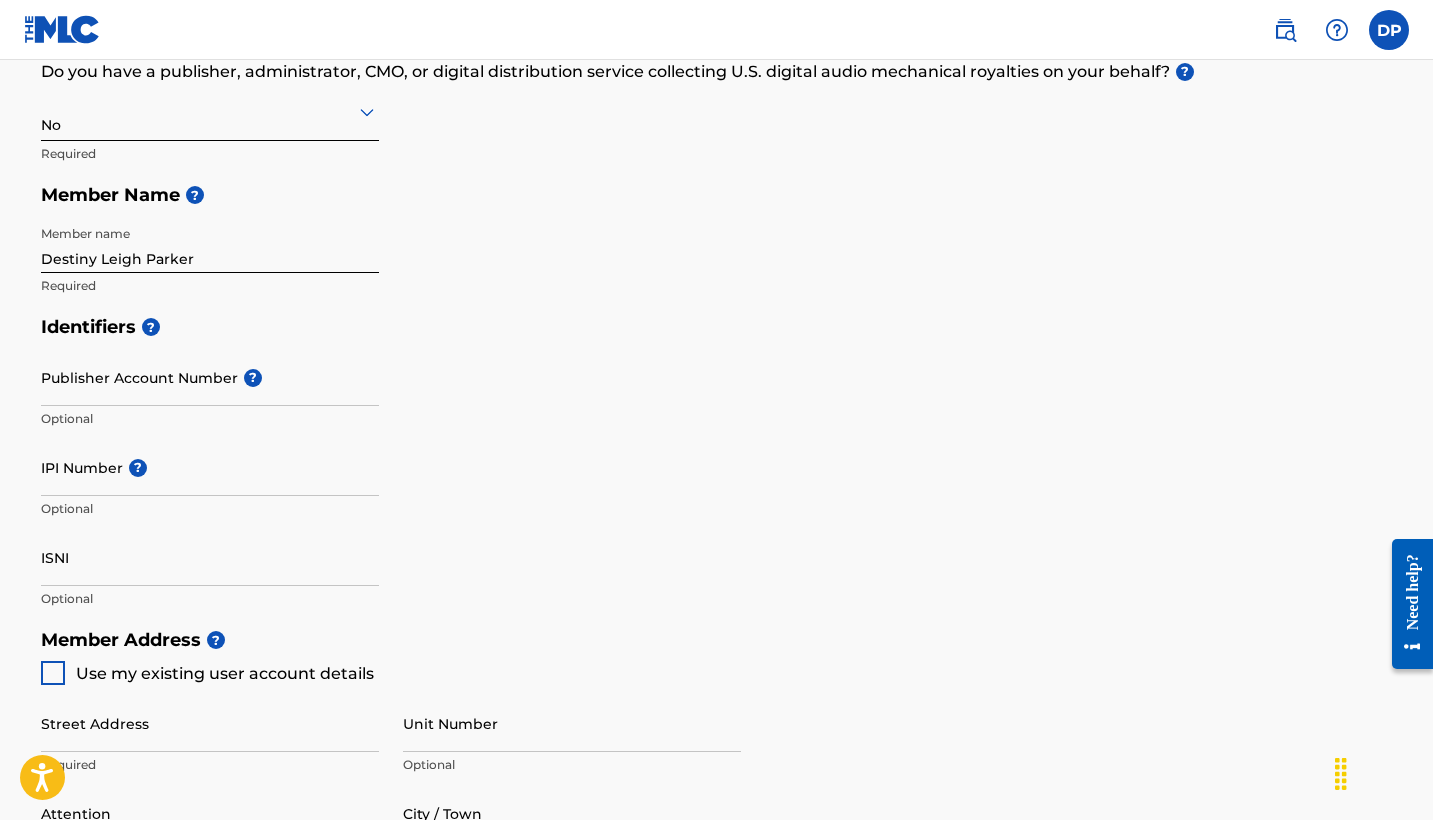 click on "ISNI" at bounding box center (210, 557) 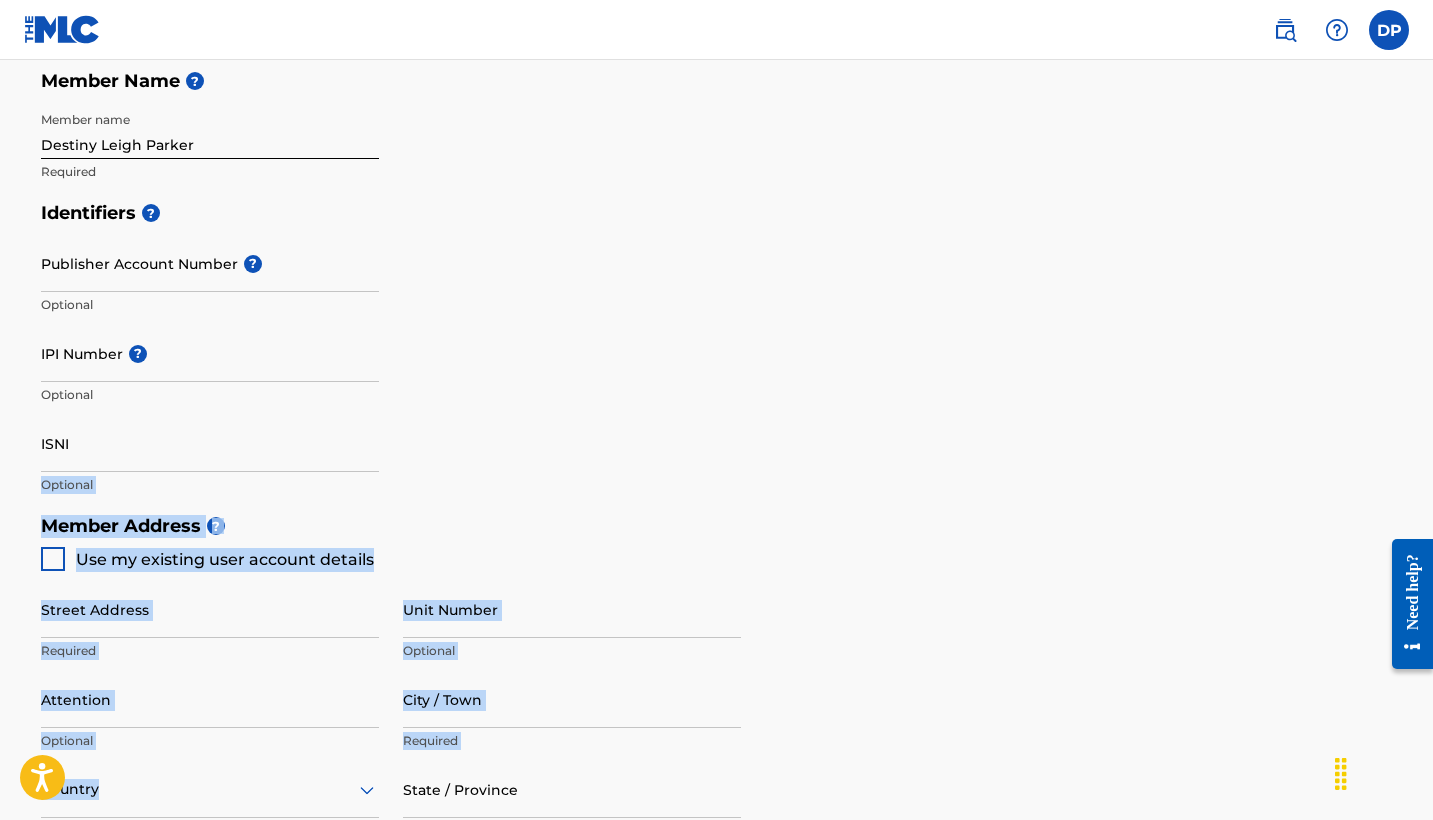 scroll, scrollTop: 477, scrollLeft: 0, axis: vertical 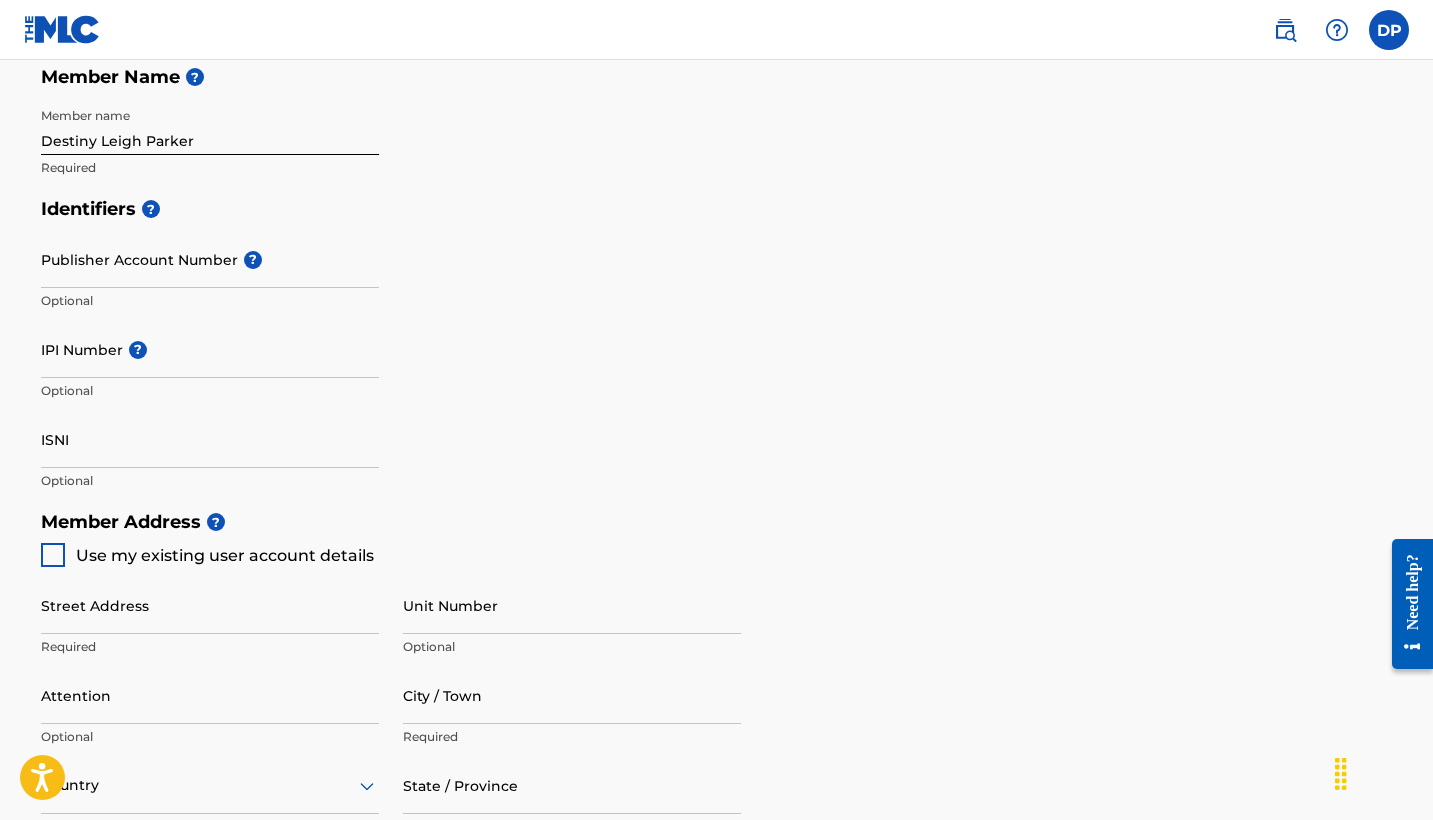 drag, startPoint x: 750, startPoint y: 564, endPoint x: 718, endPoint y: 446, distance: 122.26202 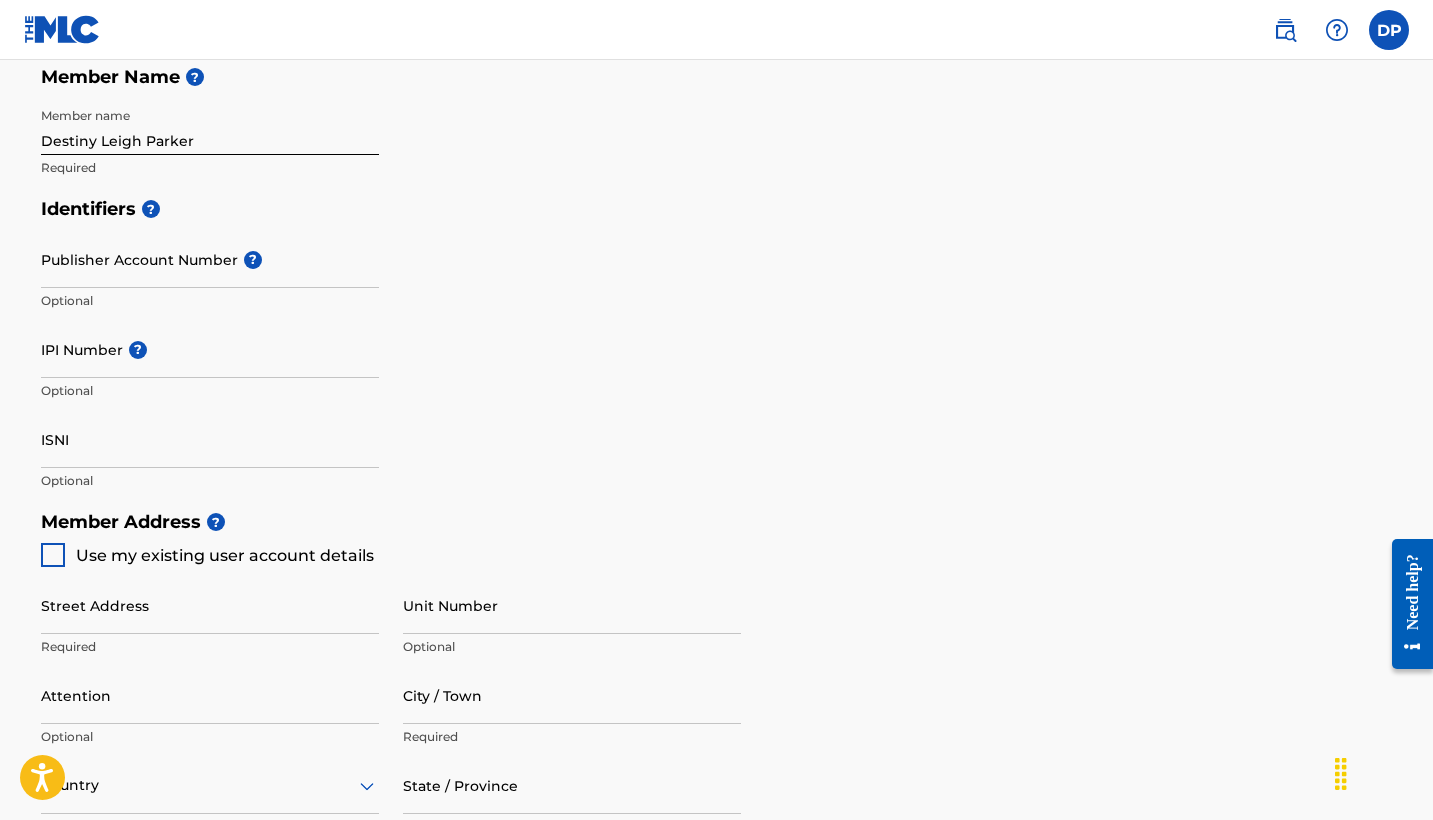 click on "Publisher Account Number ?" at bounding box center [210, 259] 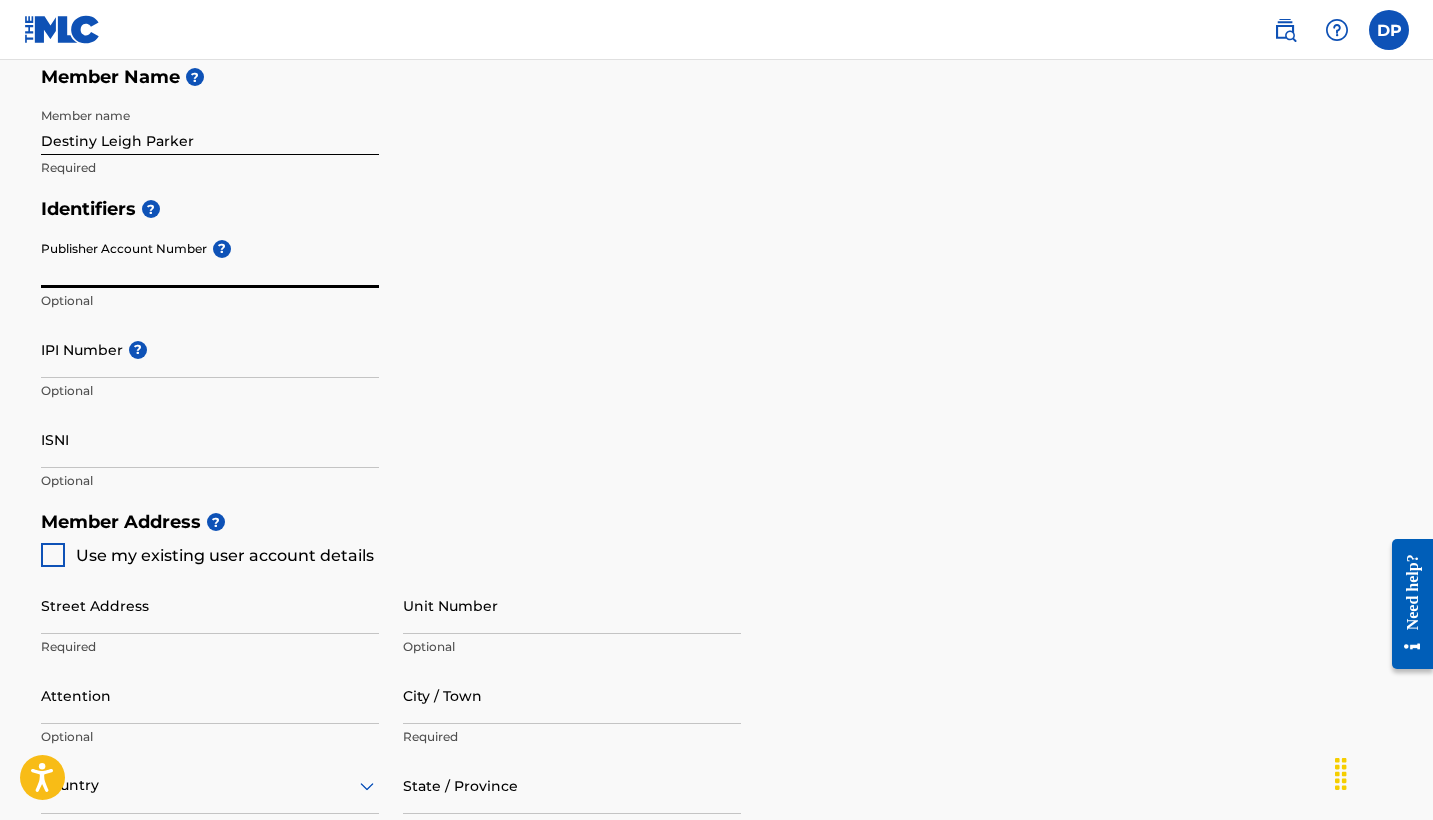 paste on "7744010" 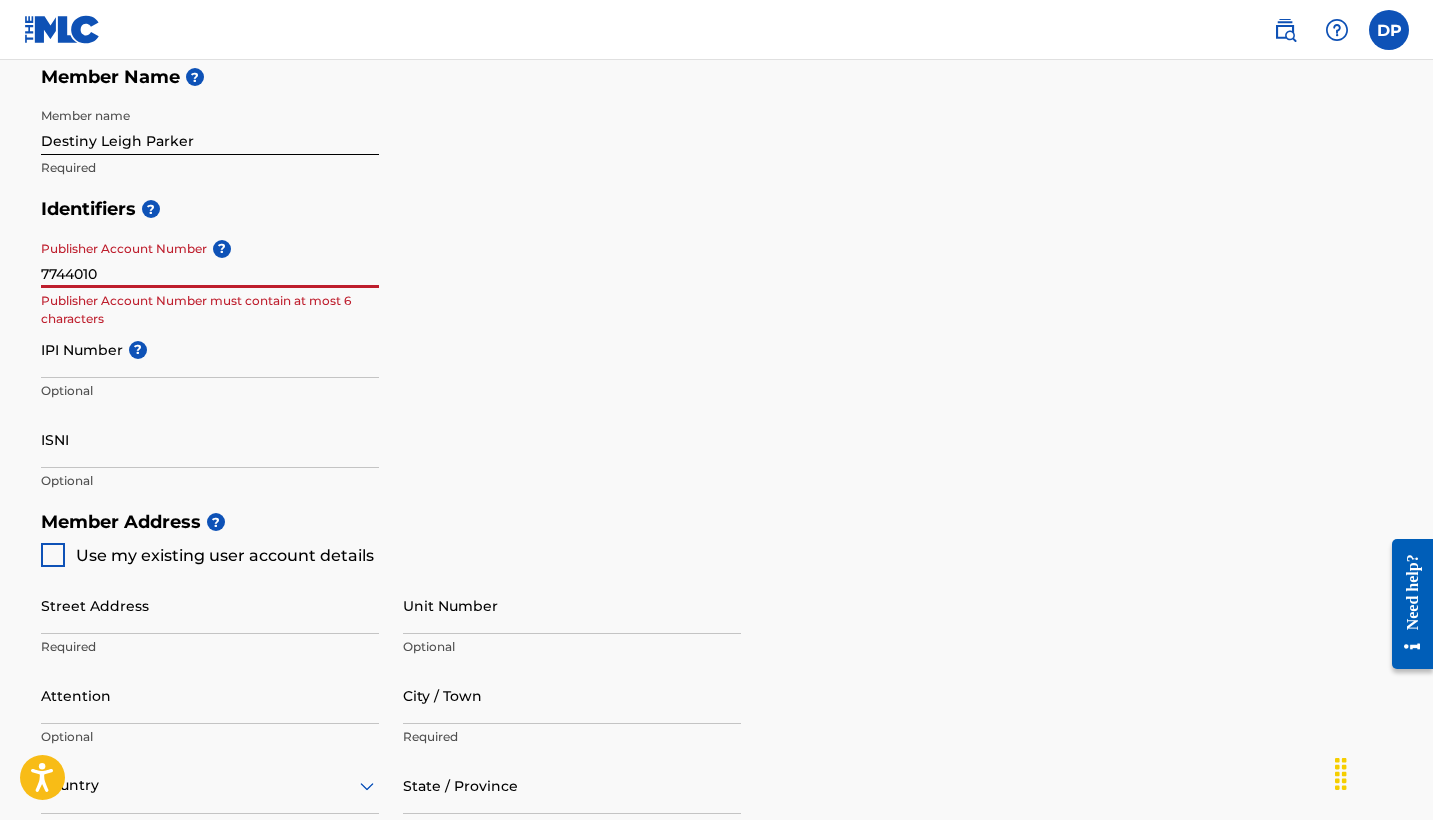 type on "7744010" 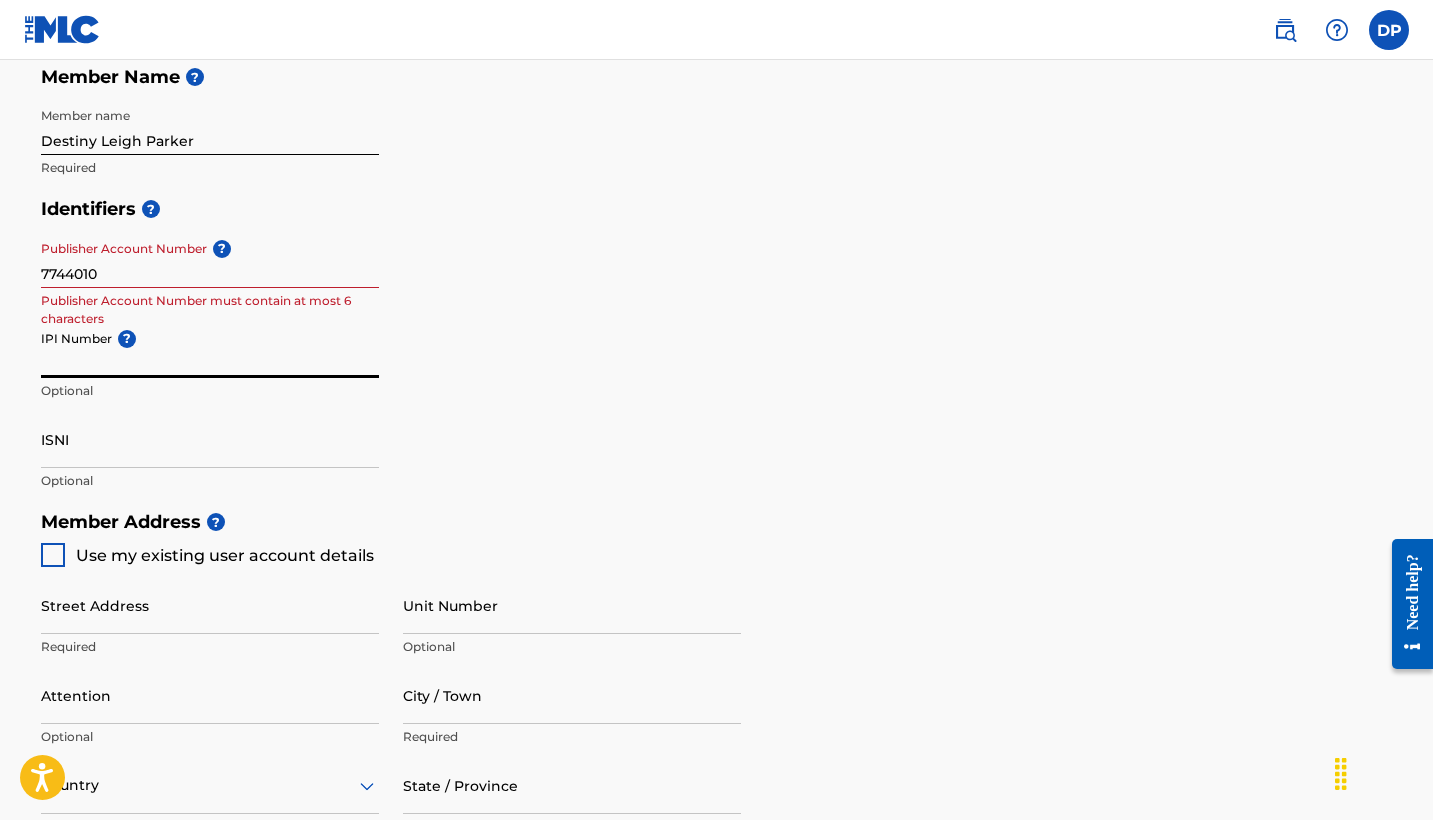 click on "7744010" at bounding box center (210, 259) 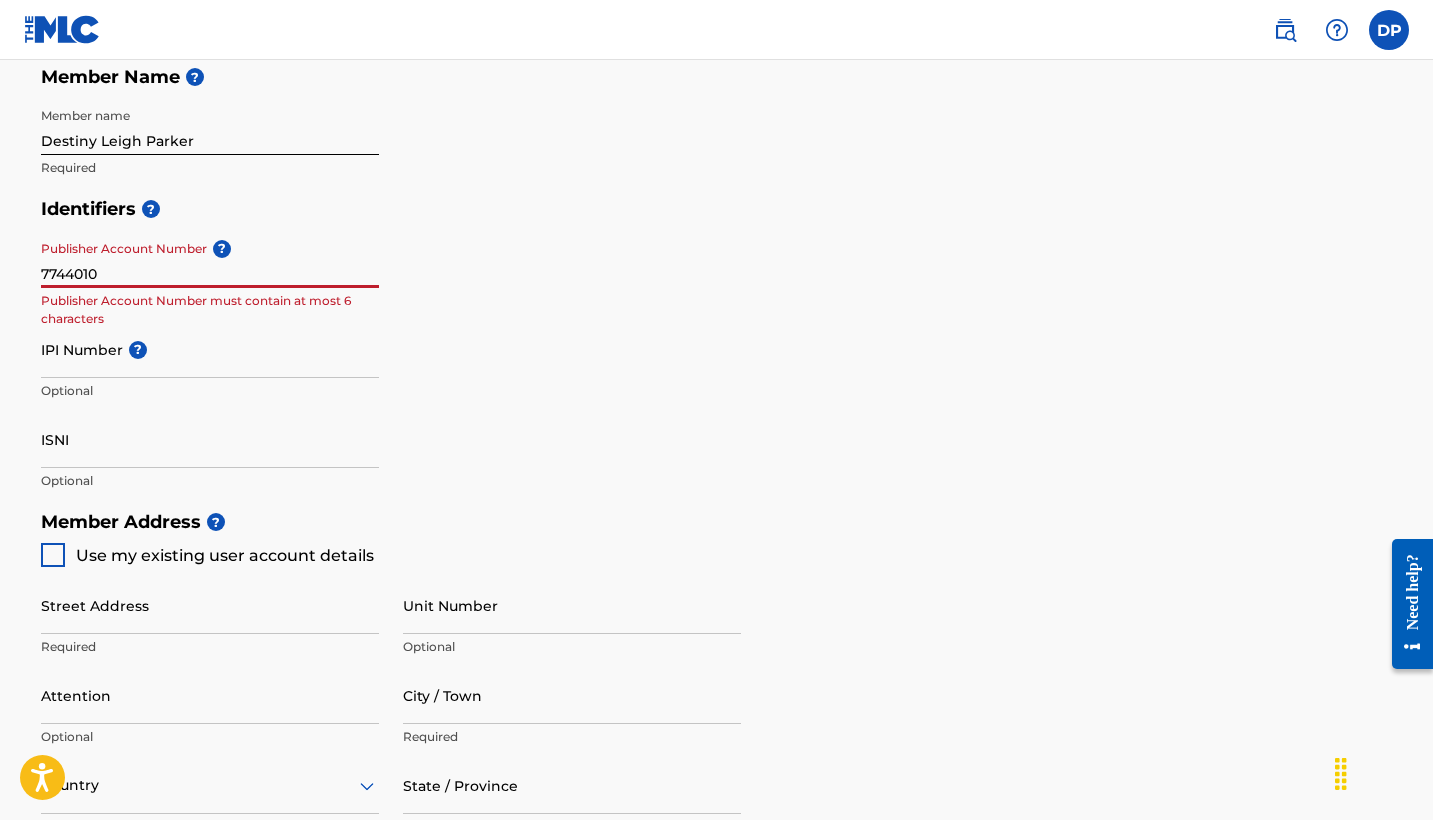 drag, startPoint x: 292, startPoint y: 280, endPoint x: 0, endPoint y: 255, distance: 293.06824 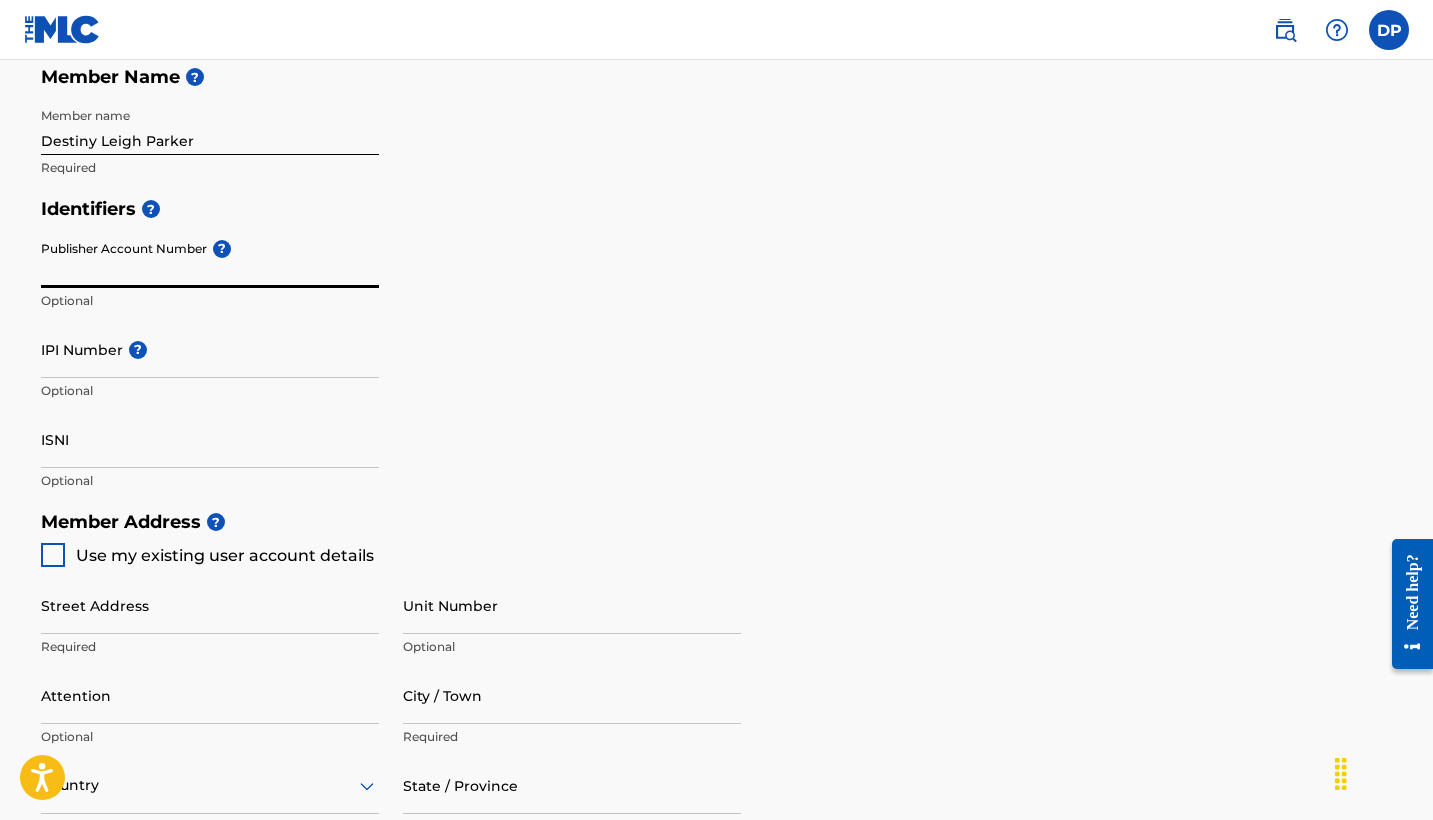 type 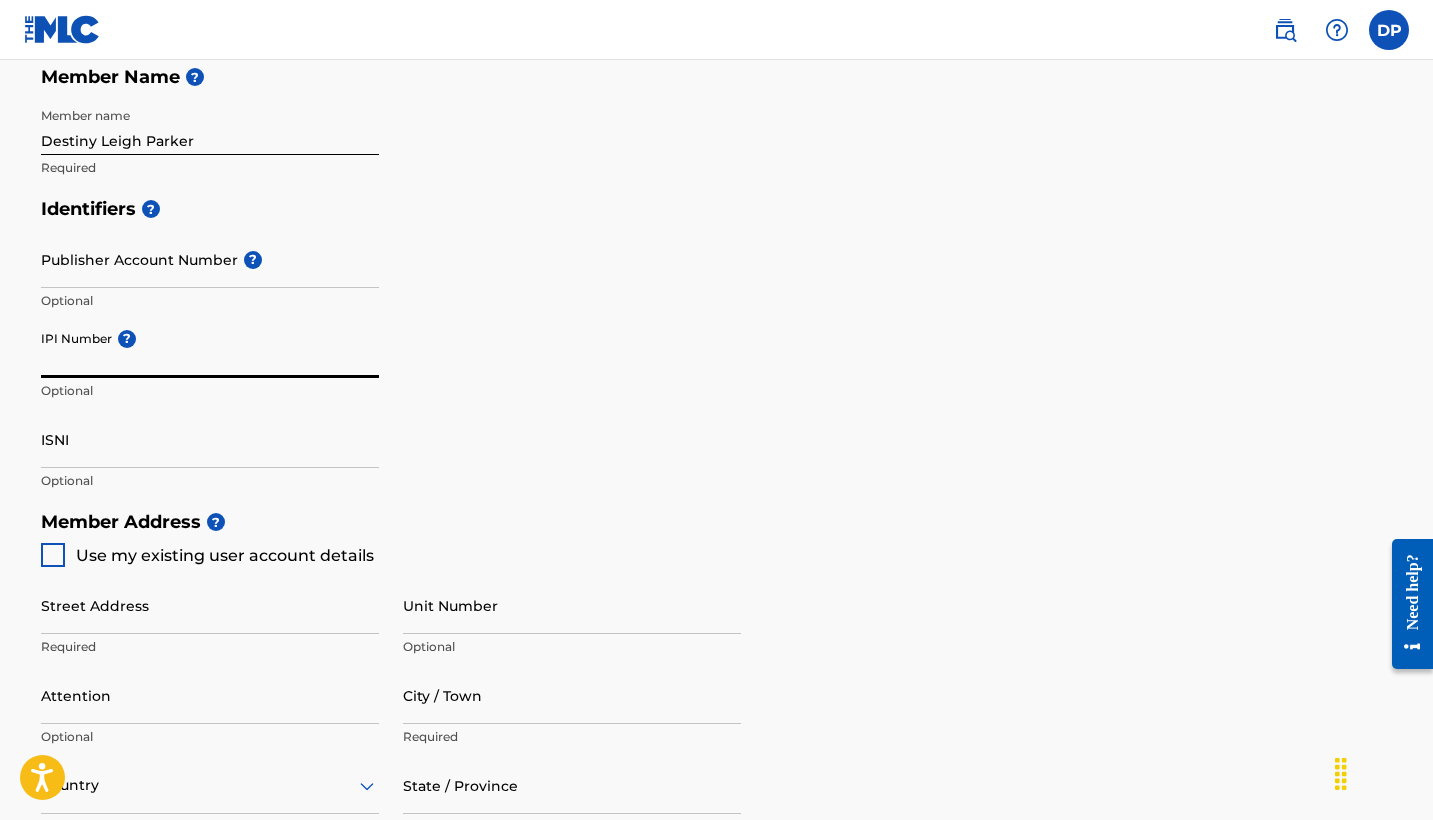 paste on "7744010" 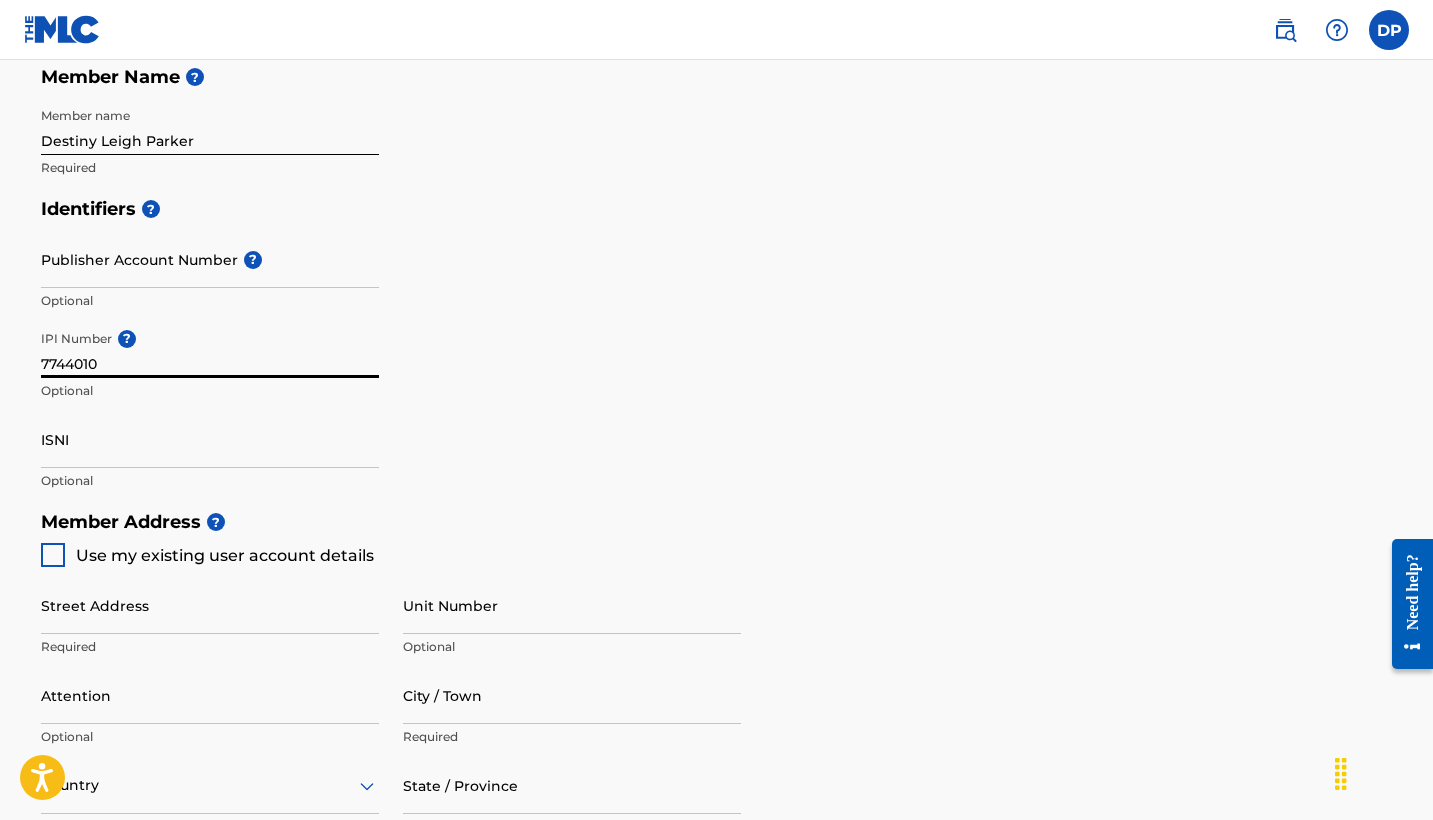 type on "7744010" 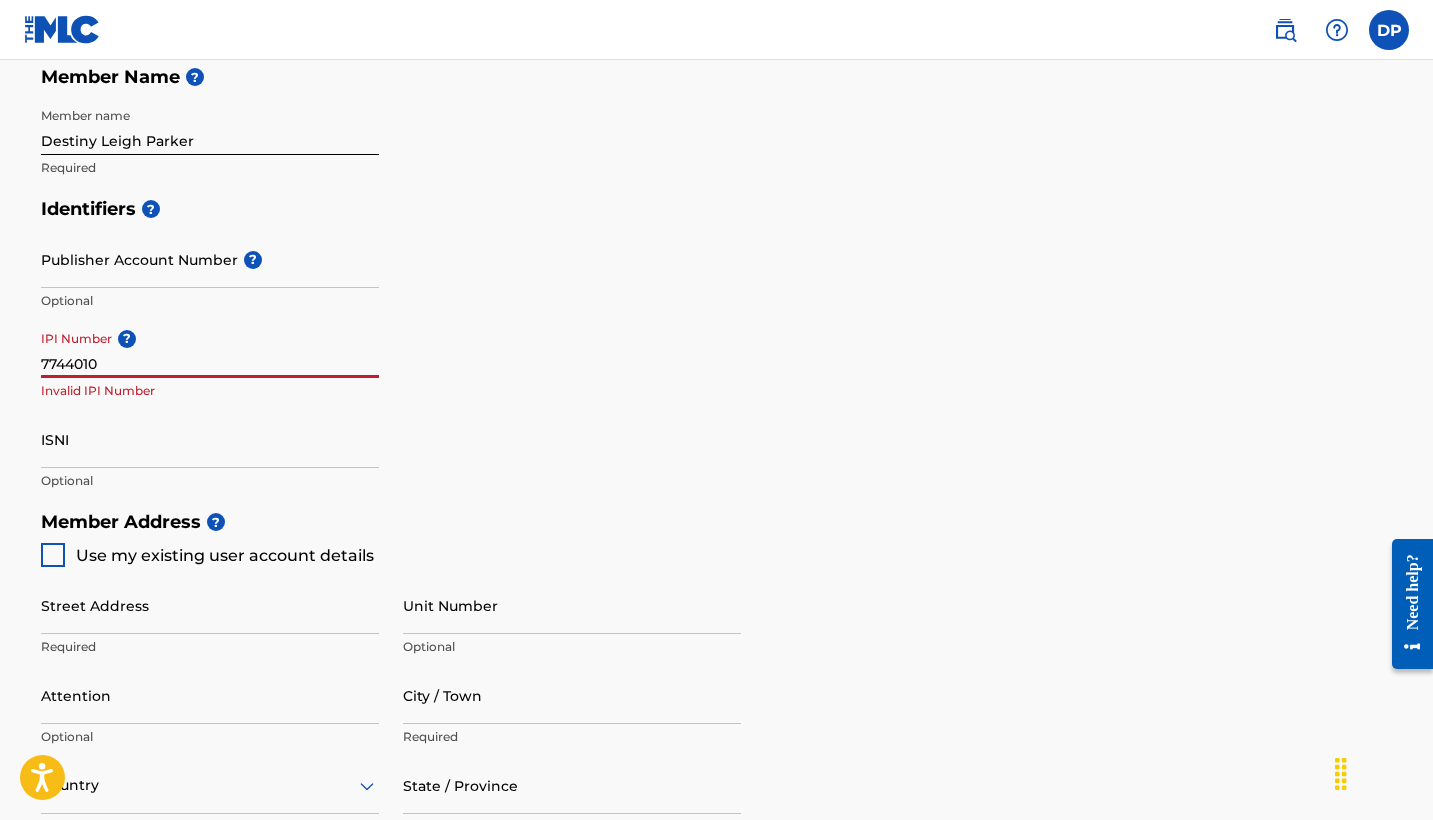 click on "7744010" at bounding box center [210, 349] 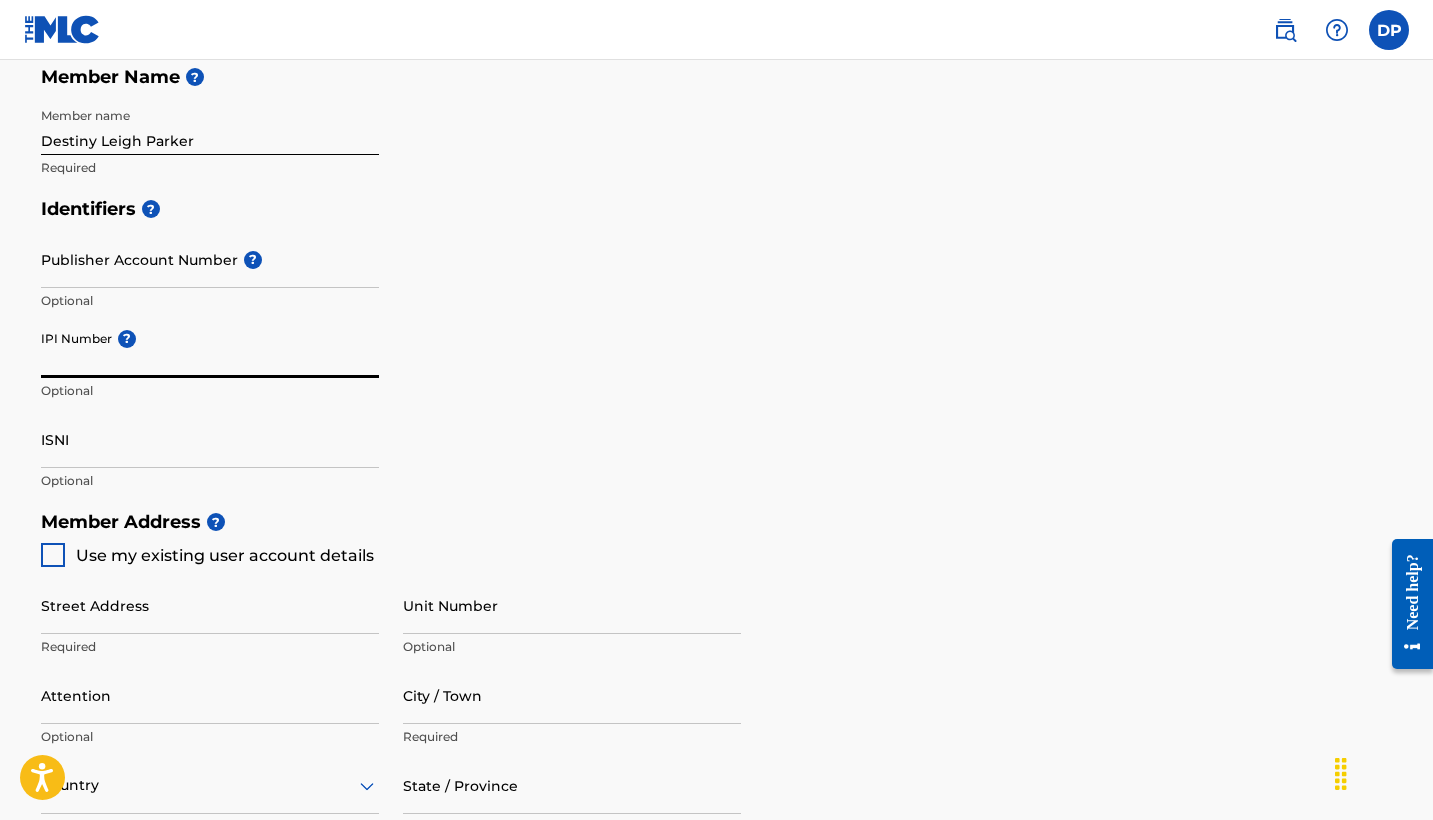 paste on "#1280665150" 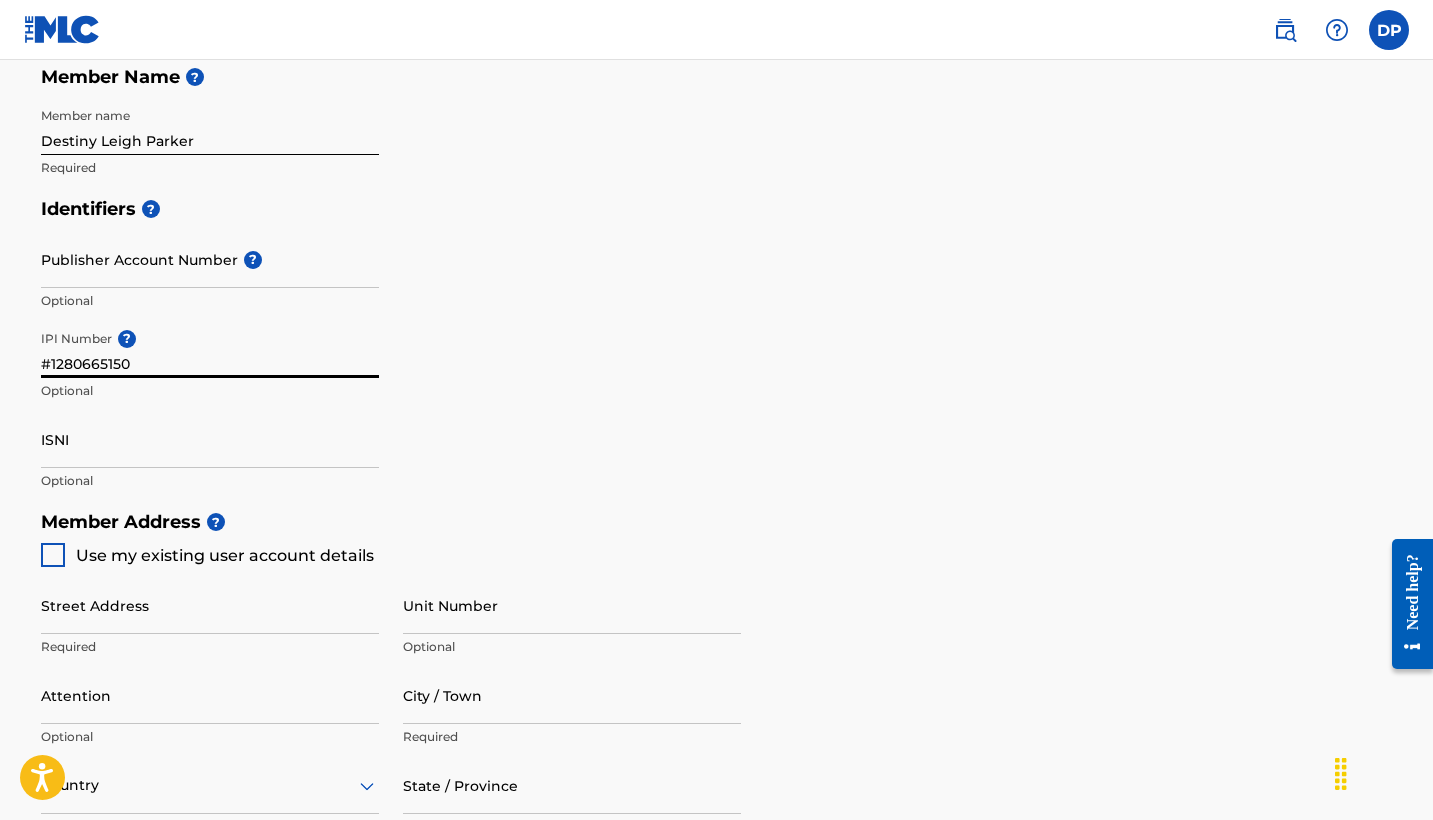 click on "ISNI" at bounding box center [210, 439] 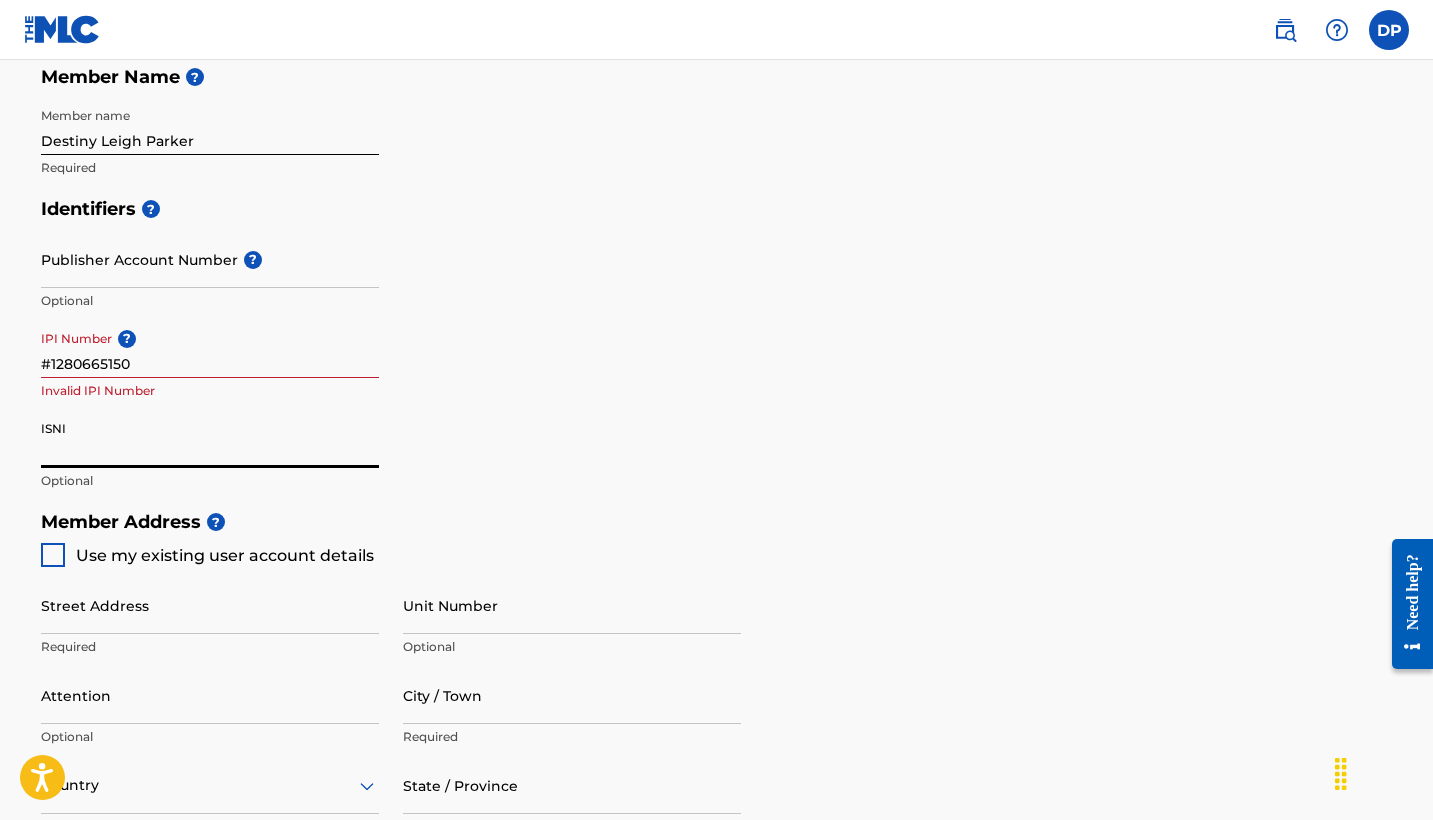 click on "#1280665150" at bounding box center (210, 349) 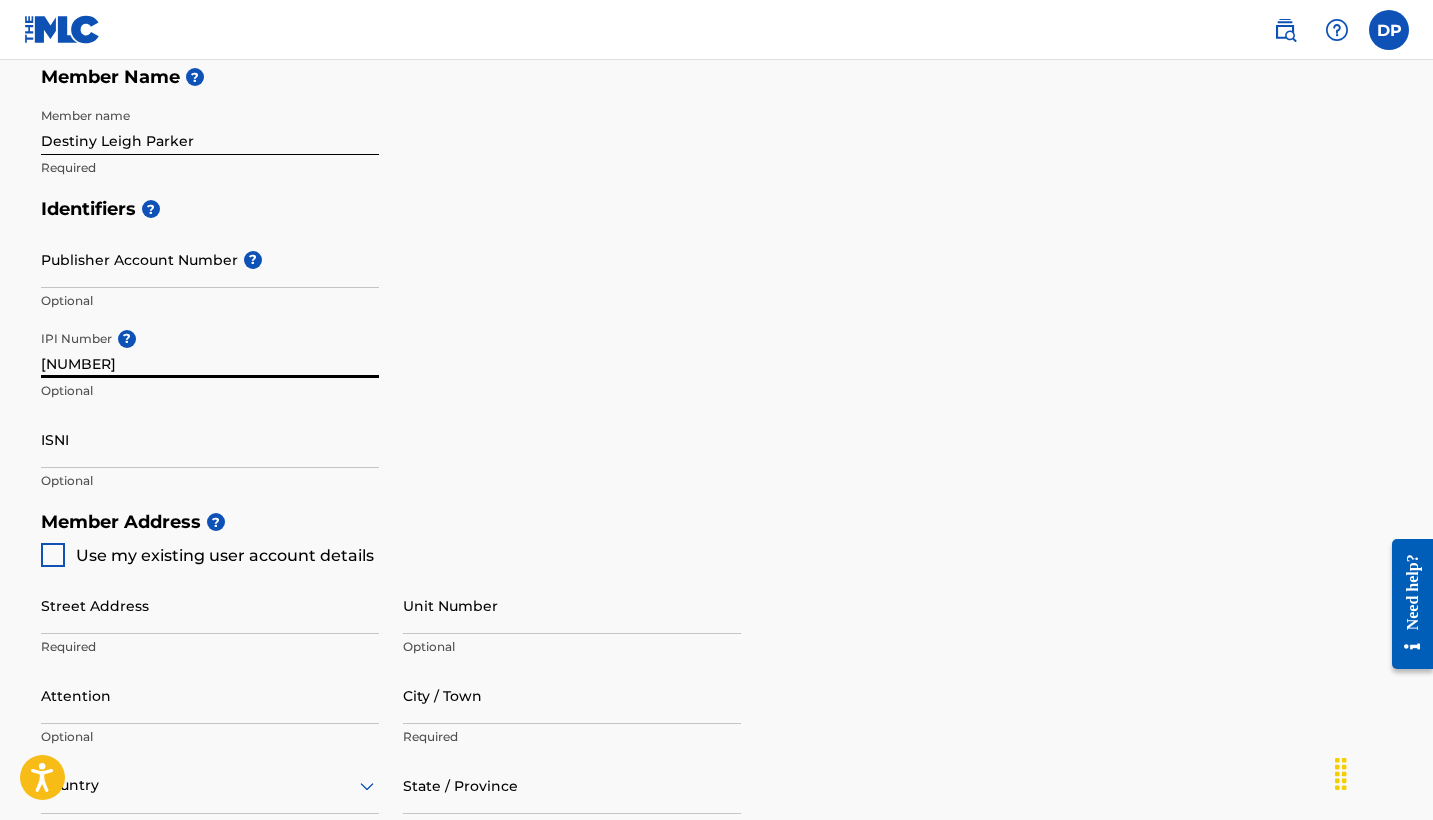 type on "[NUMBER]" 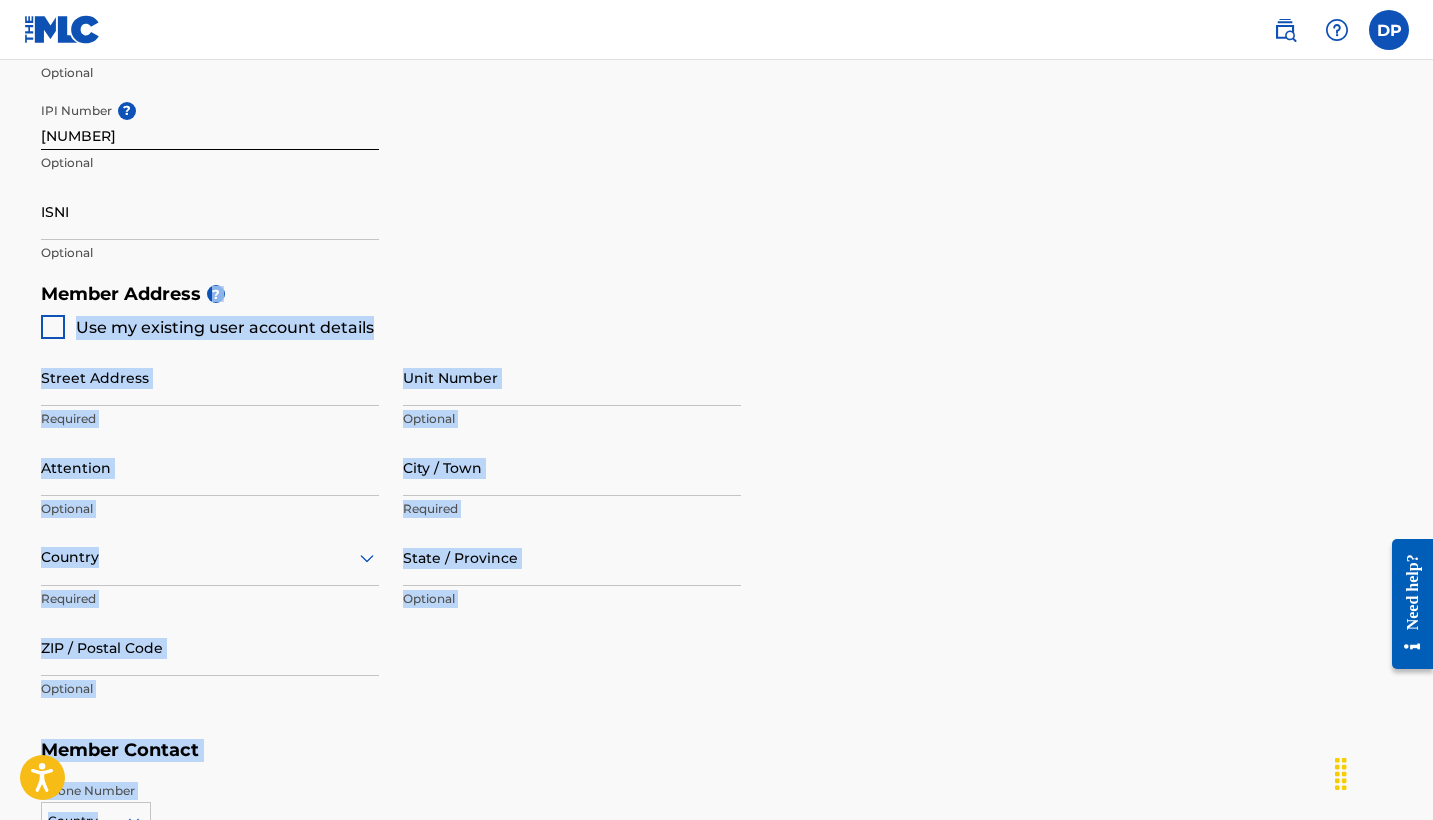 scroll, scrollTop: 738, scrollLeft: 0, axis: vertical 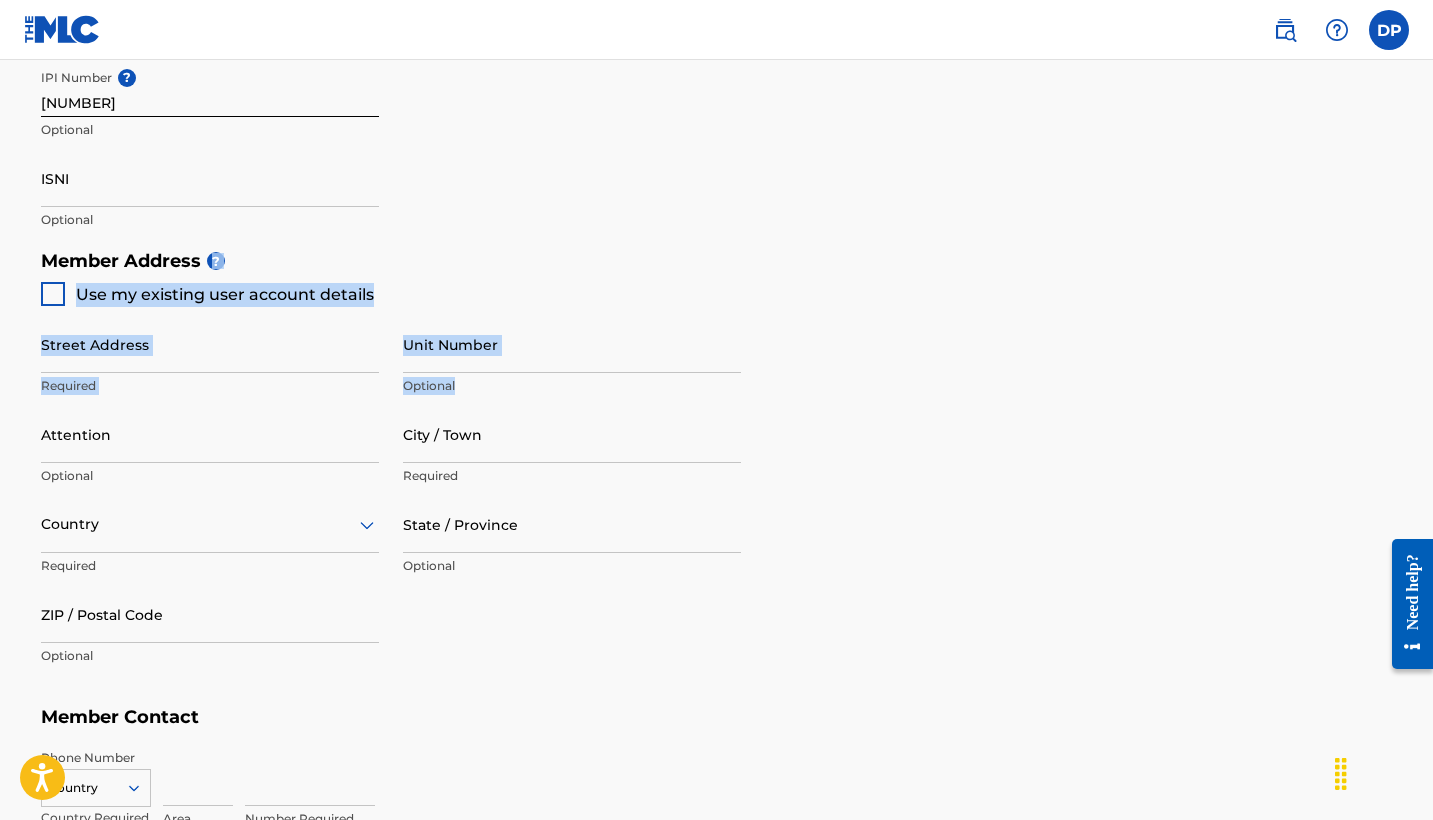 drag, startPoint x: 491, startPoint y: 510, endPoint x: 440, endPoint y: 325, distance: 191.90102 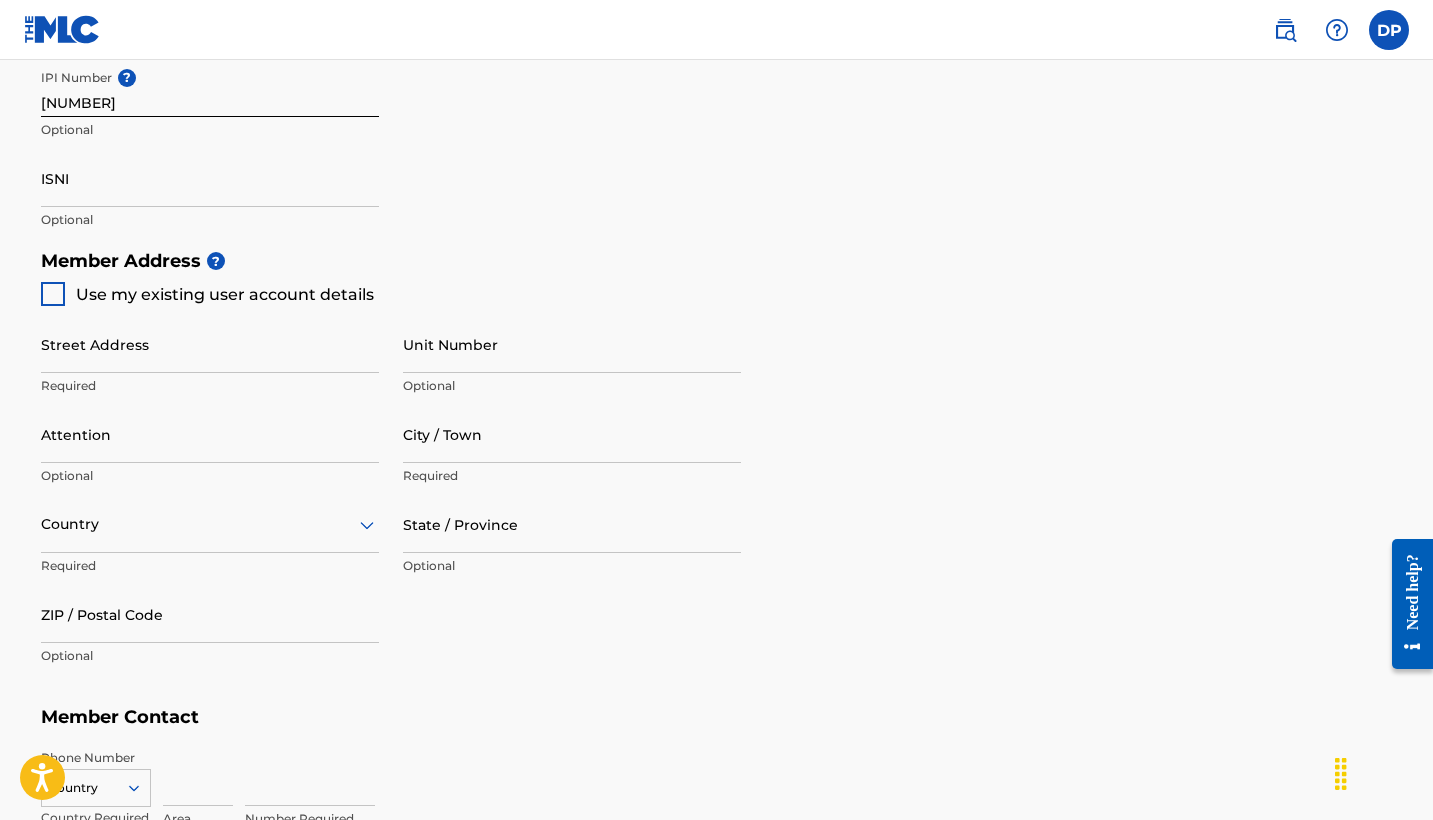 click on "Use my existing user account details" at bounding box center [225, 294] 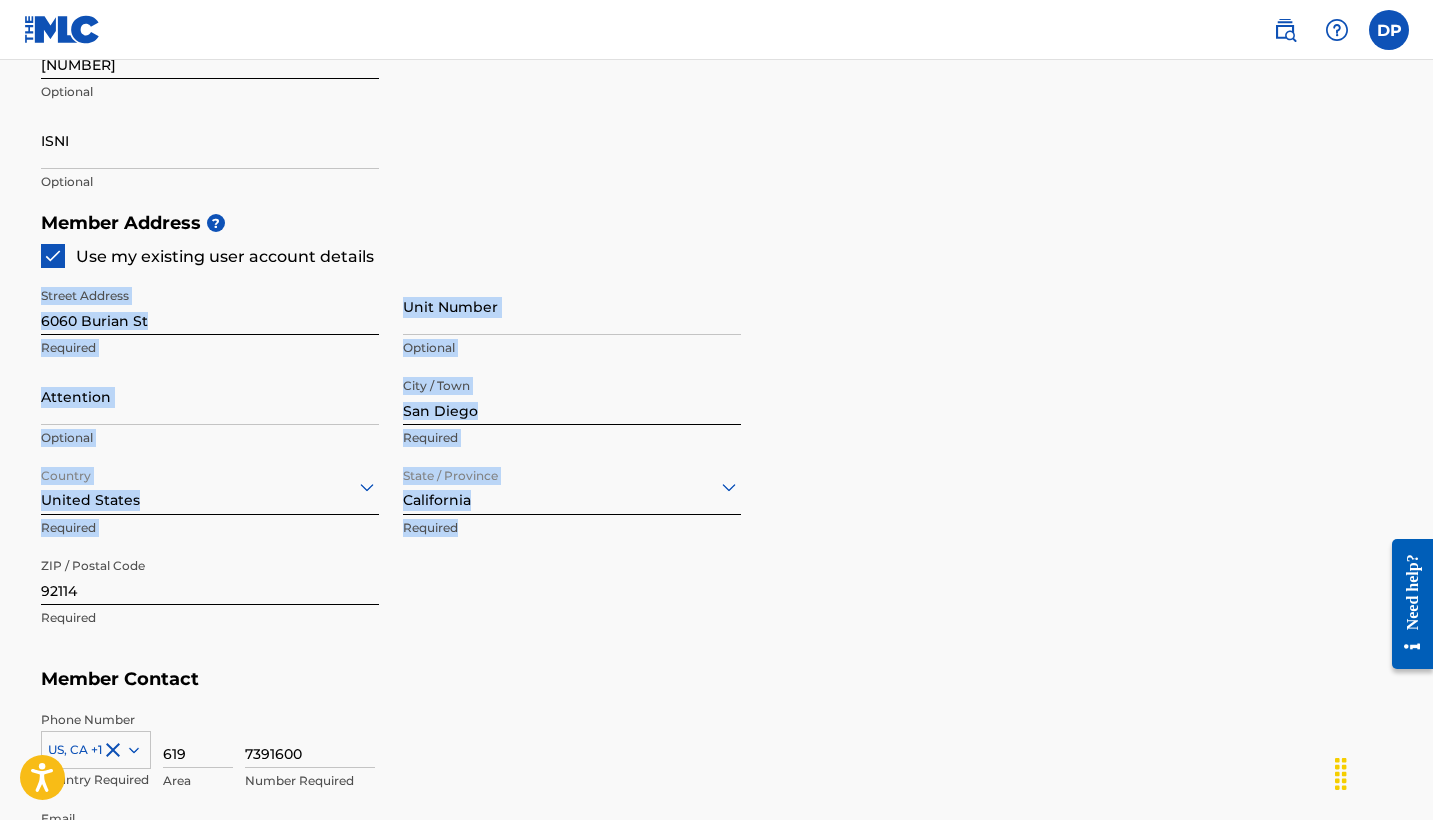 scroll, scrollTop: 720, scrollLeft: 0, axis: vertical 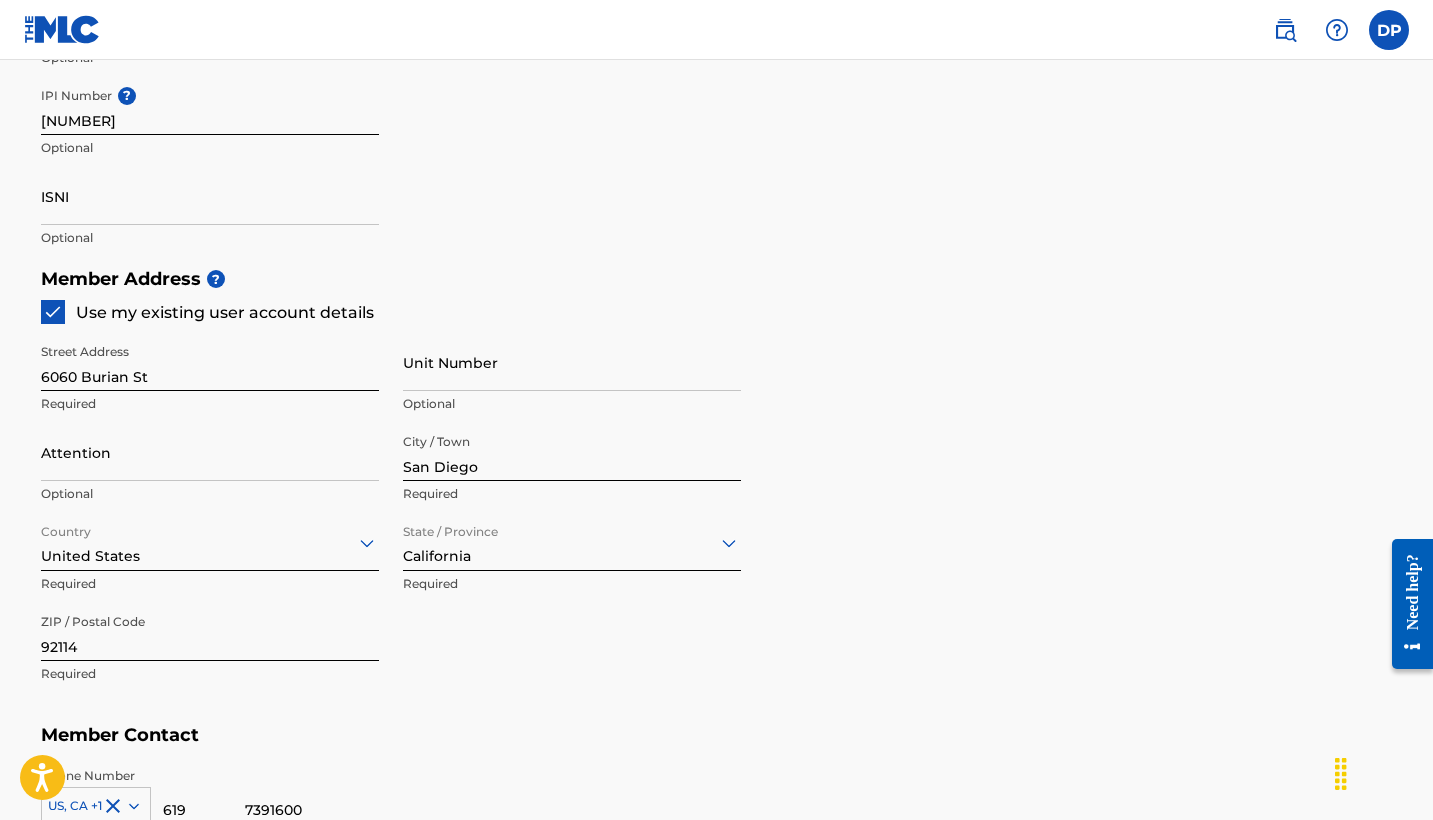 drag, startPoint x: 609, startPoint y: 617, endPoint x: 537, endPoint y: 581, distance: 80.49844 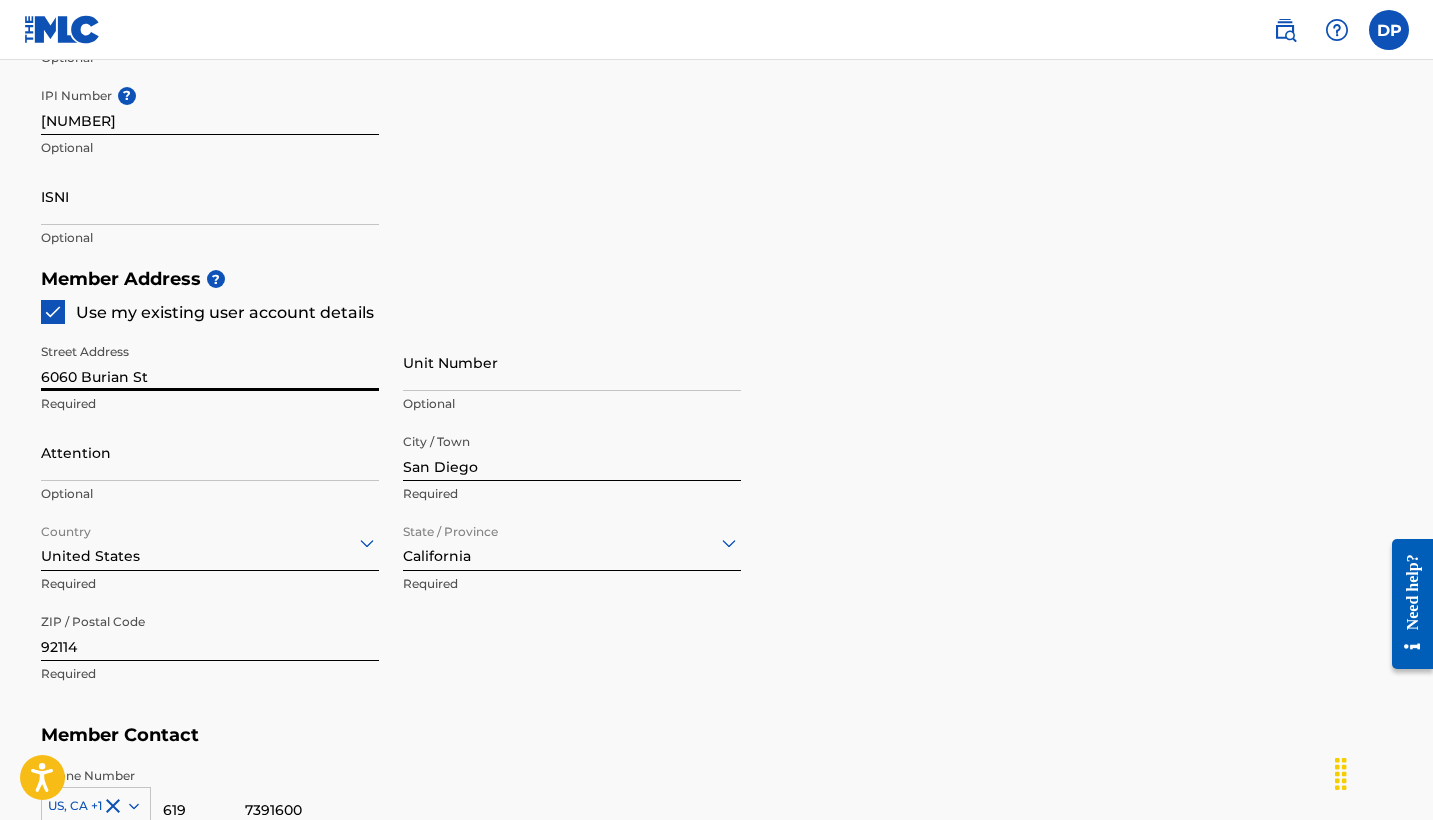 drag, startPoint x: 185, startPoint y: 375, endPoint x: 0, endPoint y: 369, distance: 185.09727 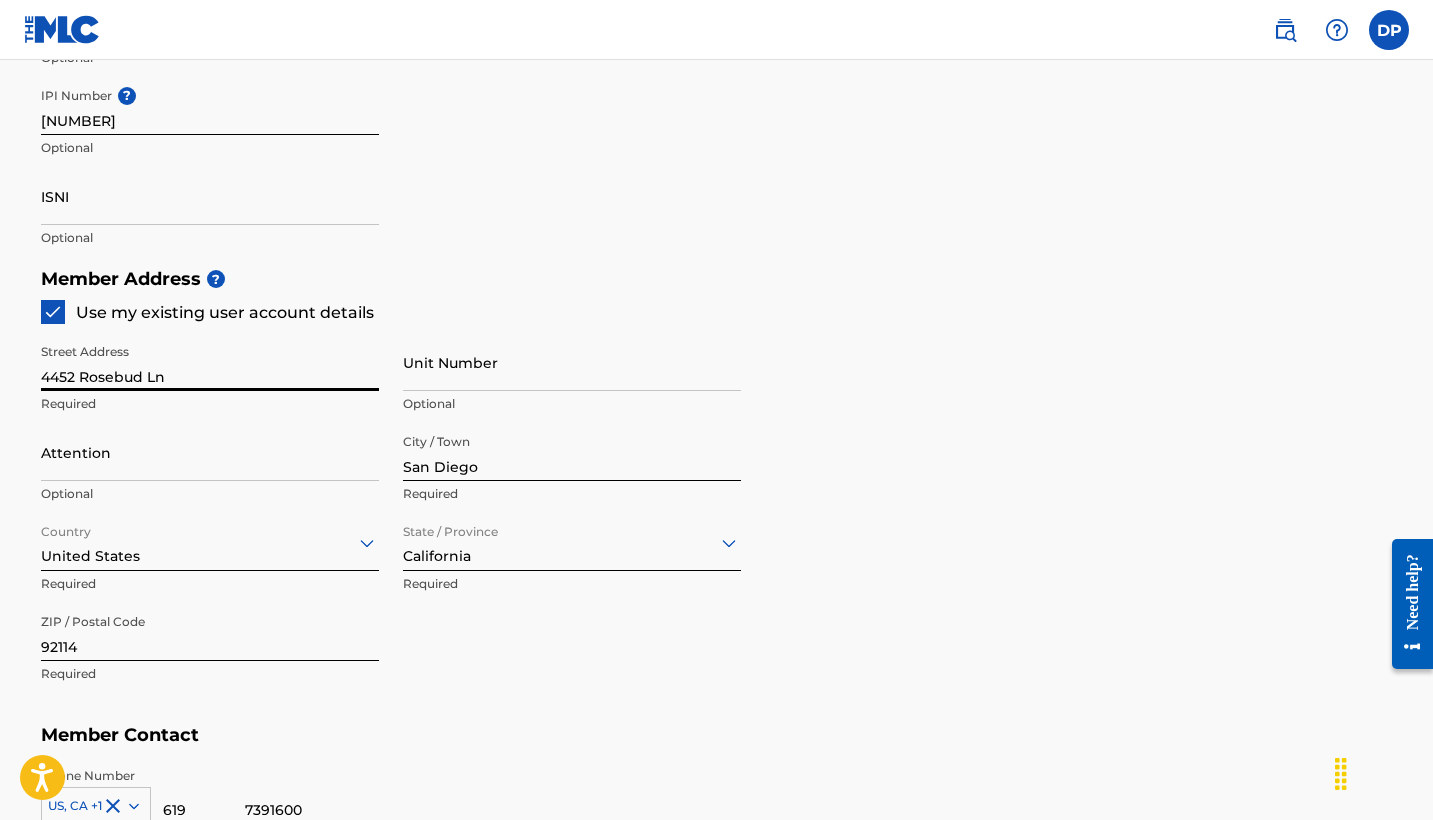 type on "4452 Rosebud Ln" 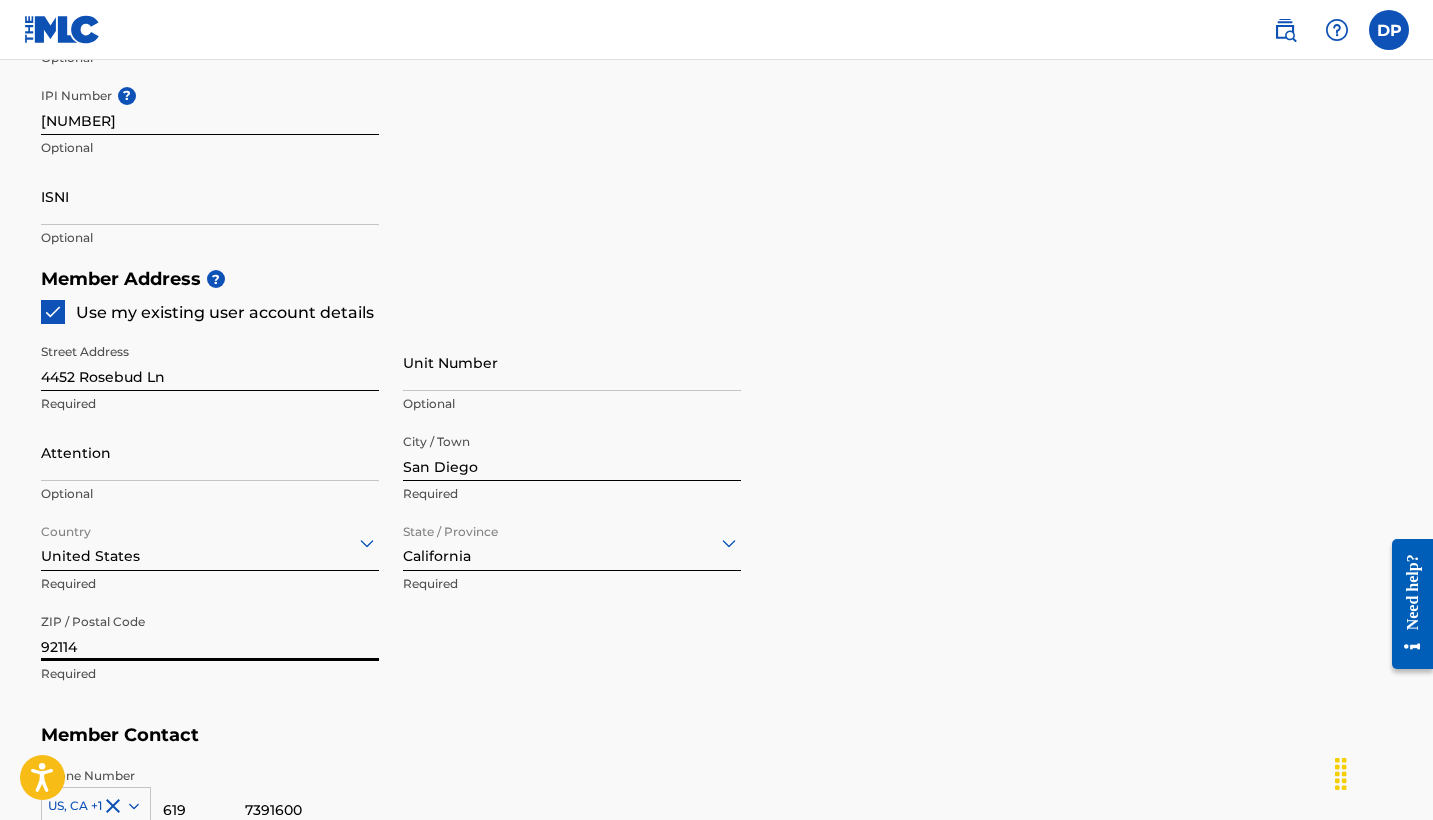 drag, startPoint x: 225, startPoint y: 647, endPoint x: 20, endPoint y: 643, distance: 205.03902 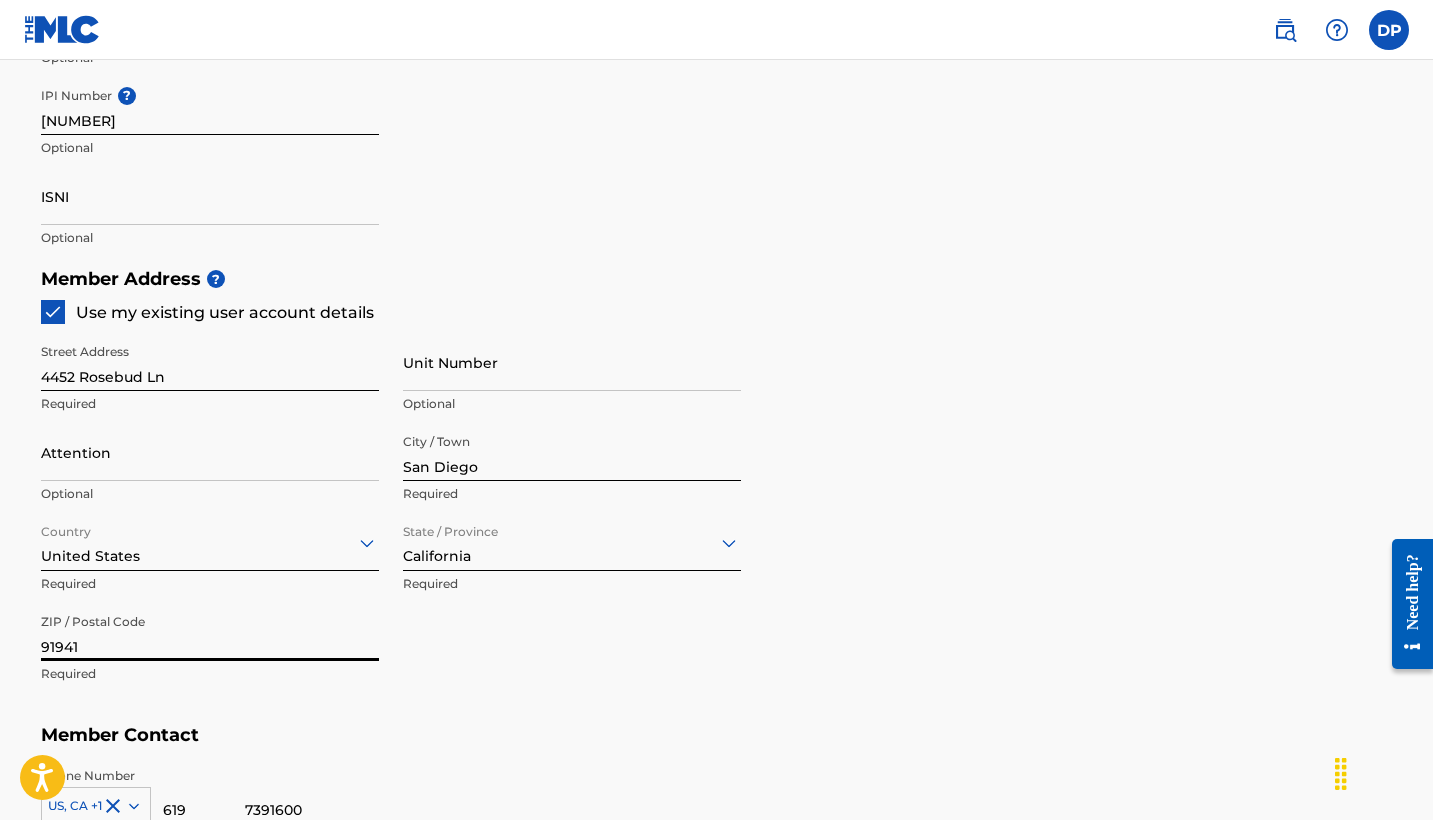 type on "91941" 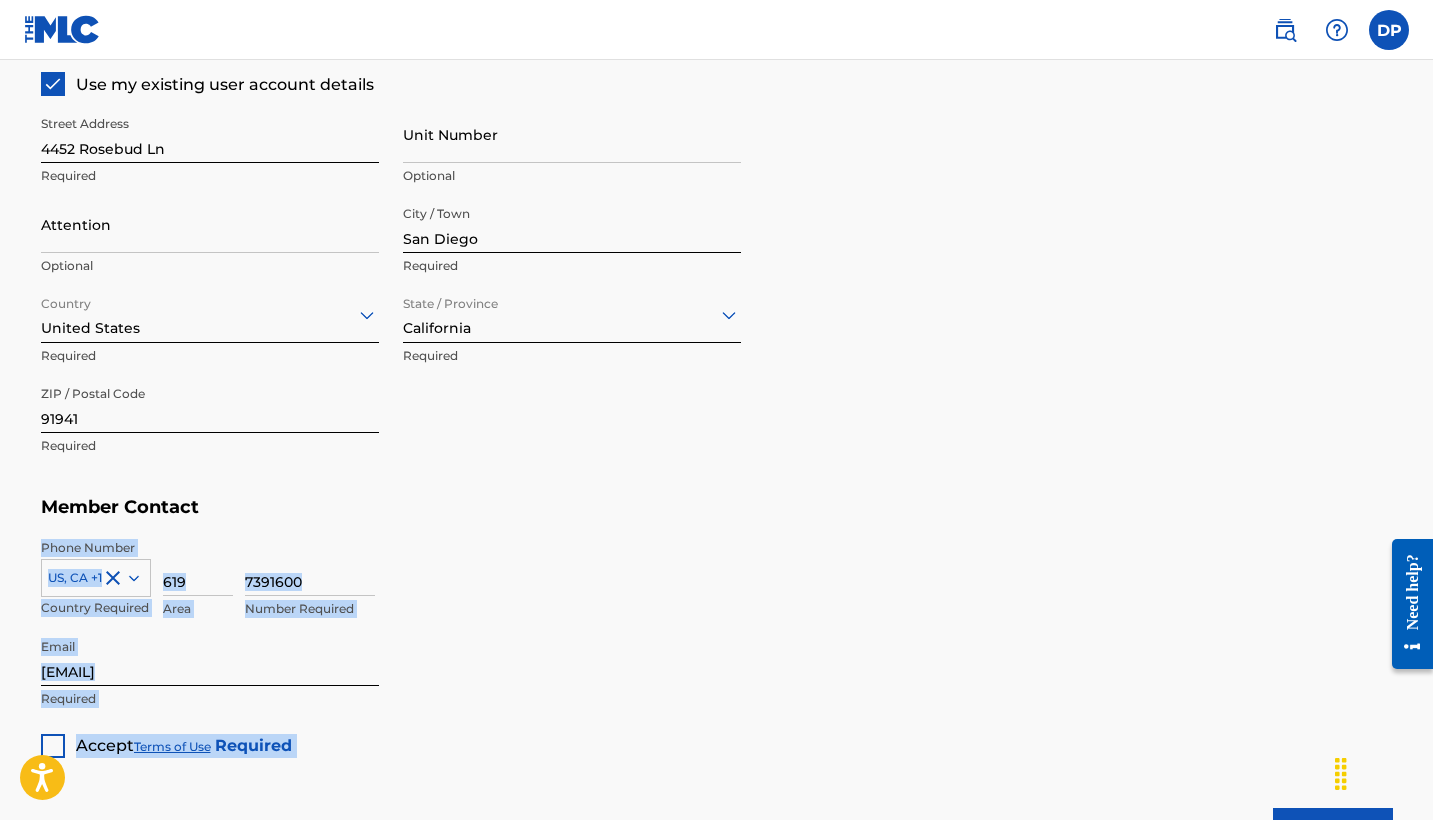 scroll, scrollTop: 1002, scrollLeft: 0, axis: vertical 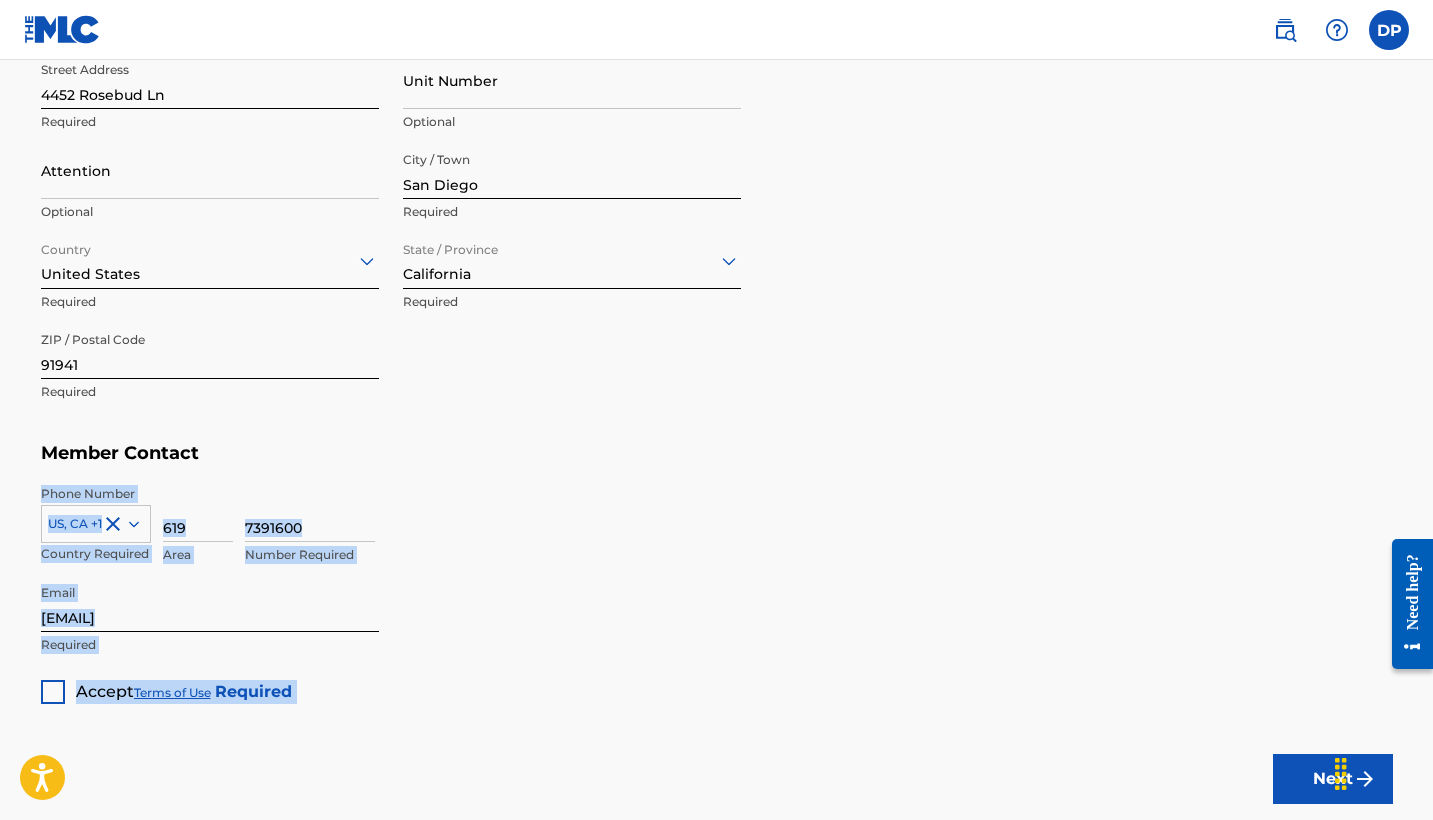 drag, startPoint x: 394, startPoint y: 739, endPoint x: 426, endPoint y: 772, distance: 45.96738 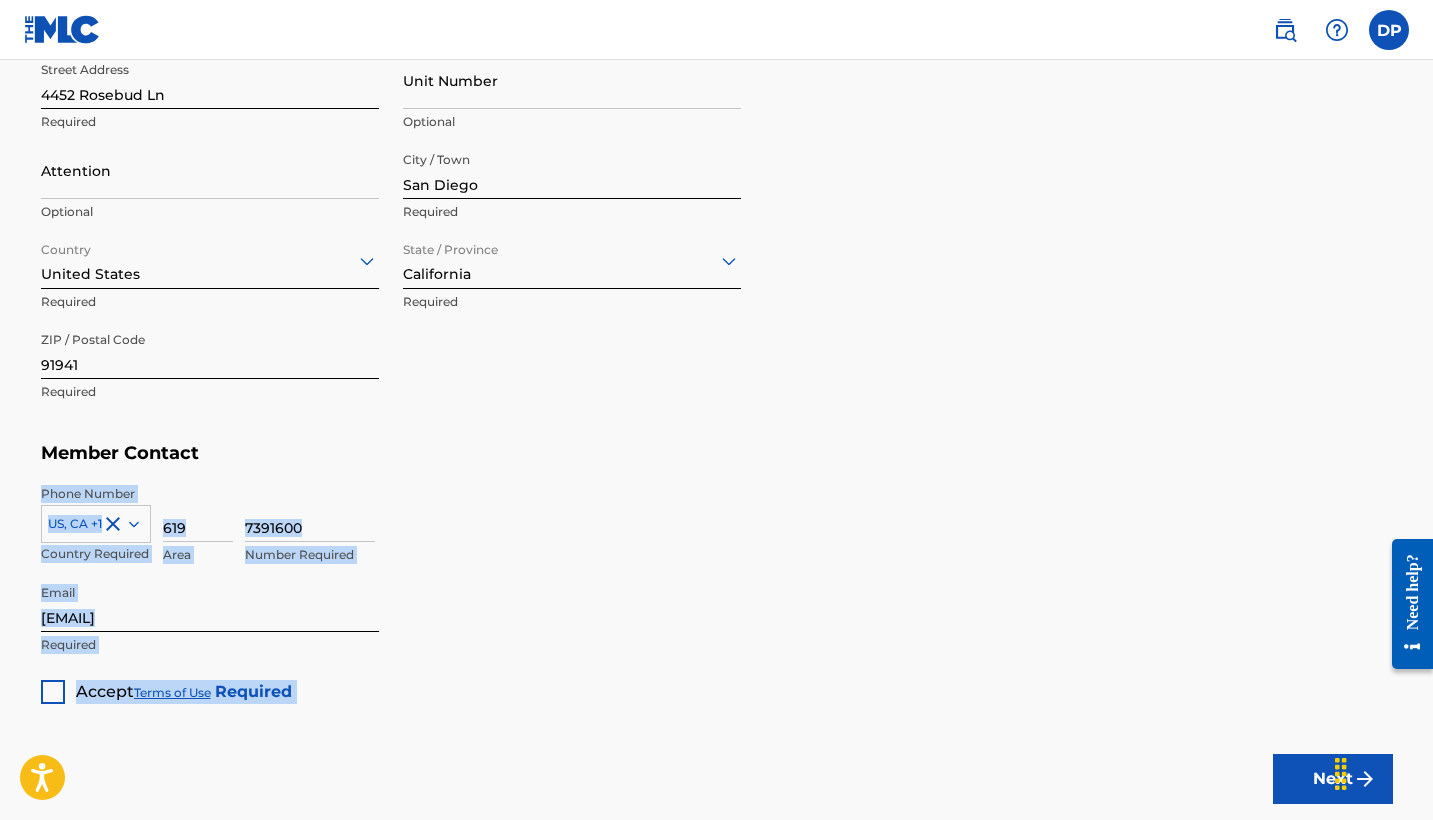 click on "Create a Member If you are a self-administered songwriter without a publisher through your PRO or legal publishing entity, we encourage you to create a publishing name. This helps to differentiate your publisher from your songwriter name within work registrations through The MLC Portal. Examples of a publishing name: [FIRST_NAME] [LAST_NAME] Songs[FIRST_NAME] [LAST_NAME] Publishing Member Type ? Self-Administered Songwriter Required Do you have a publisher, administrator, CMO, or digital distribution service collecting U.S. digital audio mechanical royalties on your behalf? ? No Required Member Name ? Member name Destiny Leigh Parker Required Identifiers ? Publisher Account Number ? Optional IPI Number ? 1280665150 Optional ISNI Optional Member Address ? Use my existing user account details Street Address 4452 Rosebud Ln Required Unit Number Optional Attention Optional City / Town San Diego Required Country United States Required State / Province California Required ZIP / Postal Code 91941 Required Member Contact 619" at bounding box center (716, -44) 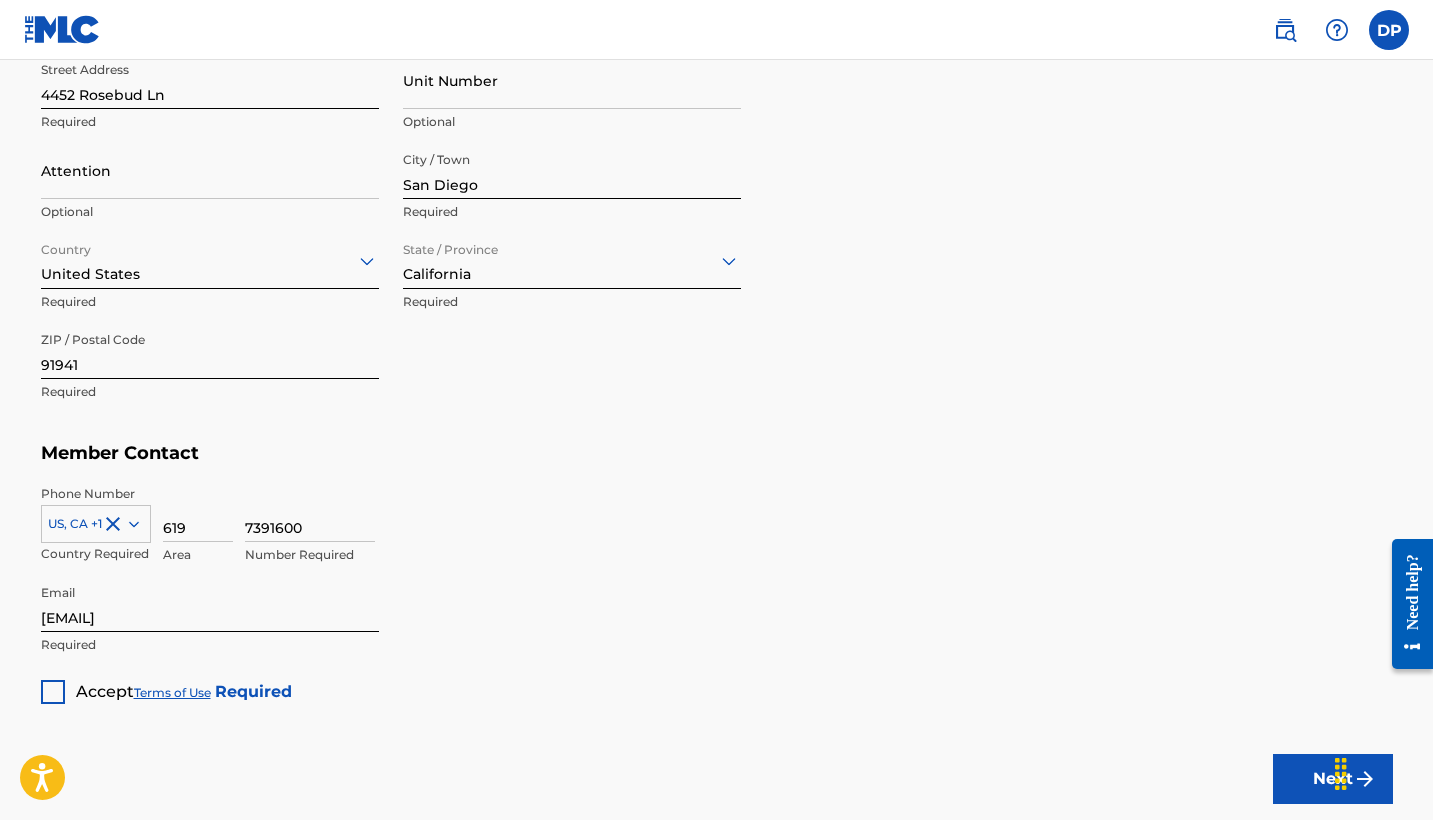 click on "Create a Member If you are a self-administered songwriter without a publisher through your PRO or legal publishing entity, we encourage you to create a publishing name. This helps to differentiate your publisher from your songwriter name within work registrations through The MLC Portal. Examples of a publishing name: [FIRST_NAME] [LAST_NAME] Songs[FIRST_NAME] [LAST_NAME] Publishing Member Type ? Self-Administered Songwriter Required Do you have a publisher, administrator, CMO, or digital distribution service collecting U.S. digital audio mechanical royalties on your behalf? ? No Required Member Name ? Member name Destiny Leigh Parker Required Identifiers ? Publisher Account Number ? Optional IPI Number ? 1280665150 Optional ISNI Optional Member Address ? Use my existing user account details Street Address 4452 Rosebud Ln Required Unit Number Optional Attention Optional City / Town San Diego Required Country United States Required State / Province California Required ZIP / Postal Code 91941 Required Member Contact 619" at bounding box center [716, -44] 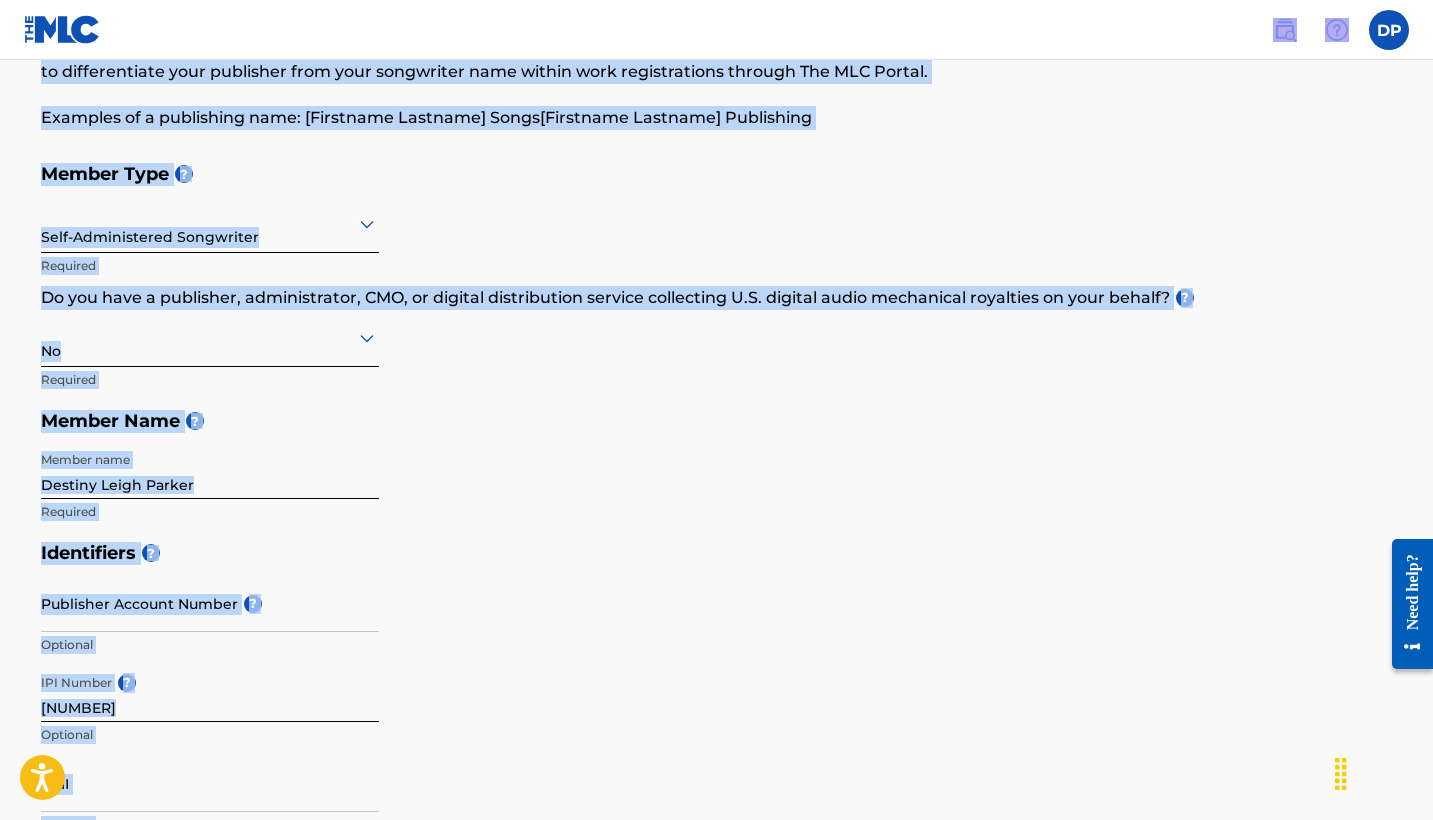 scroll, scrollTop: 0, scrollLeft: 0, axis: both 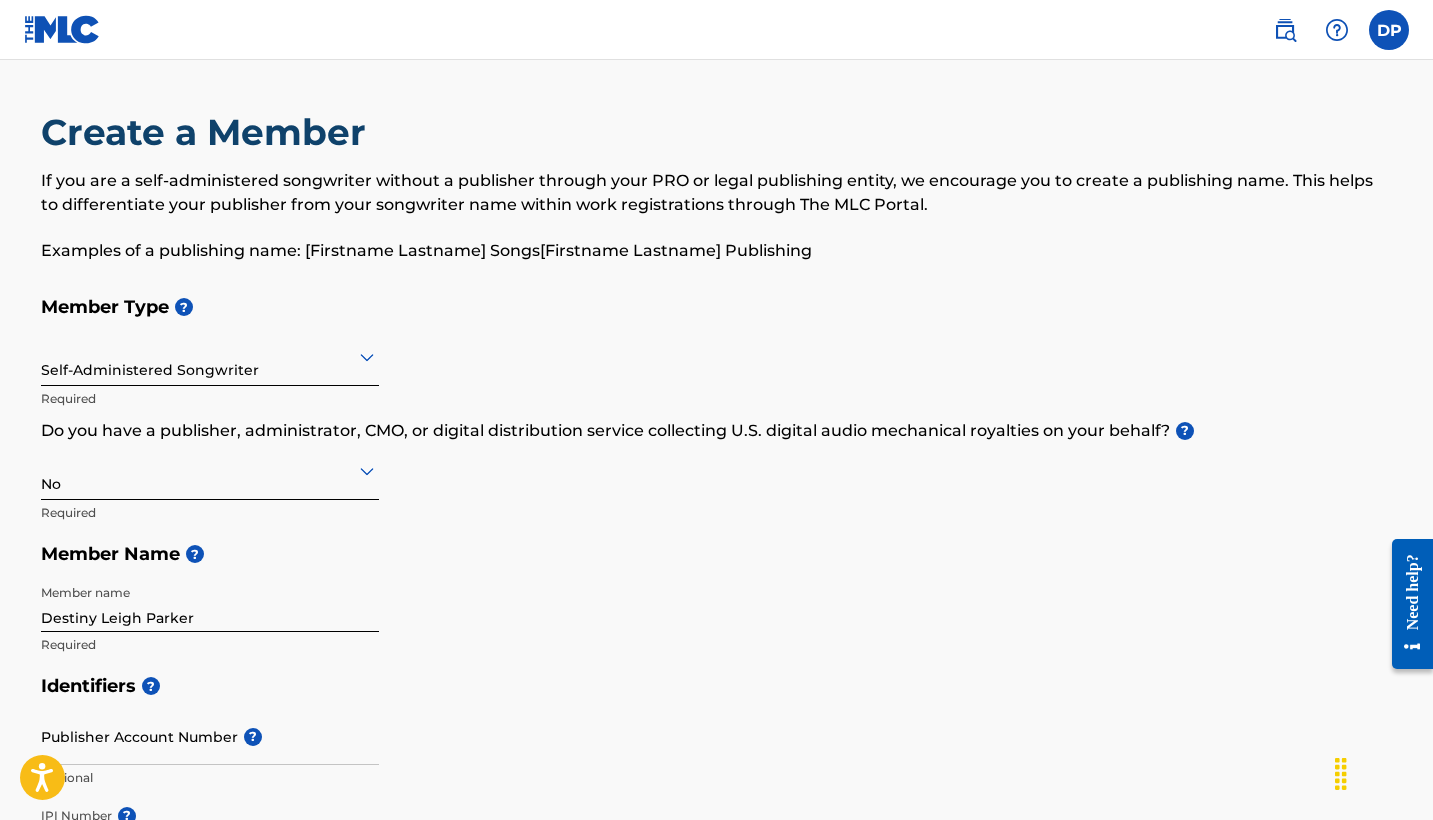 drag, startPoint x: 1264, startPoint y: 453, endPoint x: 1247, endPoint y: 796, distance: 343.42102 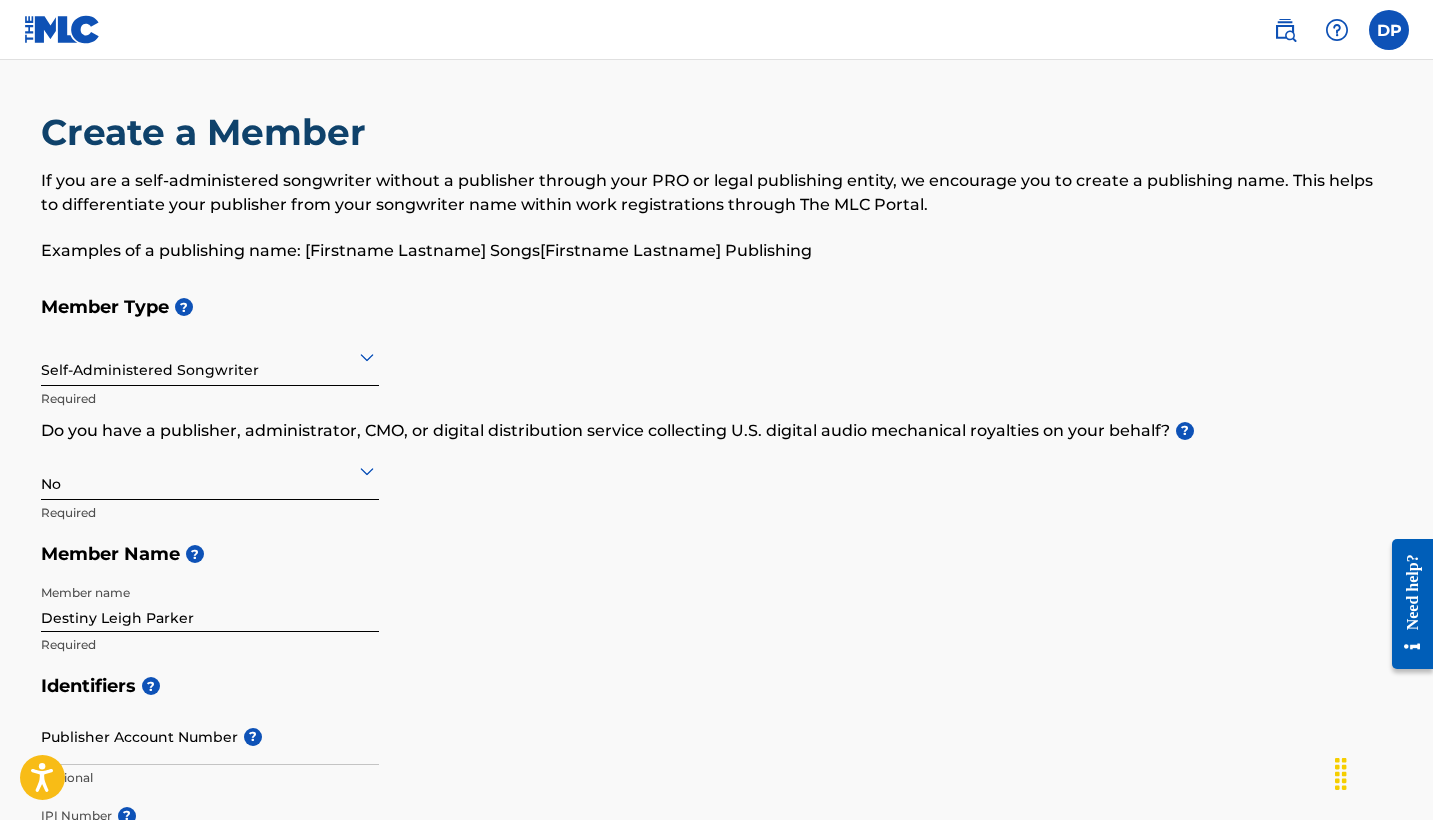 click 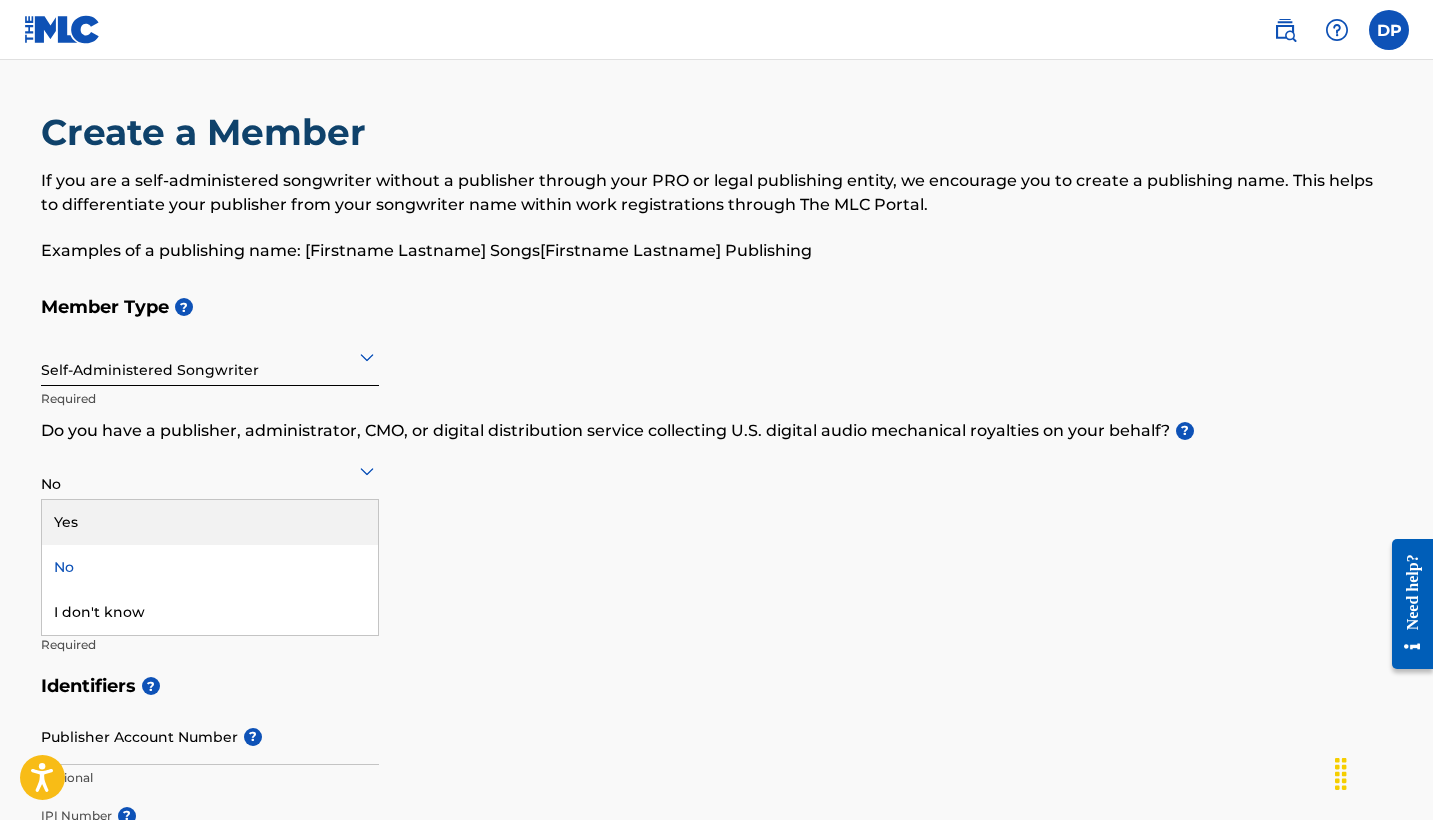 click on "Yes" at bounding box center [210, 522] 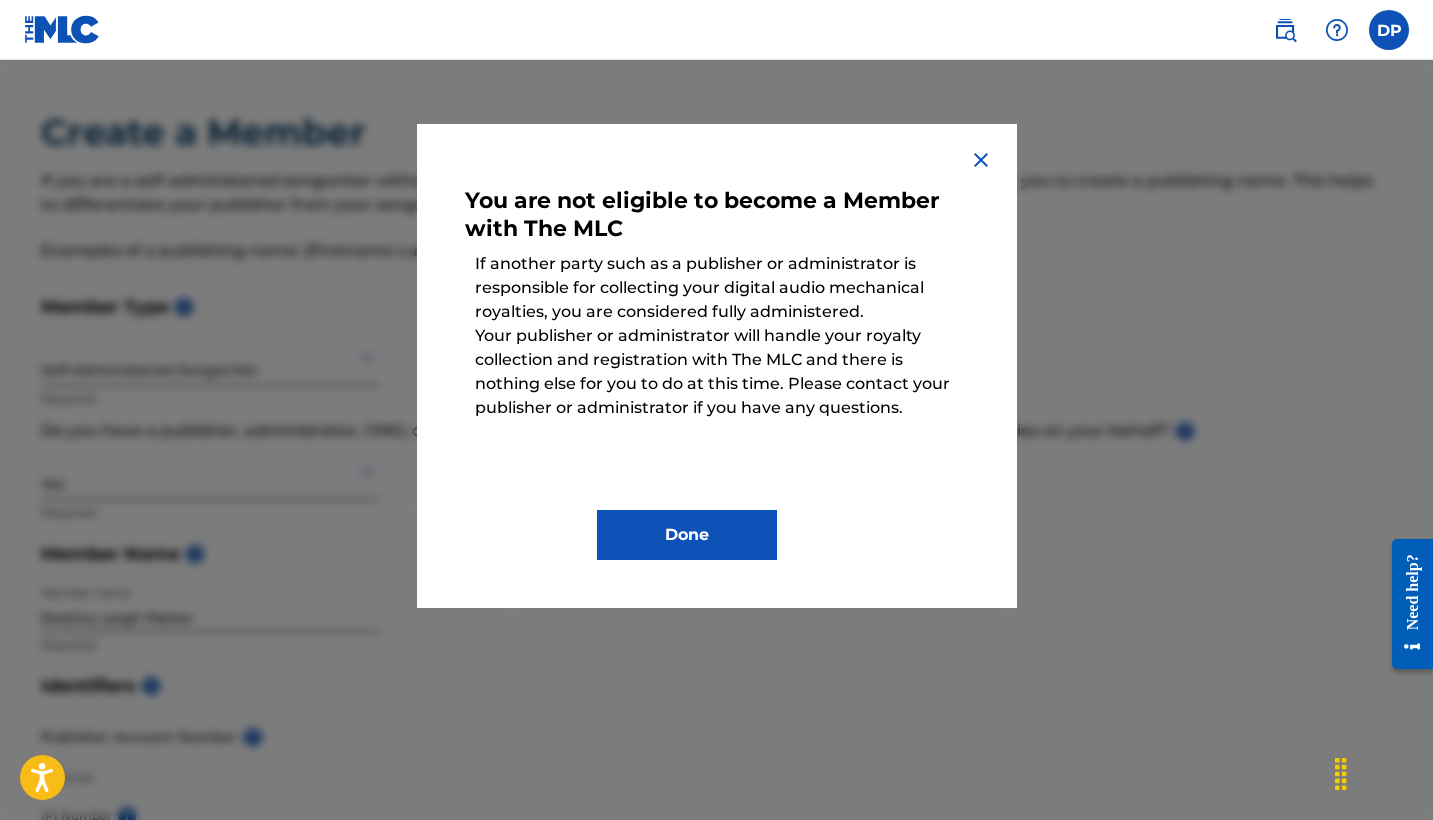 click at bounding box center (981, 160) 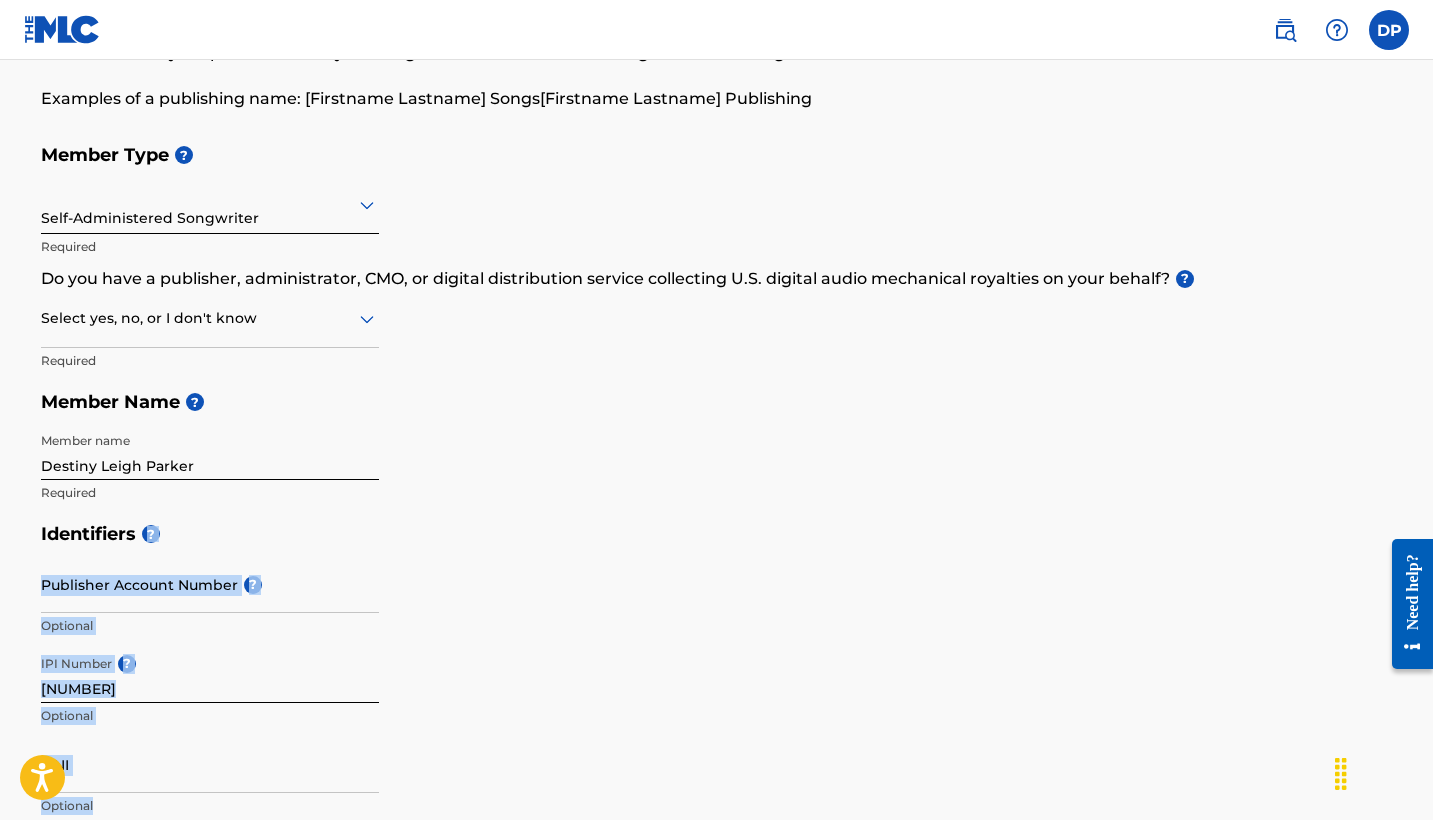 scroll, scrollTop: 189, scrollLeft: 0, axis: vertical 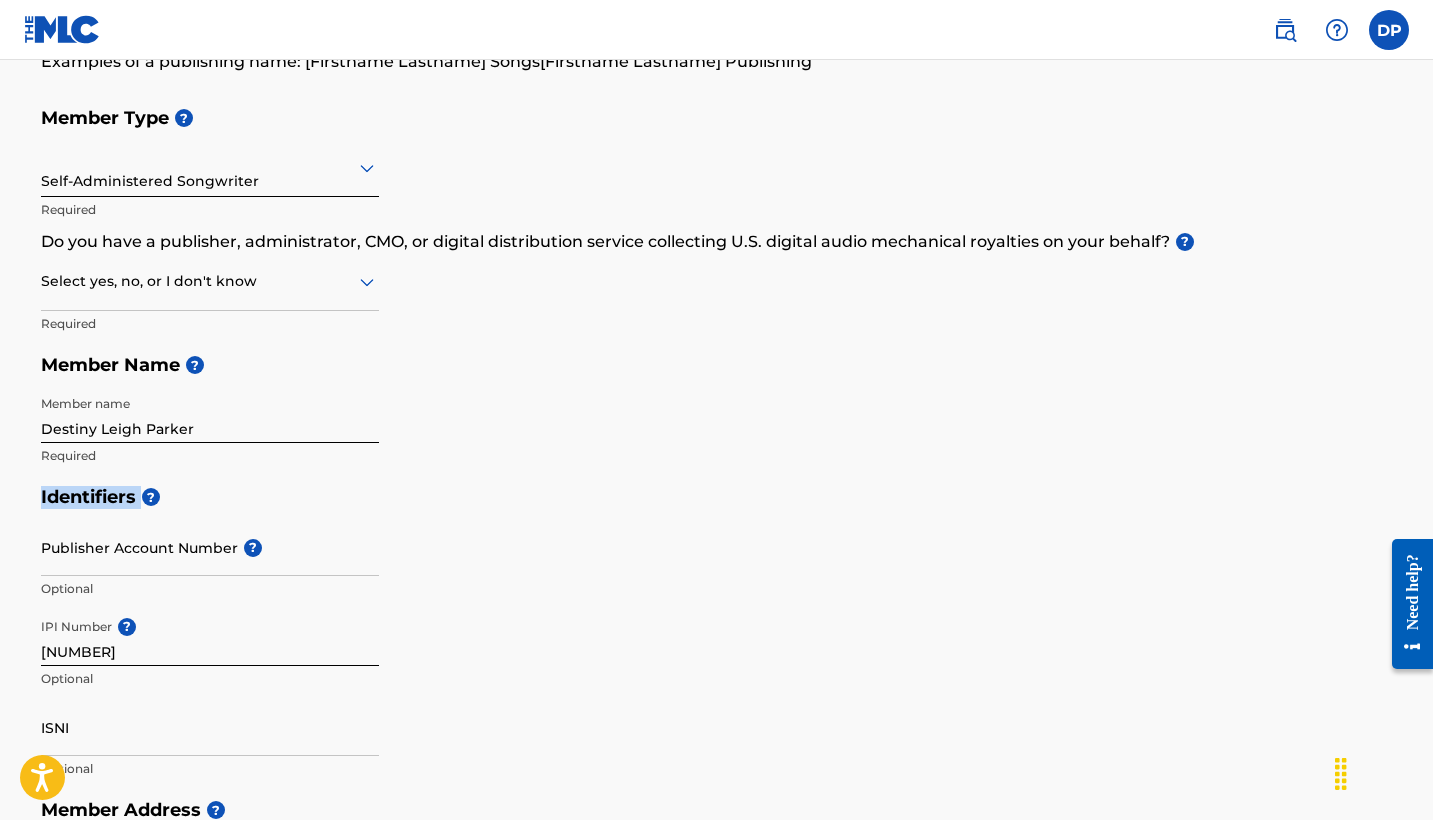 drag, startPoint x: 775, startPoint y: 666, endPoint x: 842, endPoint y: 444, distance: 231.89006 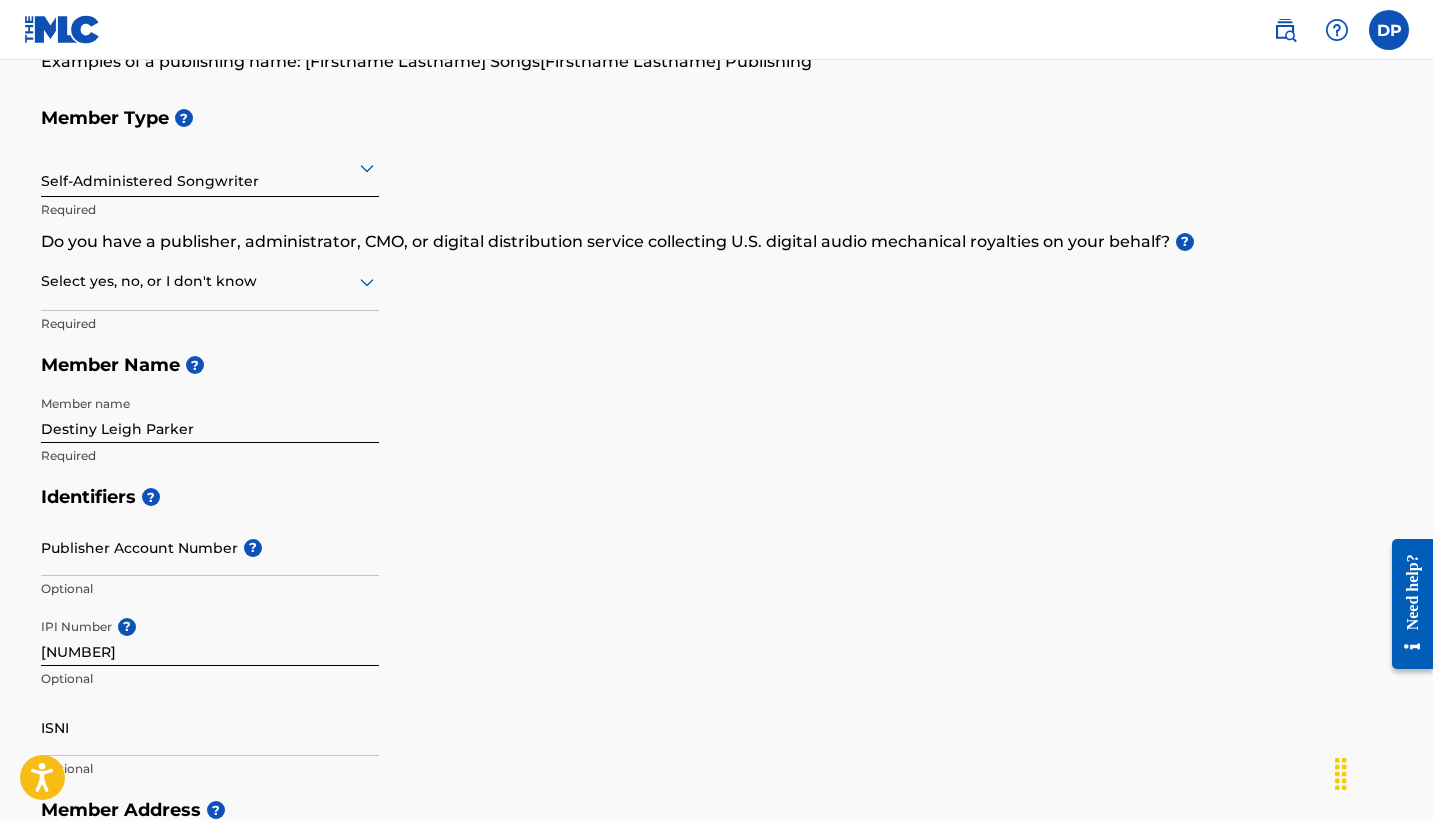 click 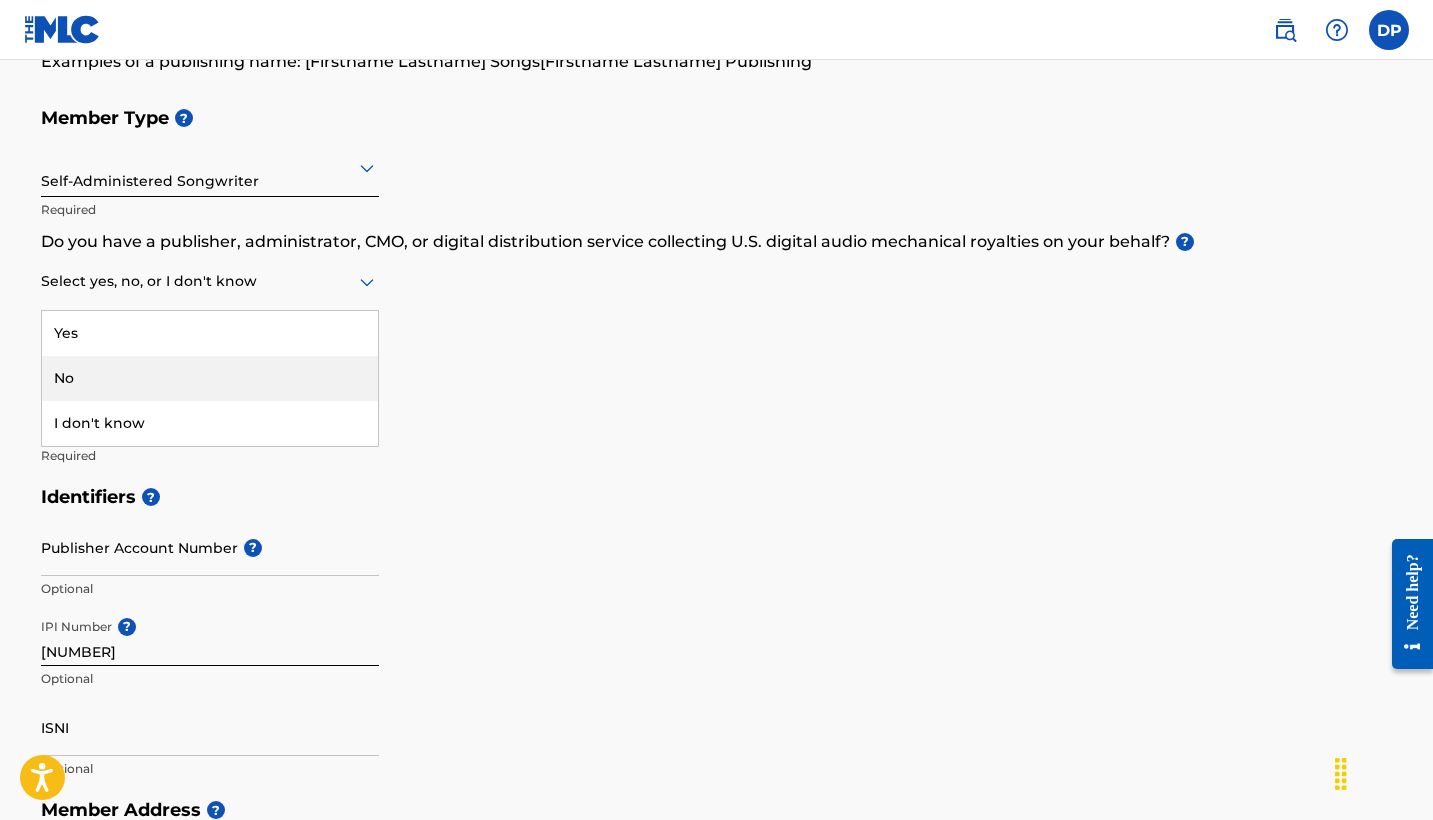 click on "No" at bounding box center (210, 378) 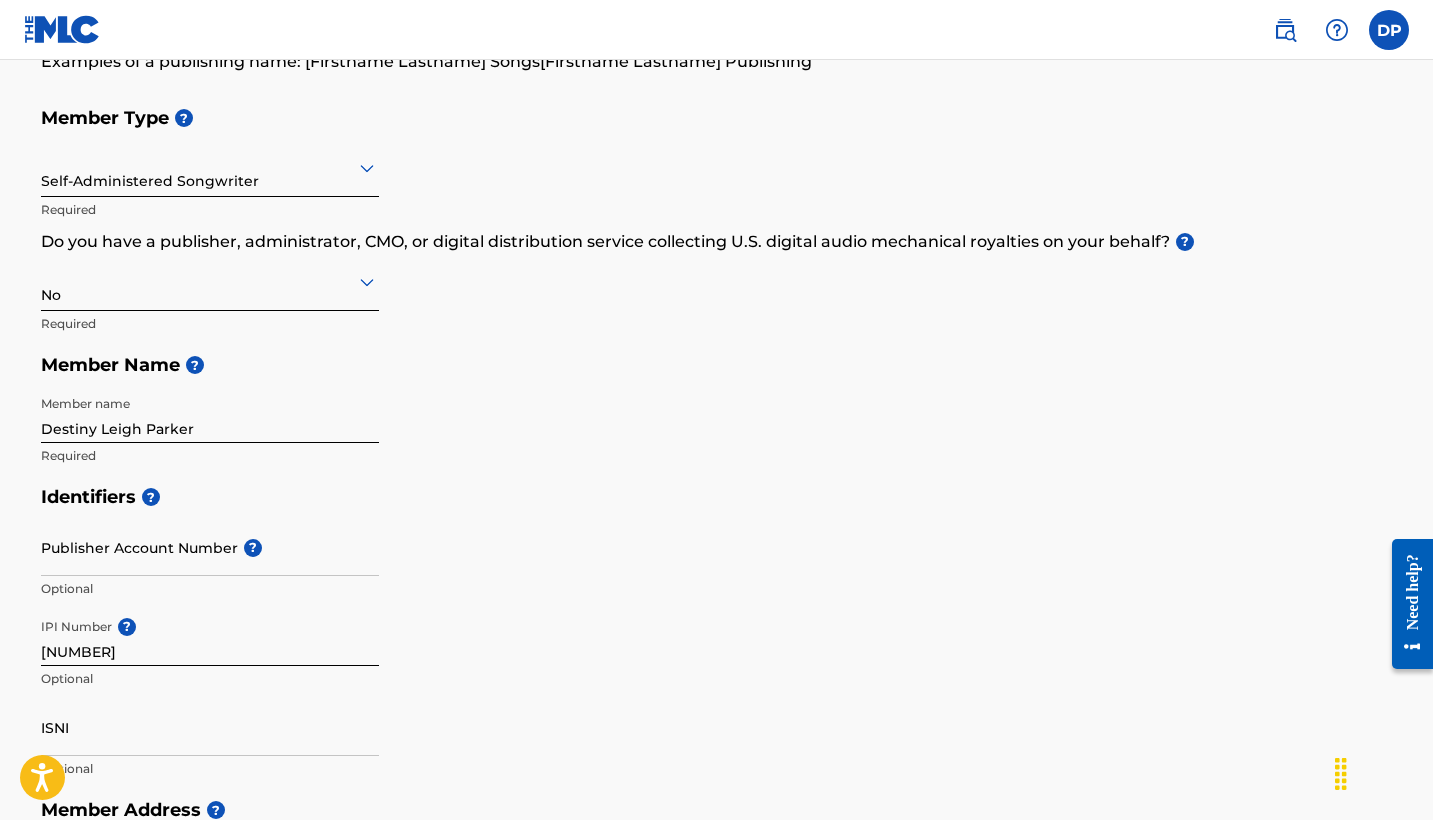 click on "Identifiers ?" at bounding box center [717, 497] 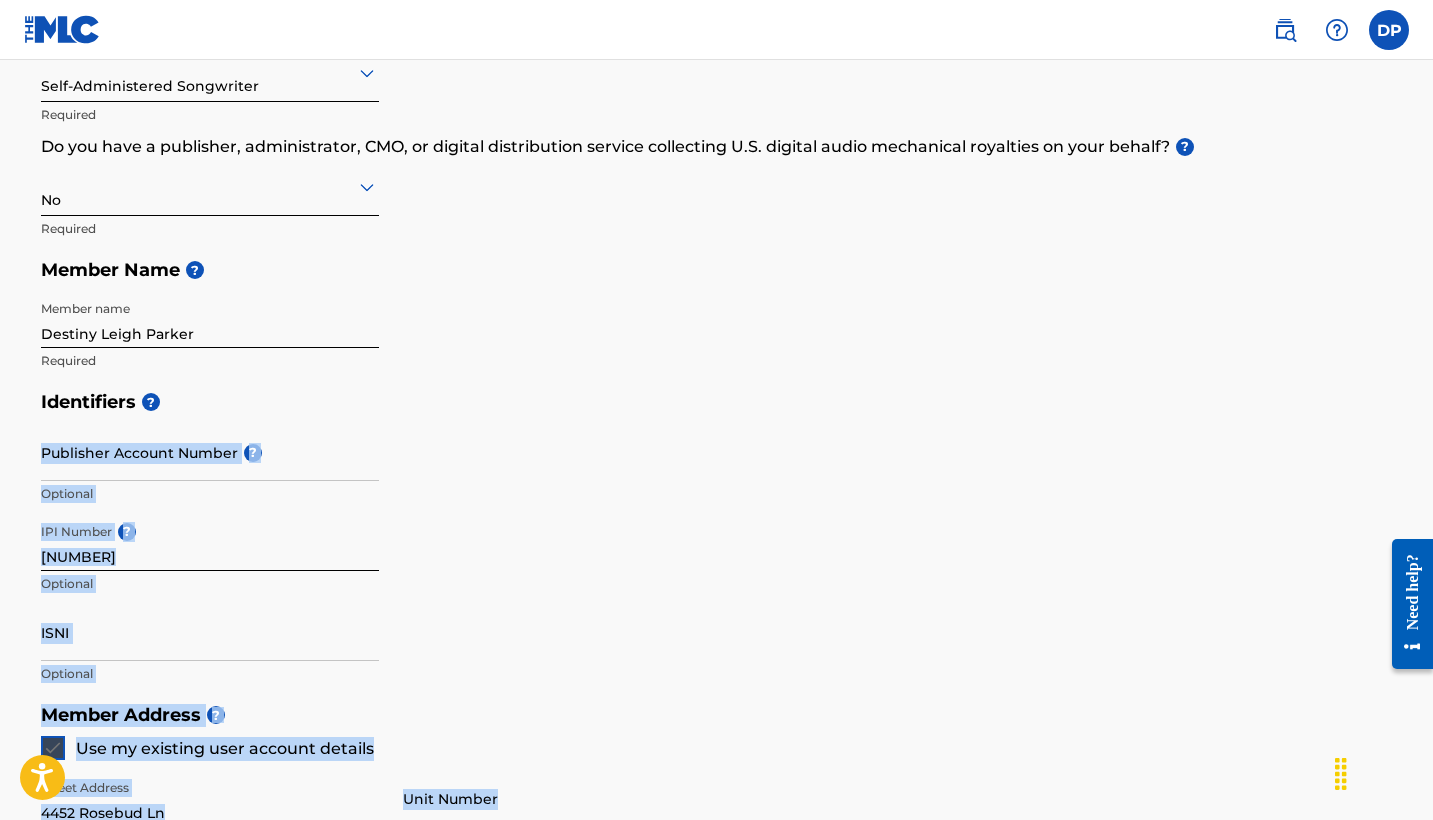 scroll, scrollTop: 307, scrollLeft: 0, axis: vertical 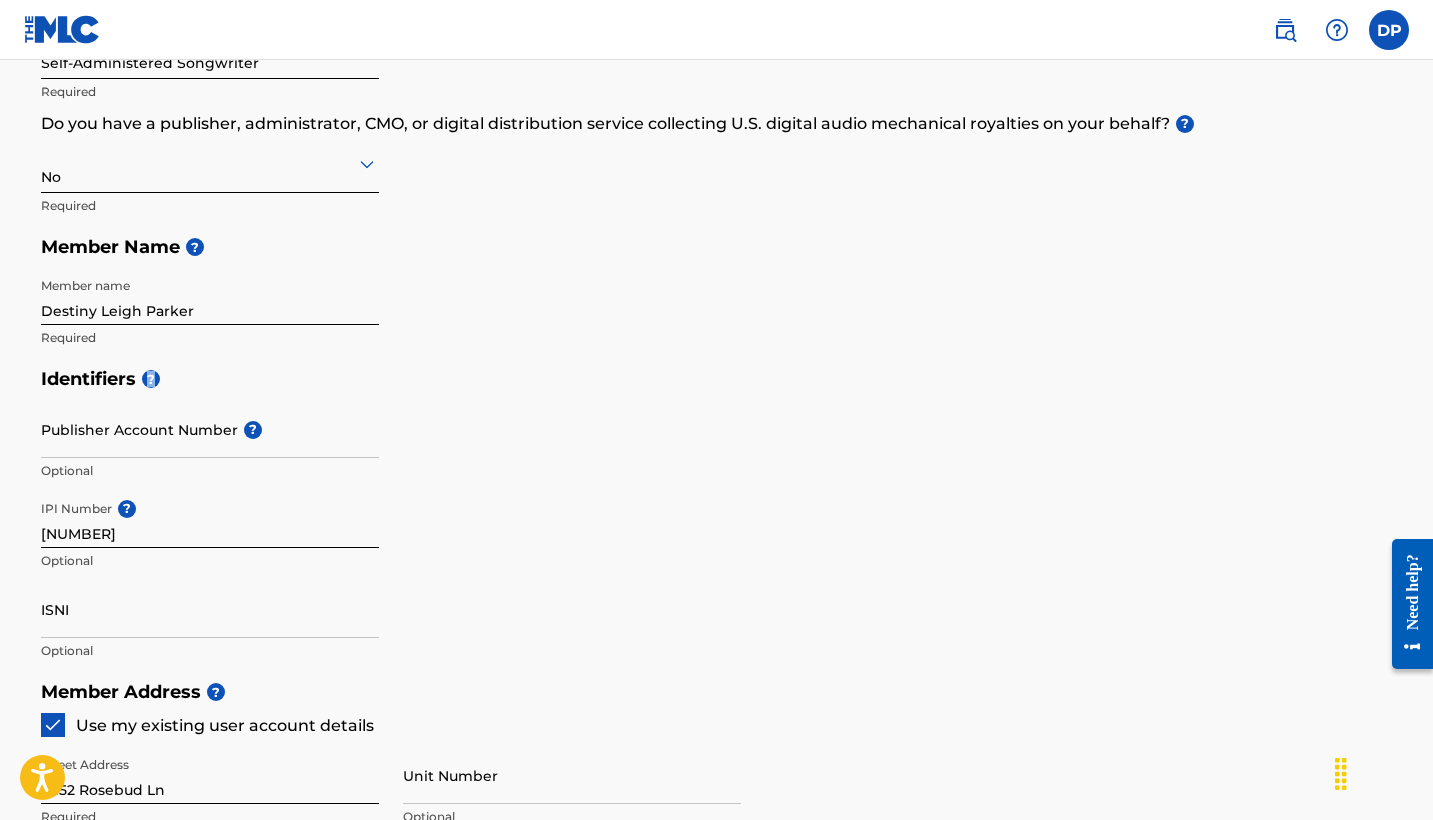drag, startPoint x: 1010, startPoint y: 488, endPoint x: 1014, endPoint y: 356, distance: 132.0606 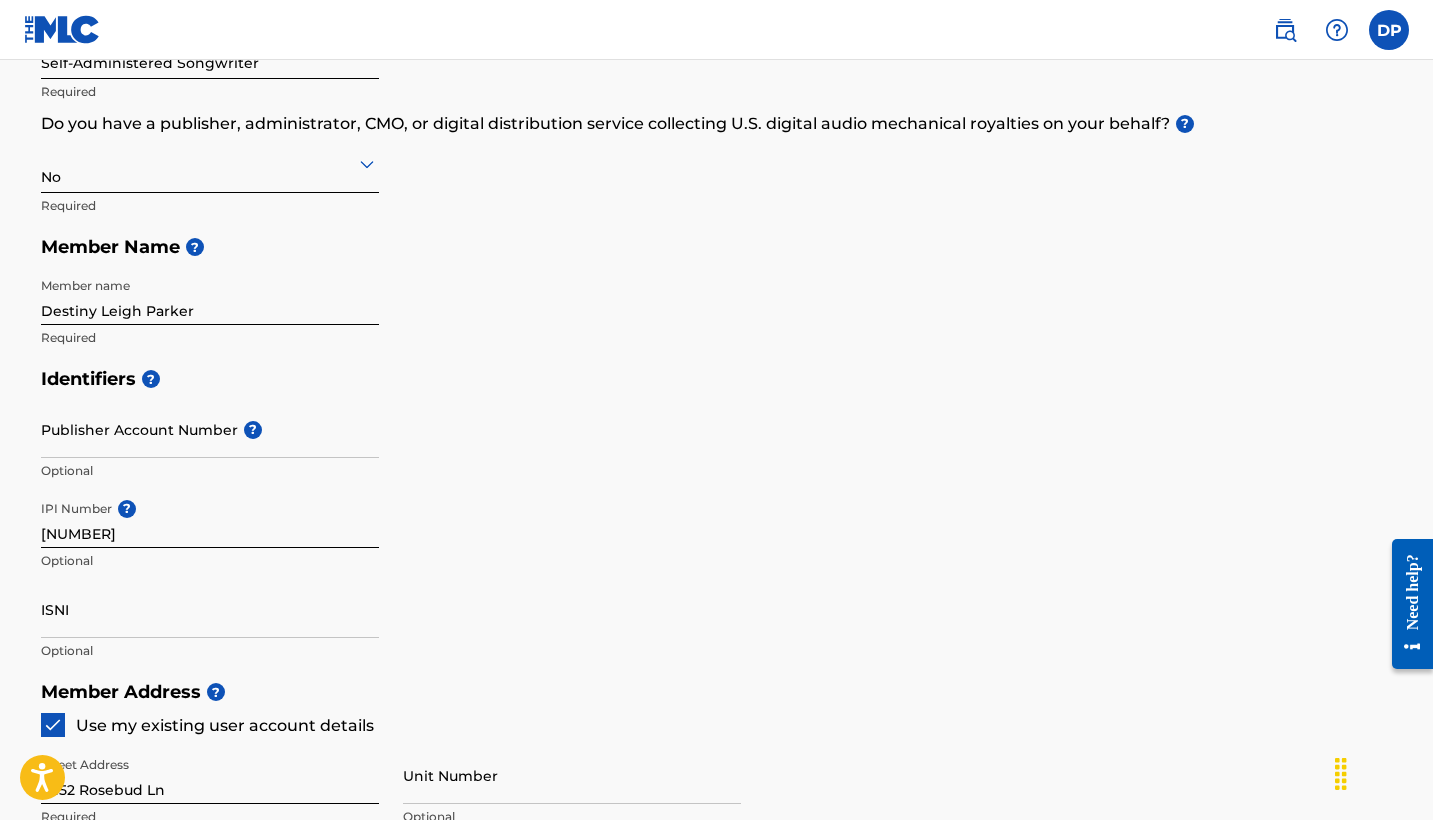click on "Publisher Account Number ?" at bounding box center (210, 429) 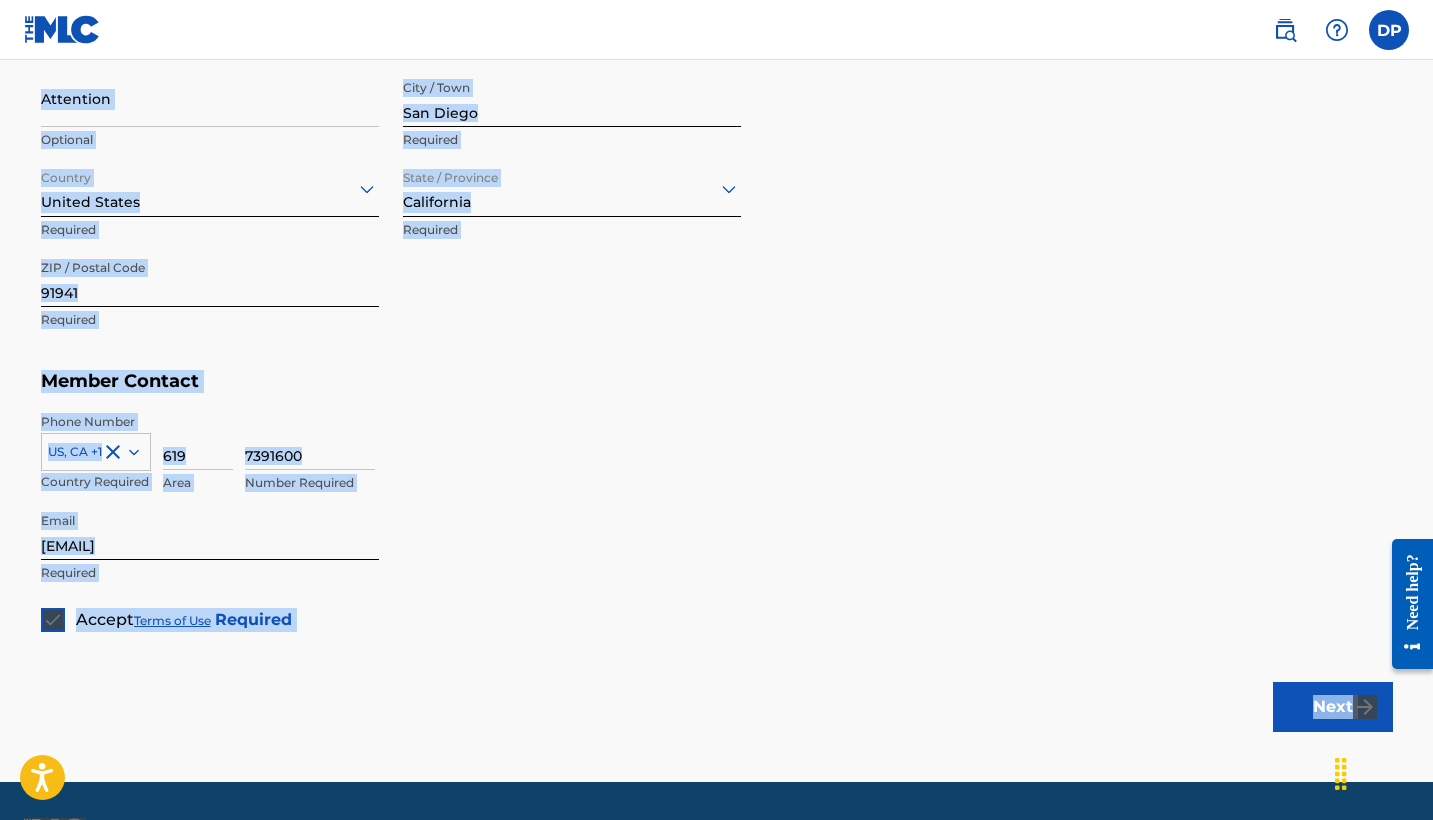 scroll, scrollTop: 1090, scrollLeft: 0, axis: vertical 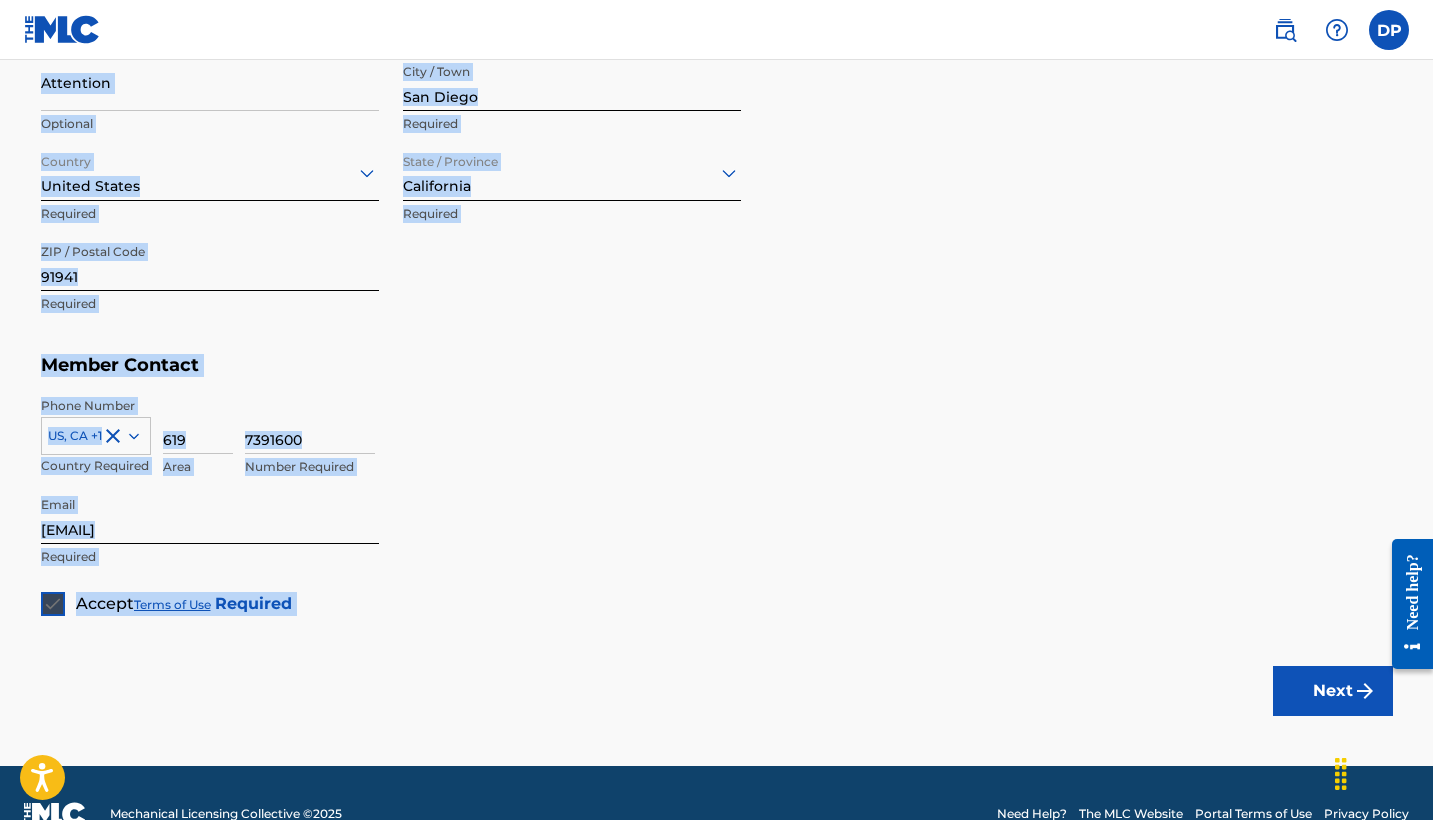 drag, startPoint x: 871, startPoint y: 667, endPoint x: 935, endPoint y: 555, distance: 128.99612 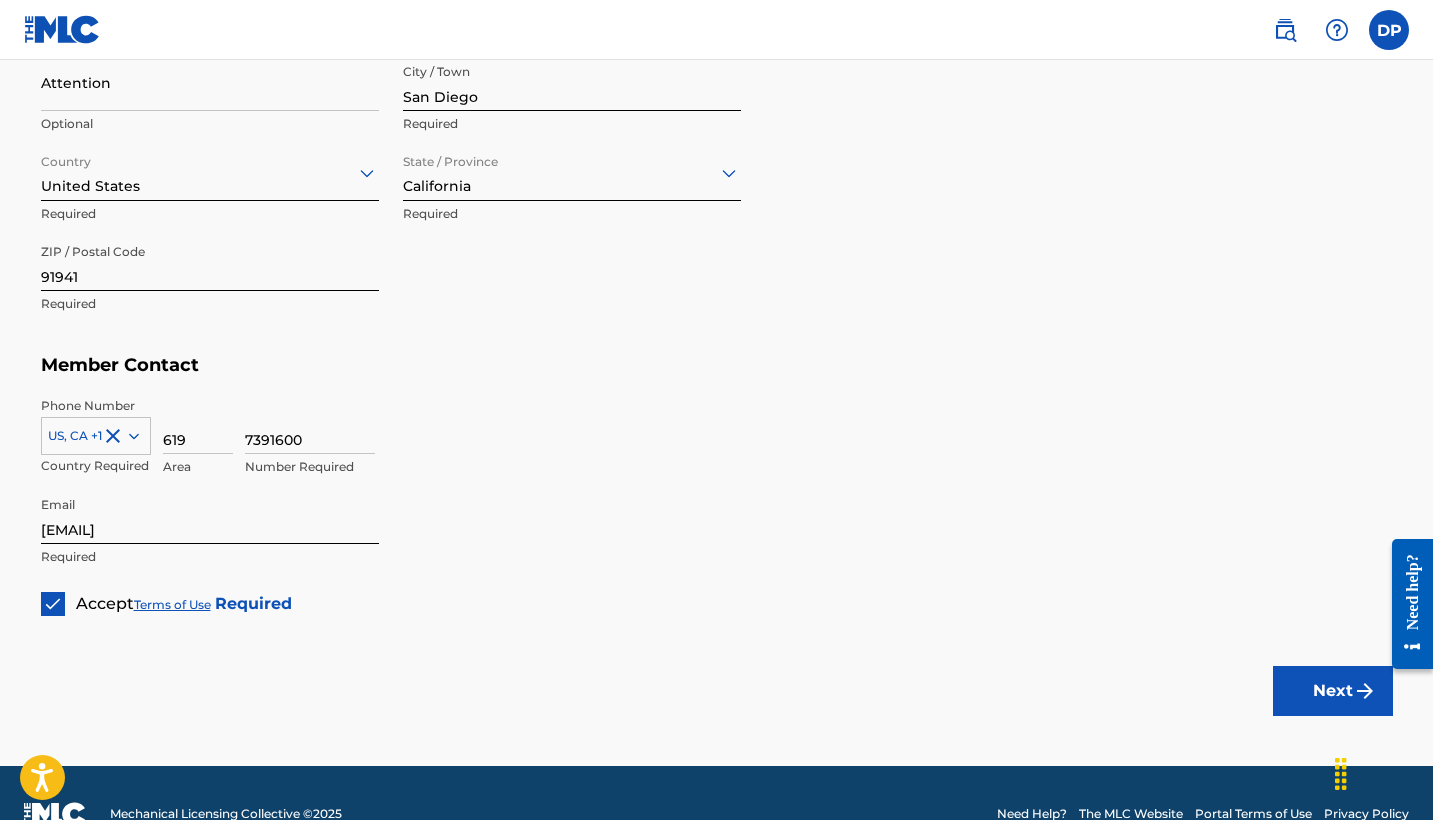 click on "Create a Member If you are a self-administered songwriter without a publisher through your PRO or legal publishing entity, we encourage you to create a publishing name. This helps to differentiate your publisher from your songwriter name within work registrations through The MLC Portal. Examples of a publishing name: [FIRST_NAME] [LAST_NAME] Songs[FIRST_NAME] [LAST_NAME] Publishing Member Type ? Self-Administered Songwriter Required Do you have a publisher, administrator, CMO, or digital distribution service collecting U.S. digital audio mechanical royalties on your behalf? ? No Required Member Name ? Member name Destiny Leigh Parker Required Identifiers ? Publisher Account Number ? Optional IPI Number ? 1280665150 Optional ISNI Optional Member Address ? Use my existing user account details Street Address 4452 Rosebud Ln Required Unit Number Optional Attention Optional City / Town San Diego Required Country United States Required State / Province California Required ZIP / Postal Code 91941 Required Member Contact 619" at bounding box center (716, -132) 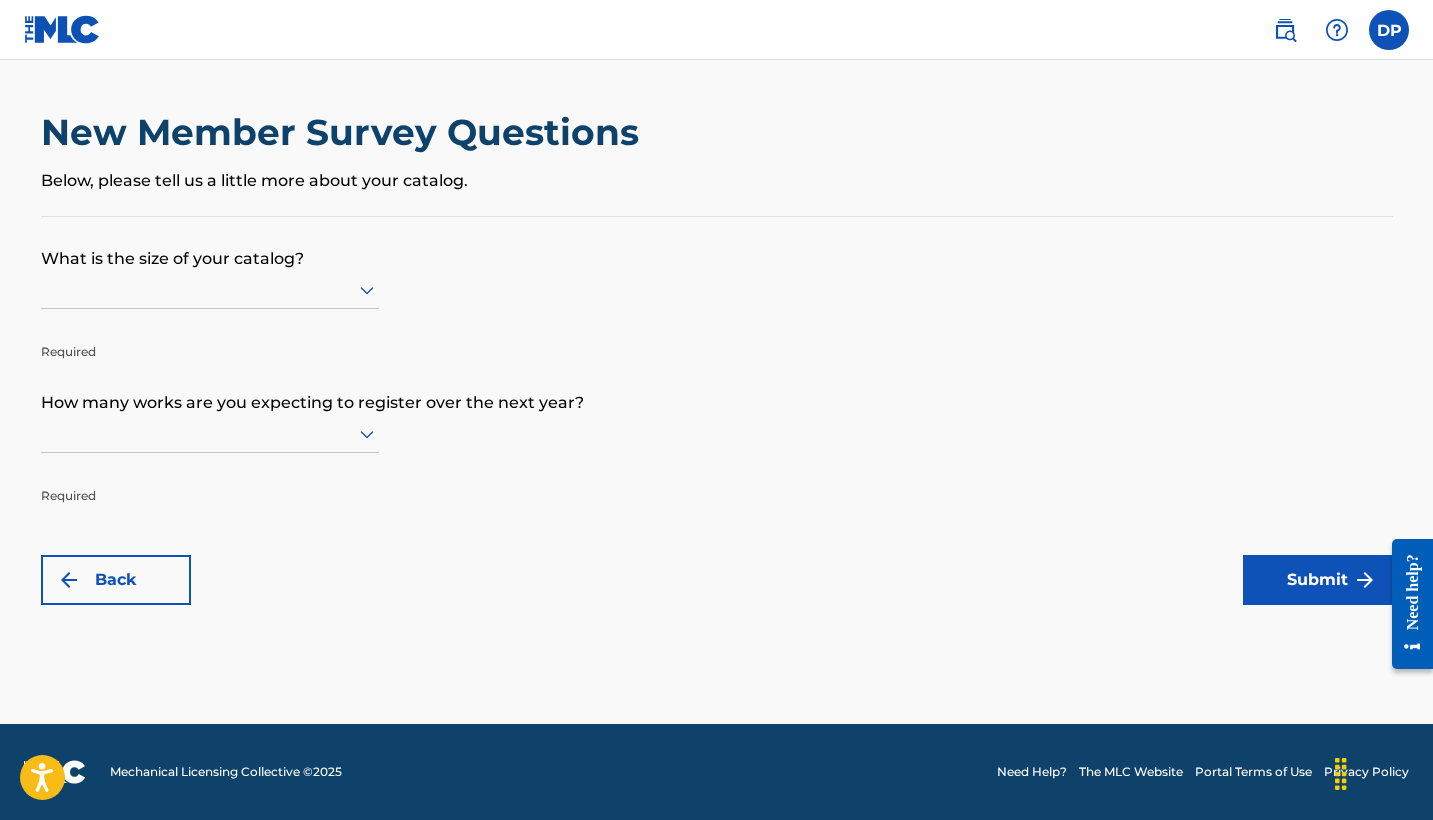 scroll, scrollTop: 0, scrollLeft: 0, axis: both 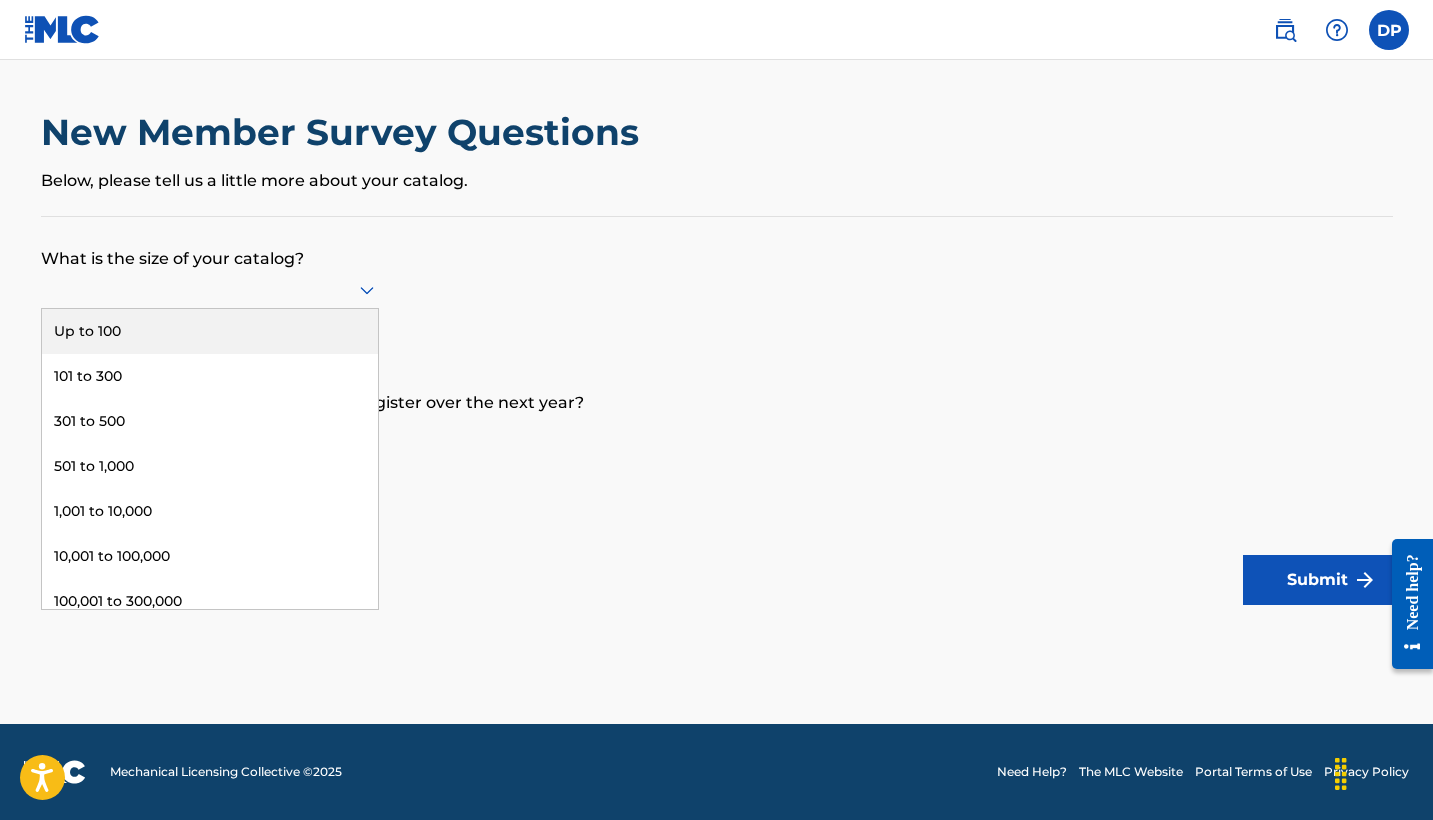 click on "Up to 100" at bounding box center [210, 331] 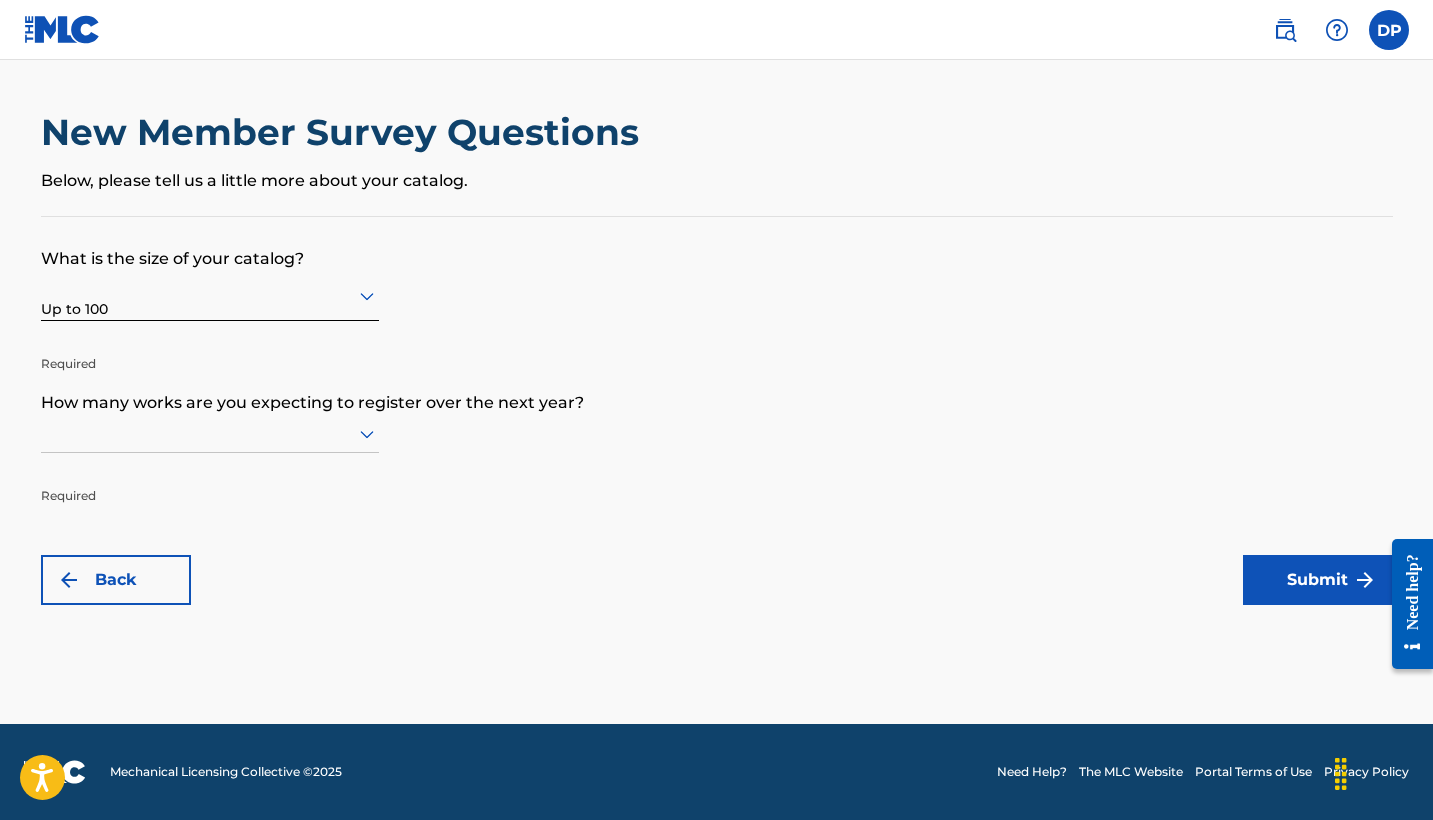 click at bounding box center [210, 433] 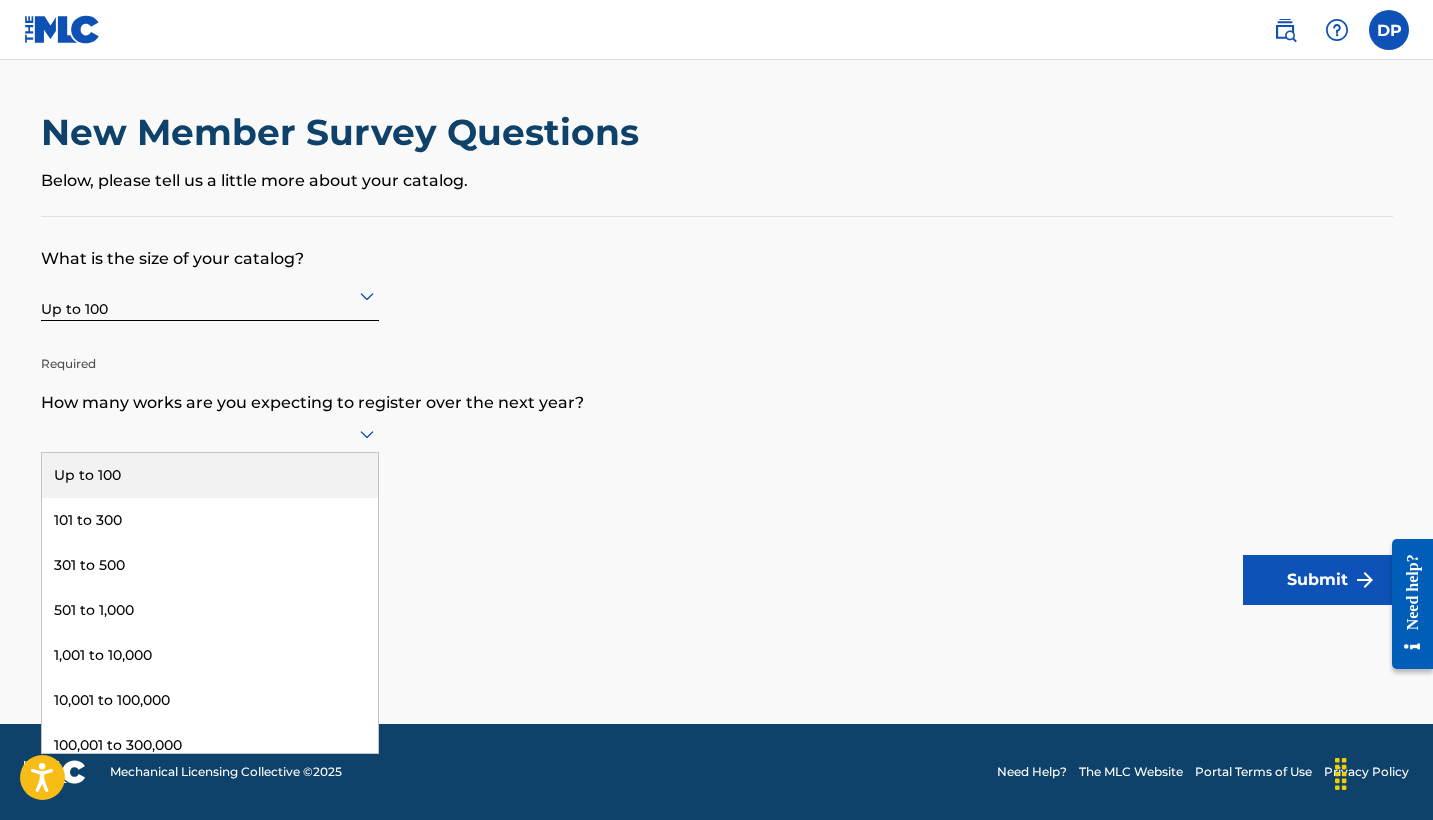 click on "Up to 100" at bounding box center [210, 475] 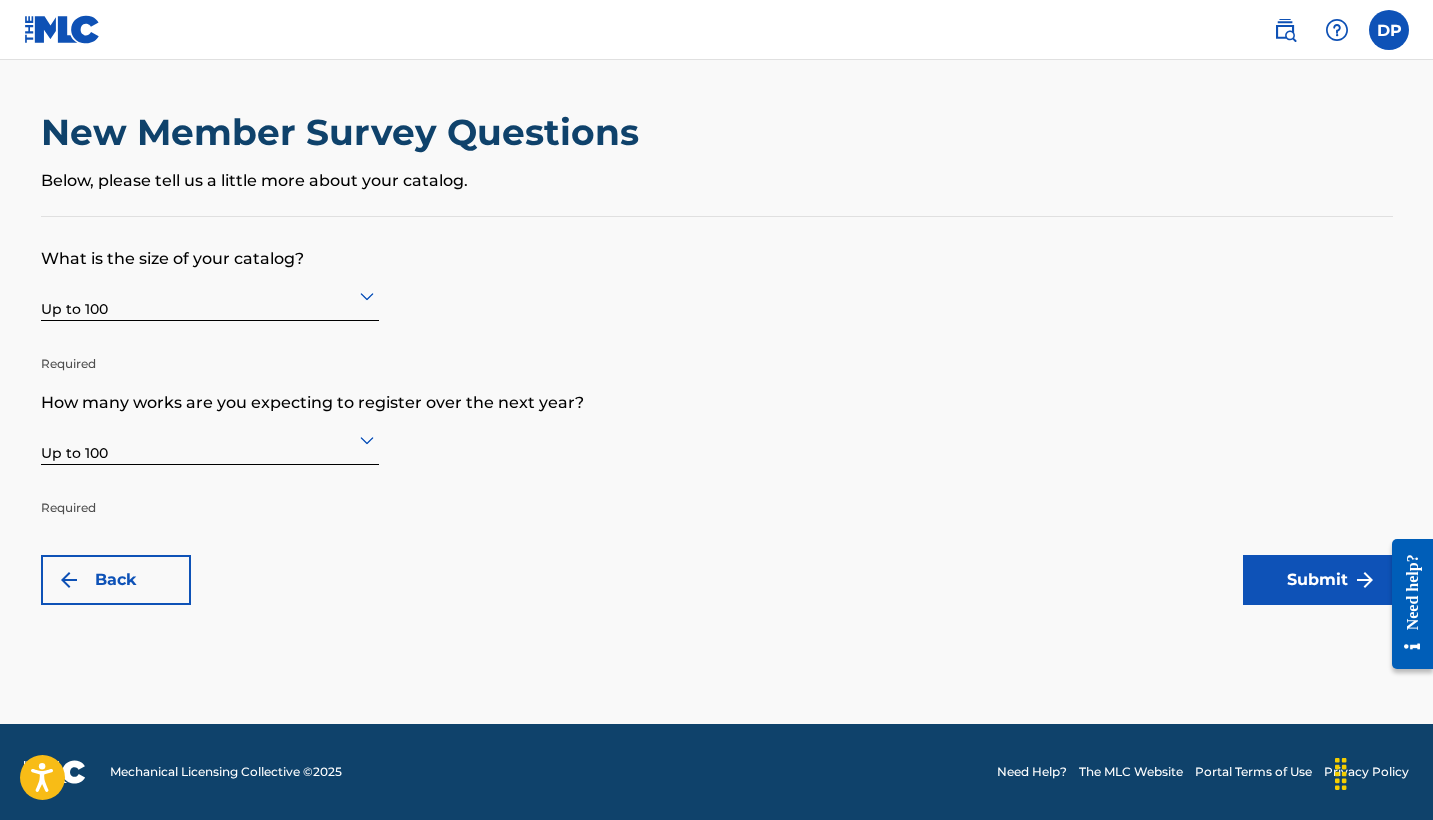 click on "Submit" at bounding box center [1318, 580] 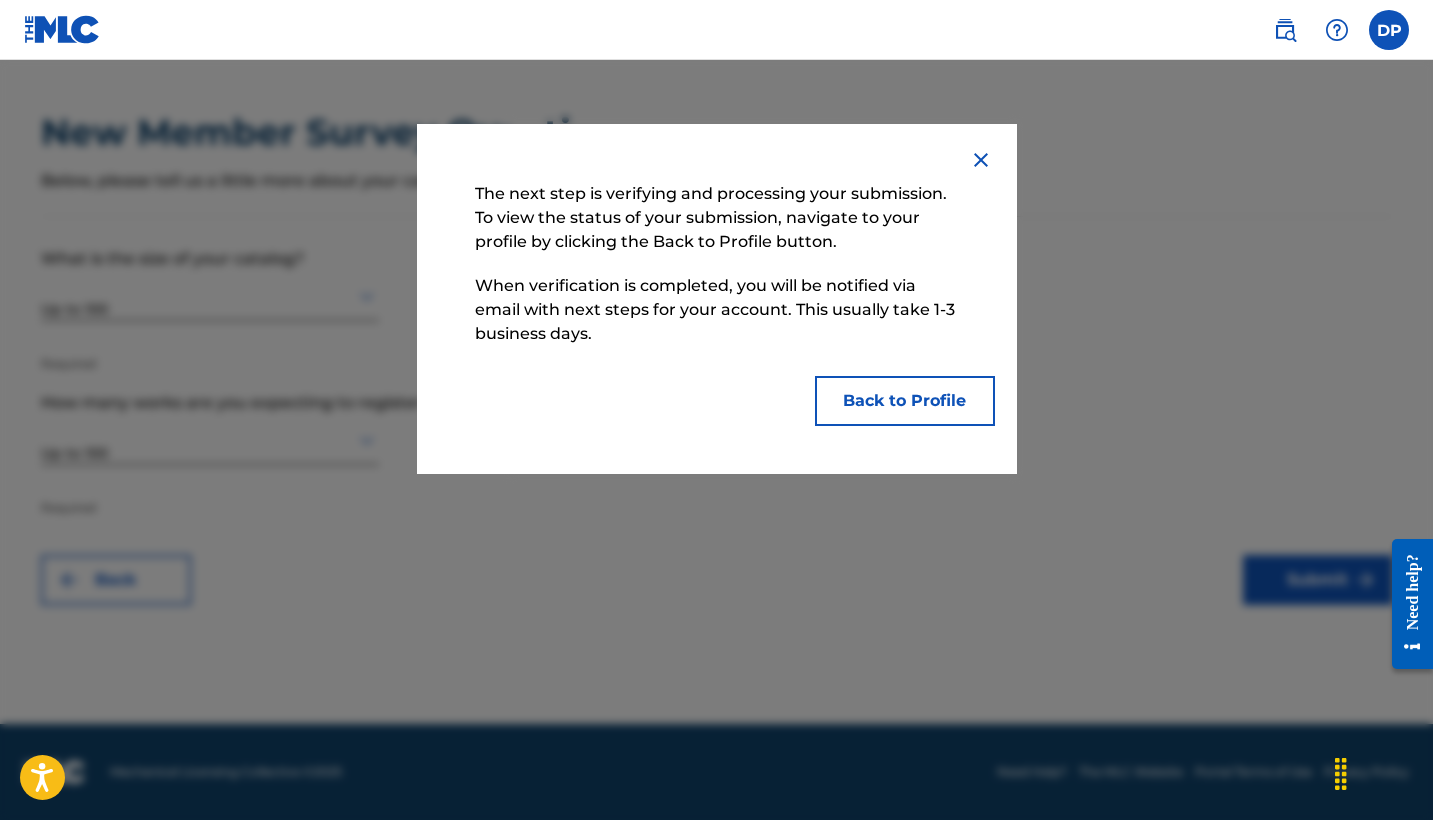 click on "Back to Profile" at bounding box center (905, 401) 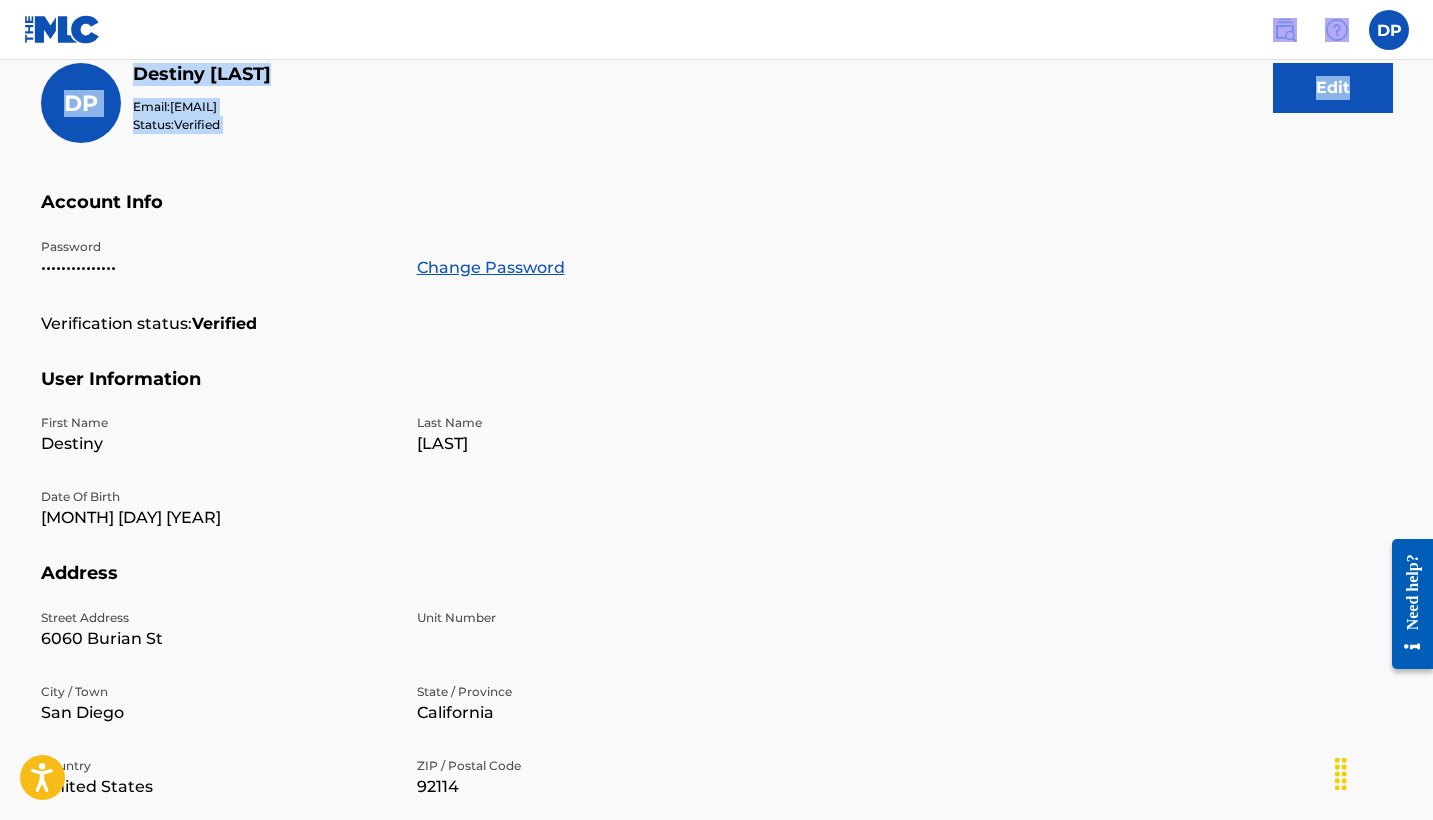 scroll, scrollTop: 69, scrollLeft: 0, axis: vertical 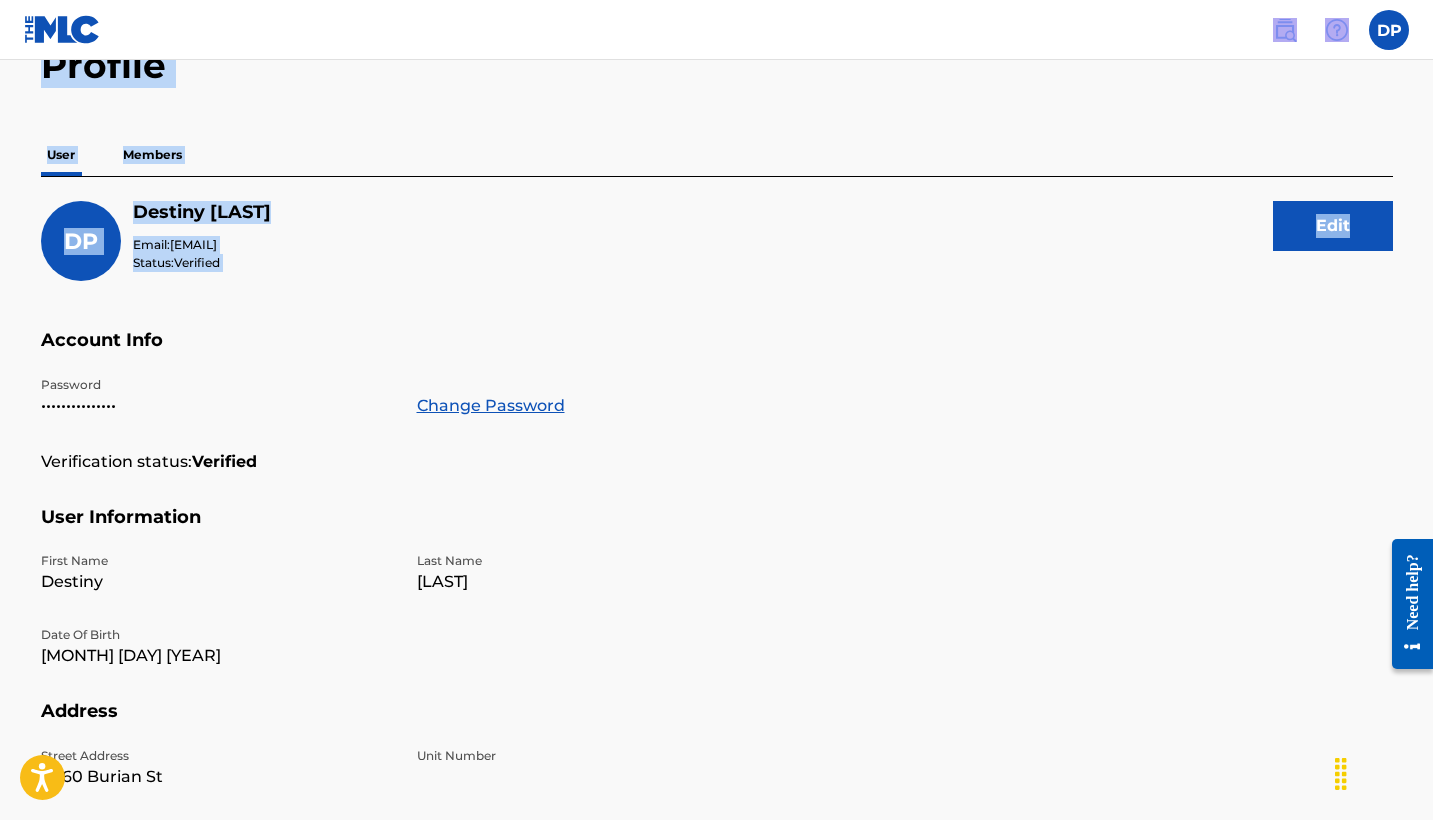 drag, startPoint x: 832, startPoint y: 439, endPoint x: 801, endPoint y: -74, distance: 513.9358 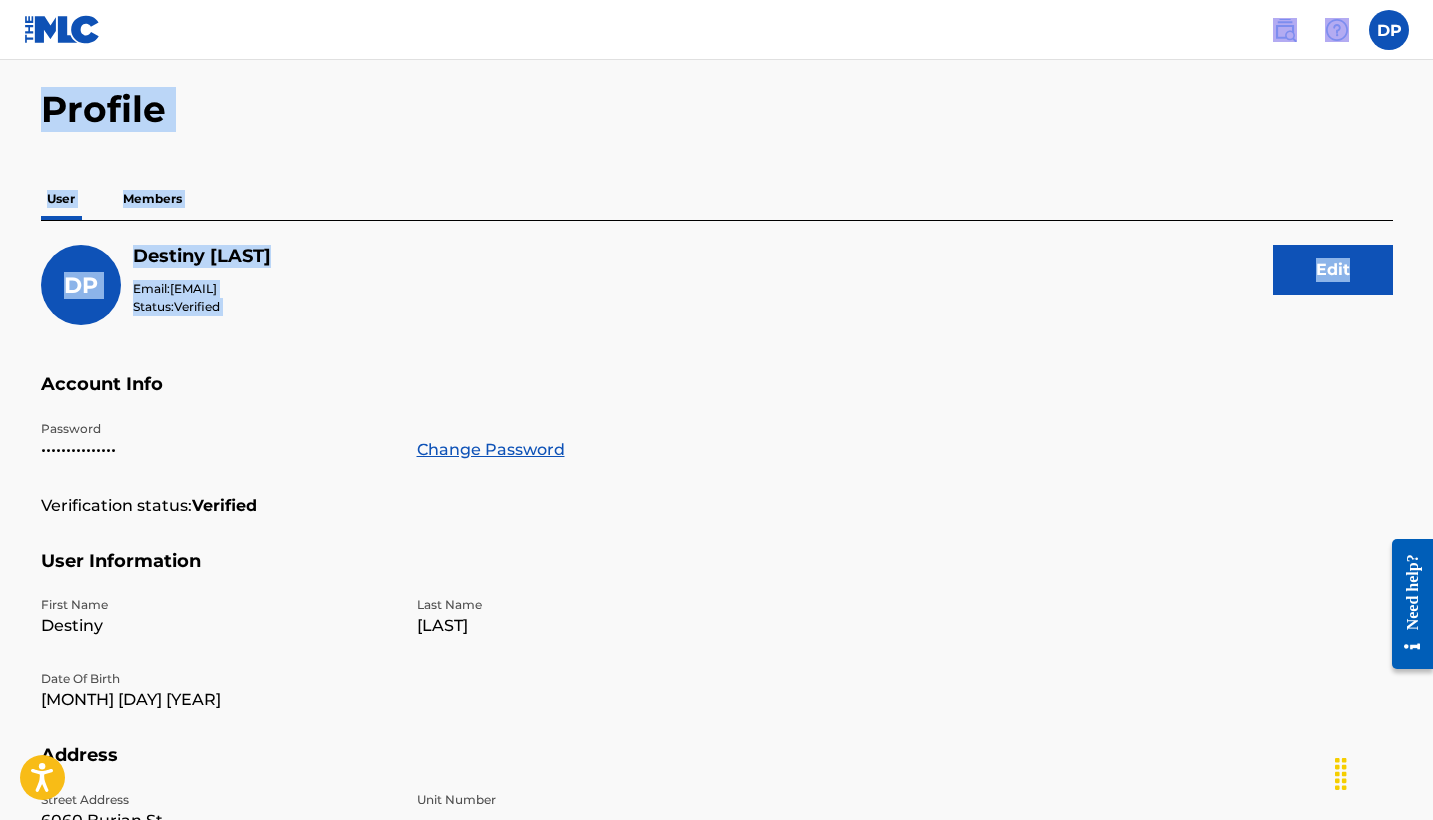 click at bounding box center [1389, 30] 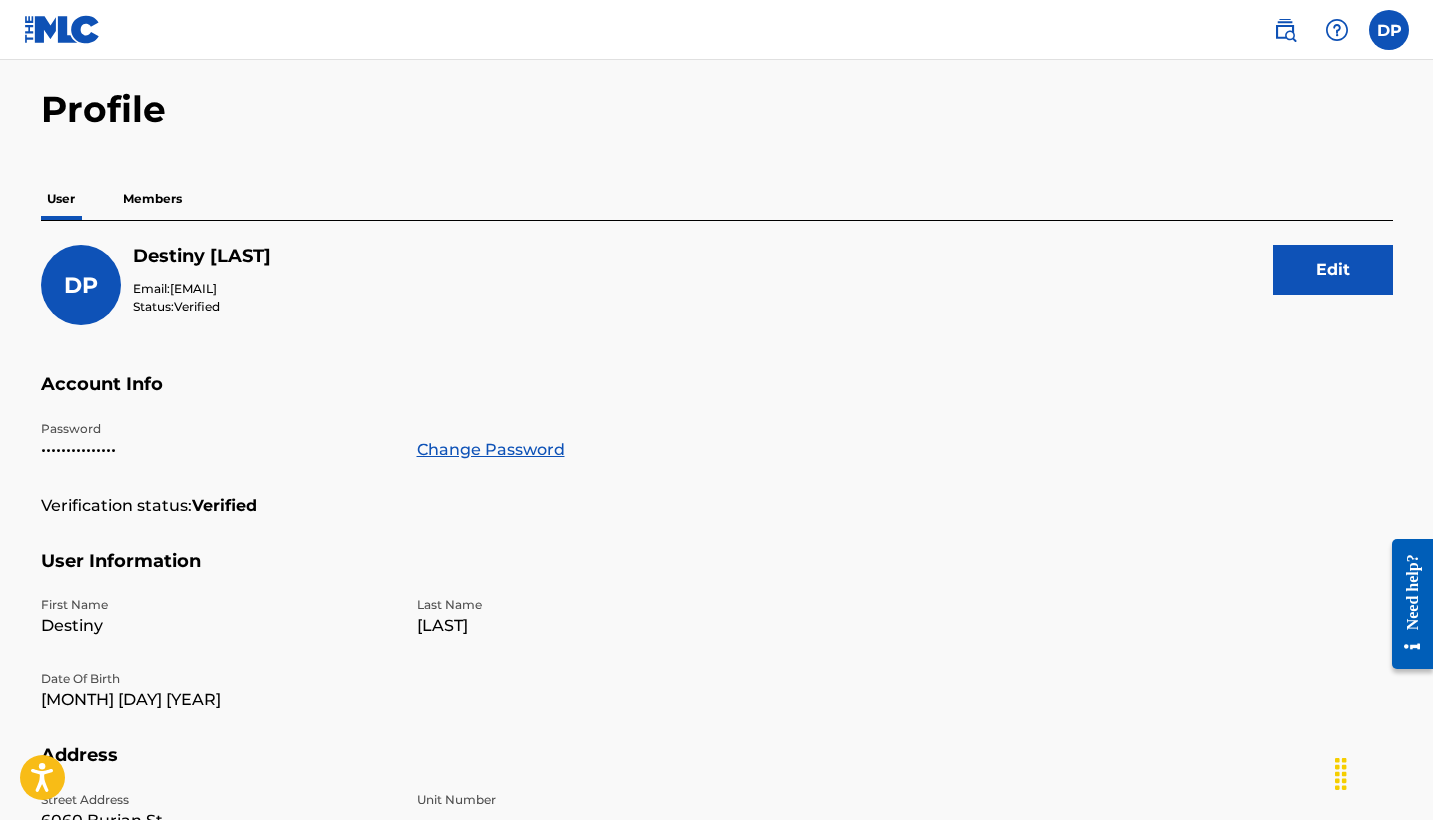 click on "Members" at bounding box center (152, 199) 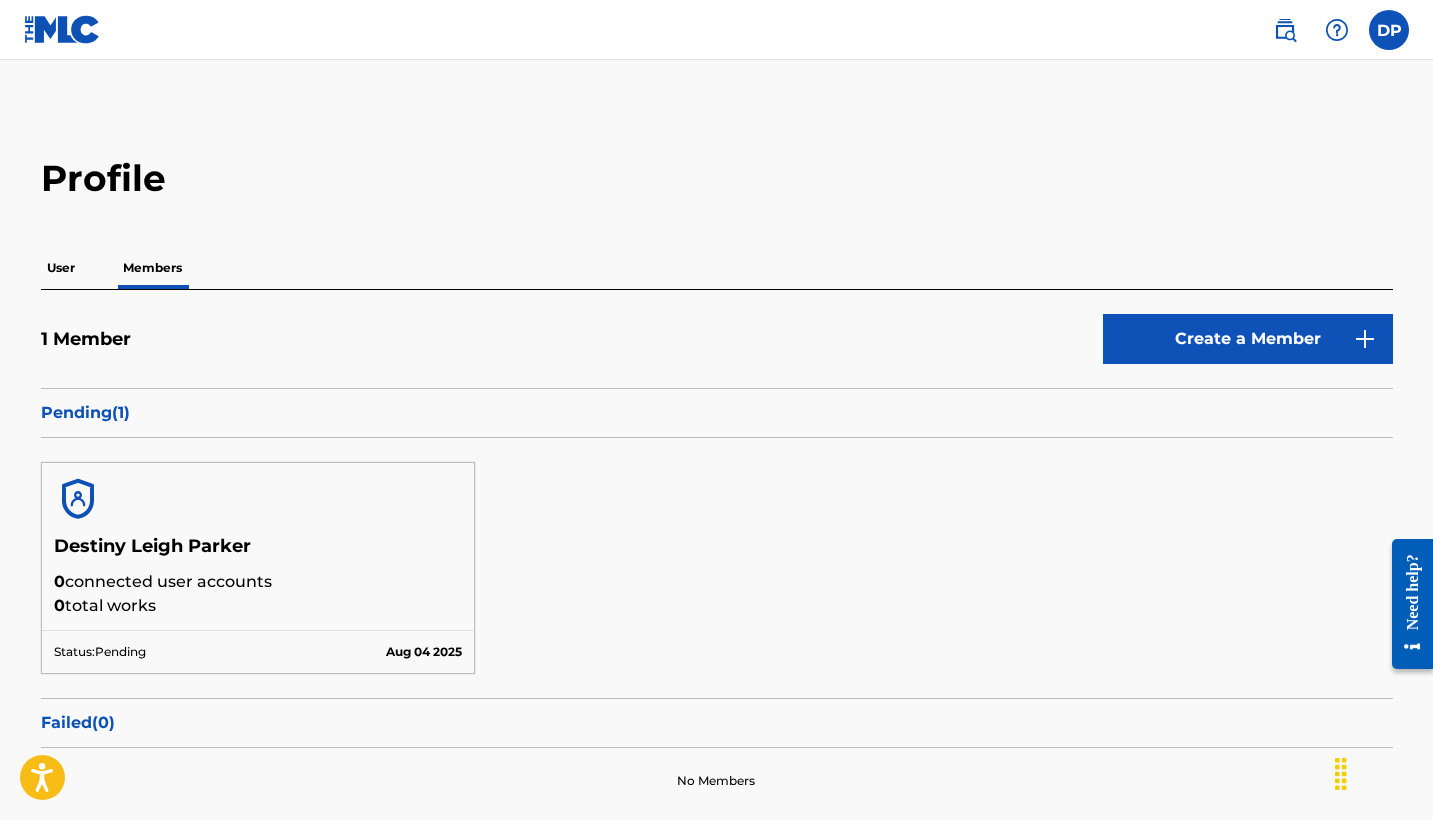 click at bounding box center [1285, 30] 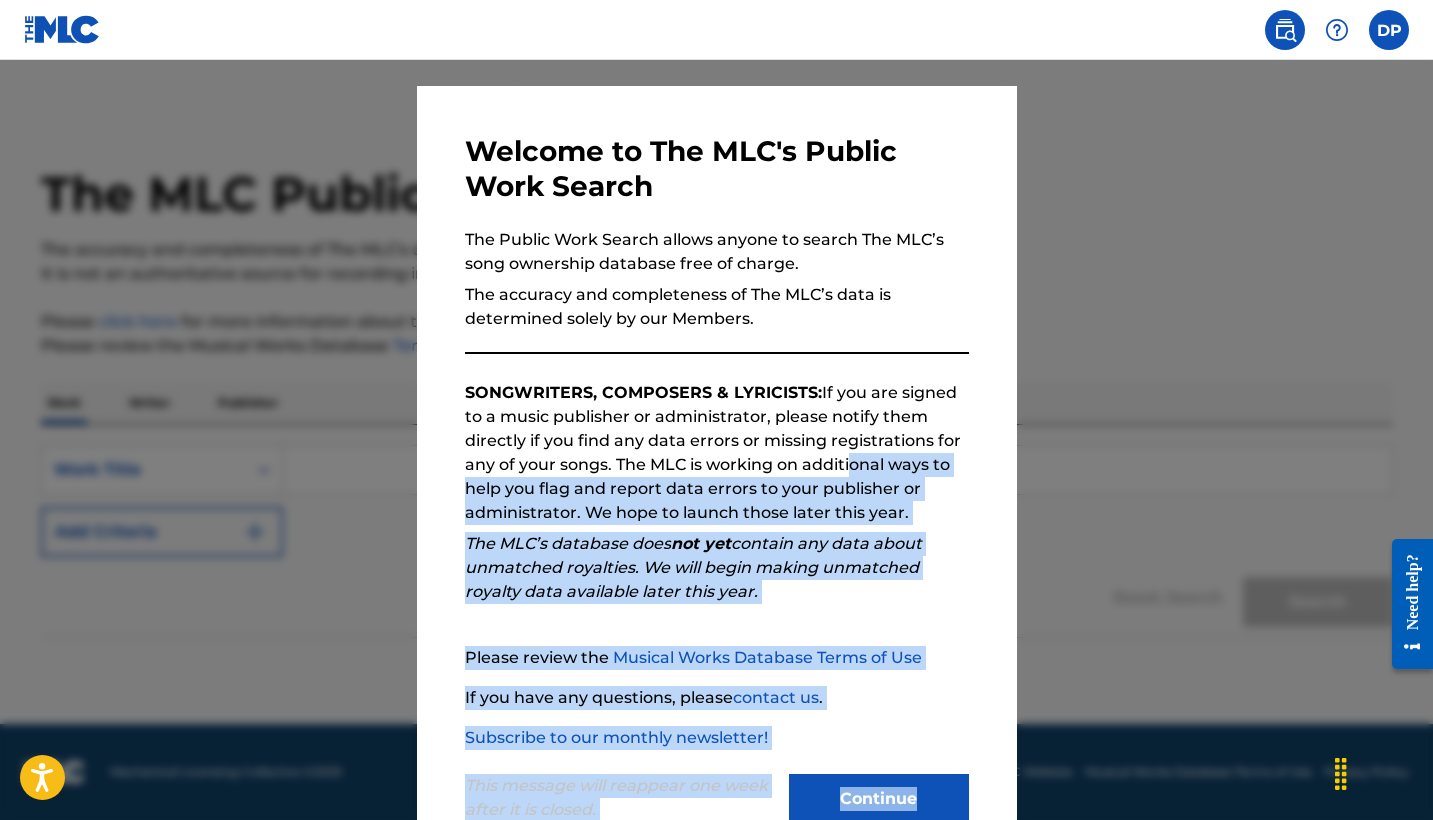 scroll, scrollTop: 95, scrollLeft: 0, axis: vertical 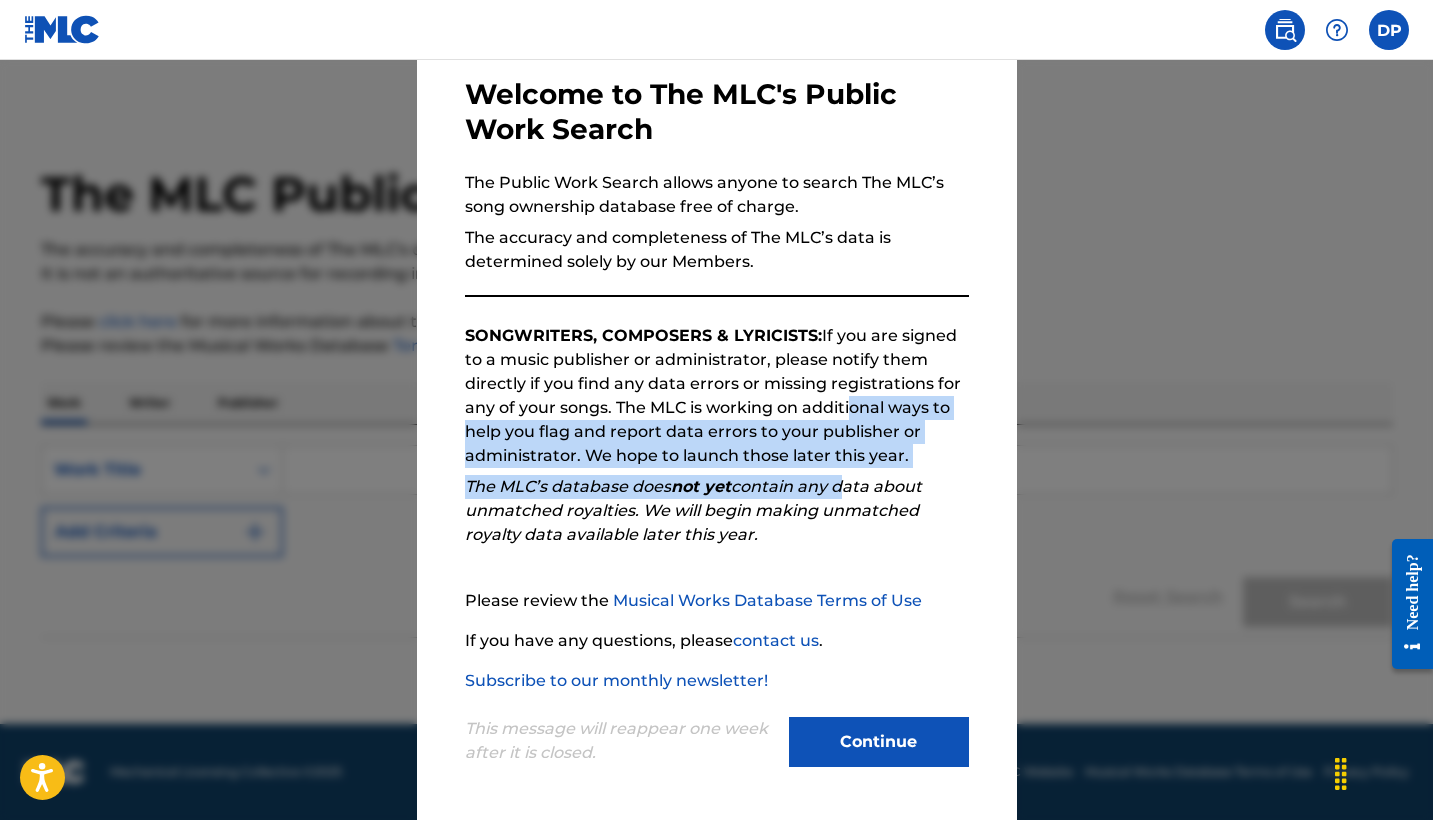 drag, startPoint x: 842, startPoint y: 495, endPoint x: 832, endPoint y: 441, distance: 54.91812 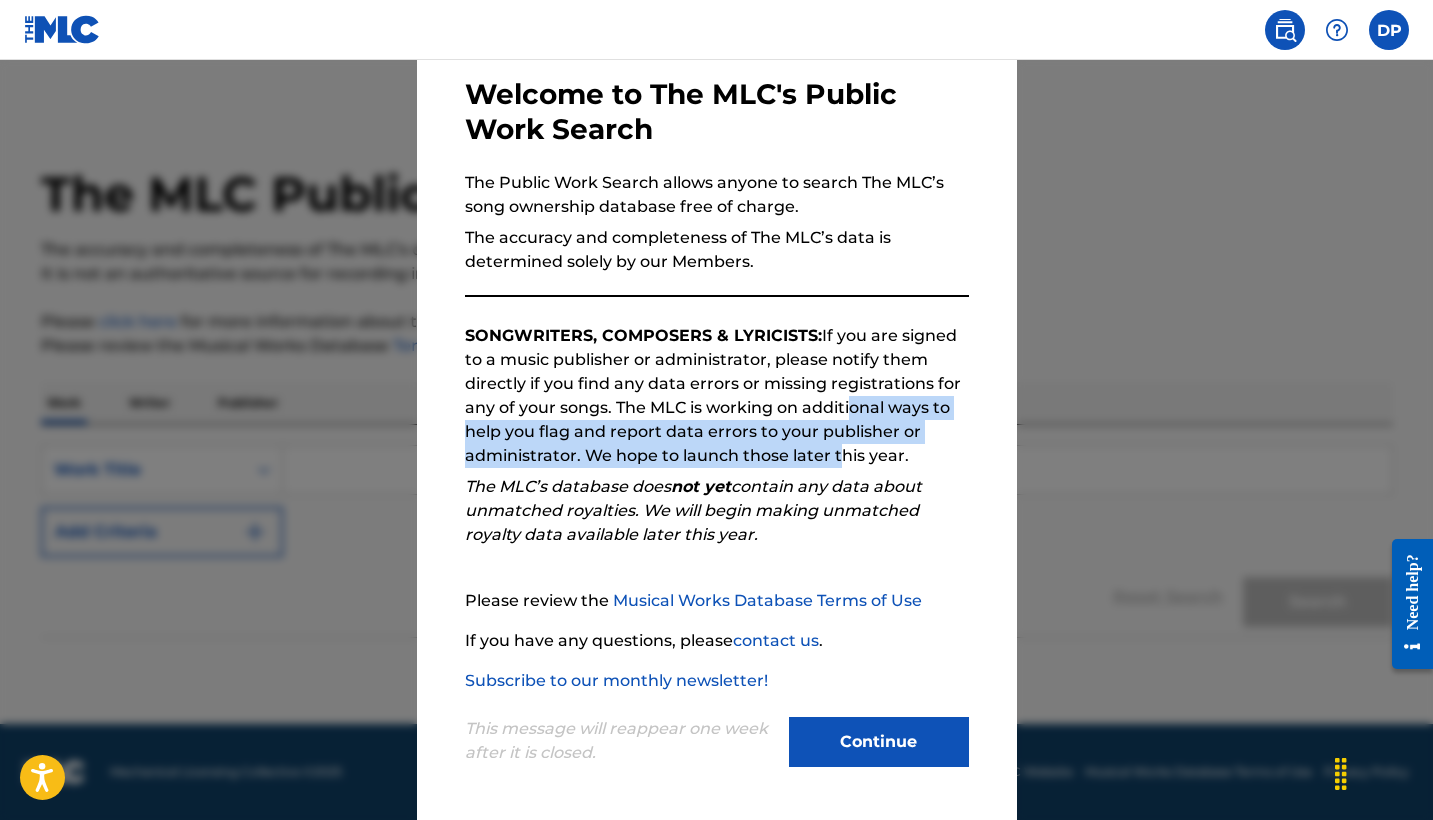 click on "Continue" at bounding box center [879, 742] 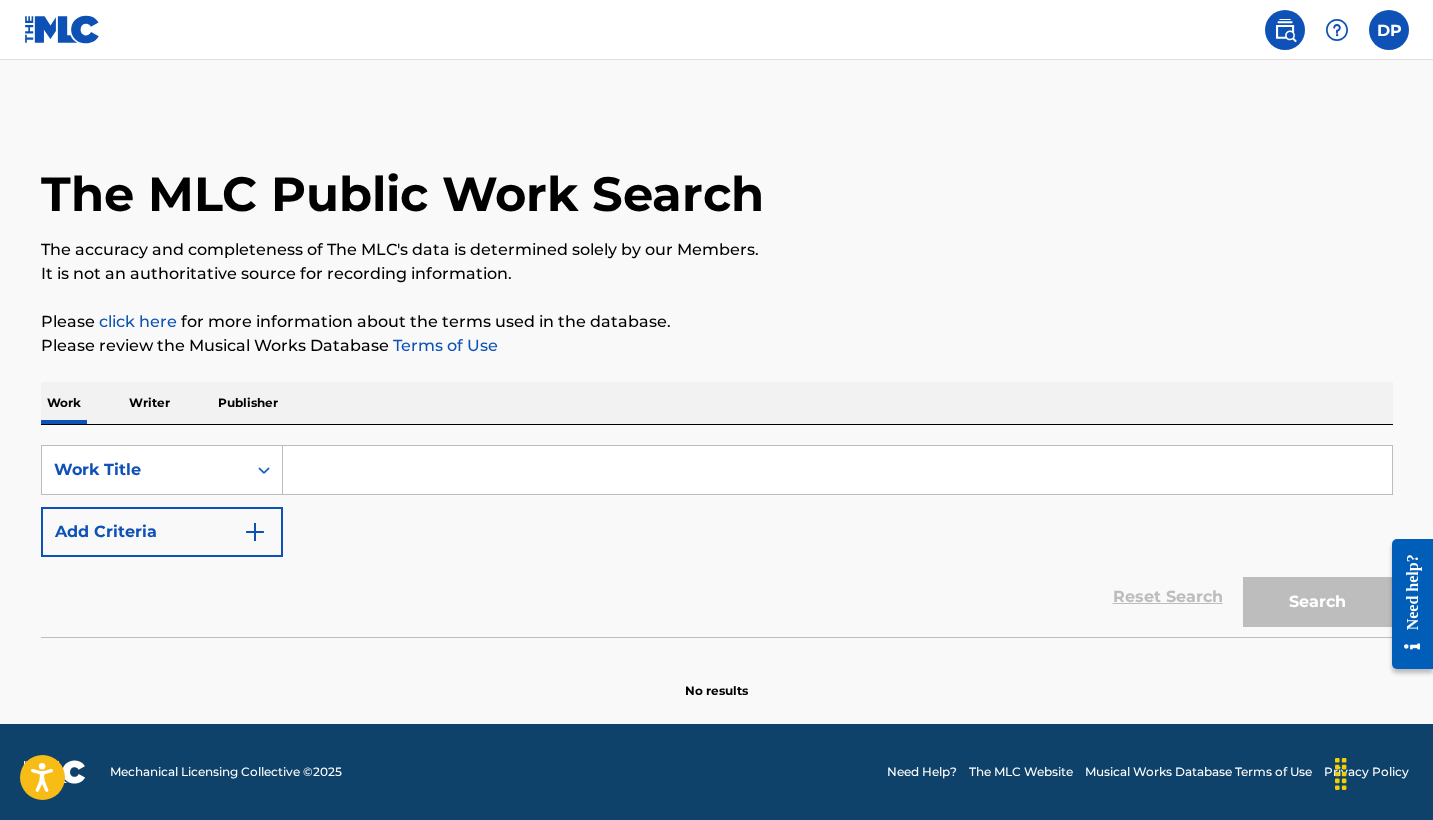 click at bounding box center [837, 470] 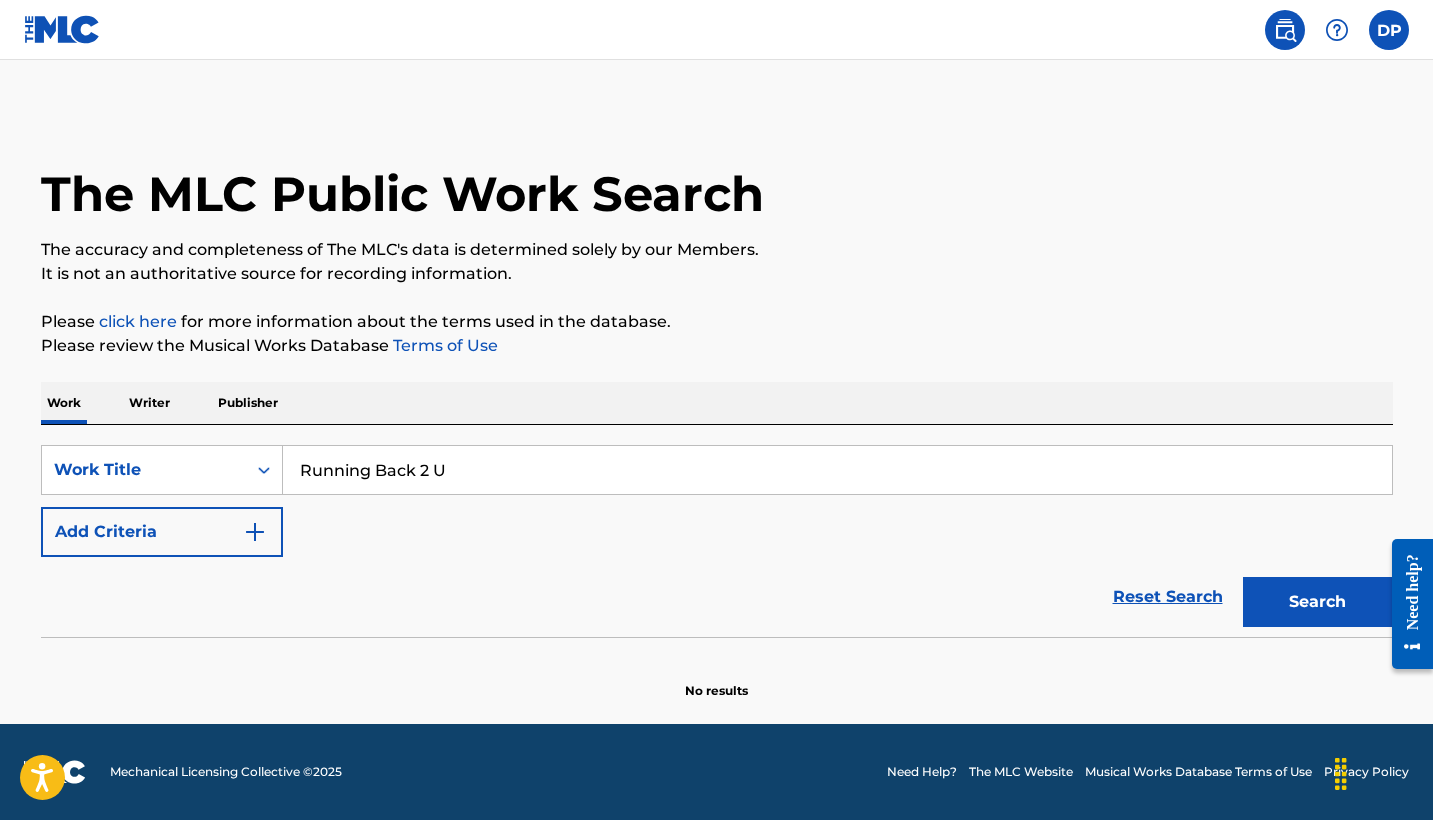 click on "Work Title Running Back 2 U Add Criteria" at bounding box center [717, 501] 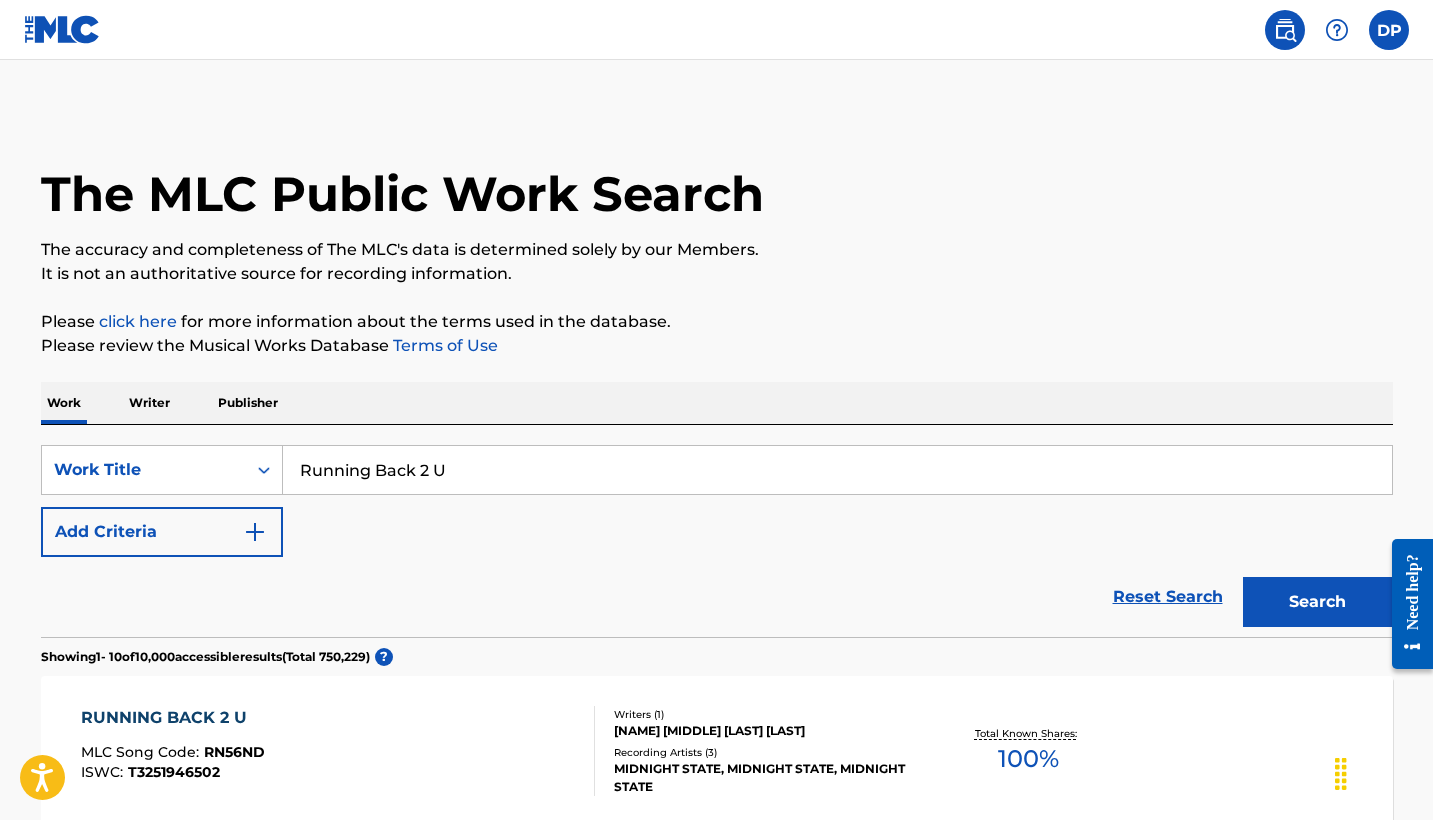click on "Running Back 2 U" at bounding box center [837, 470] 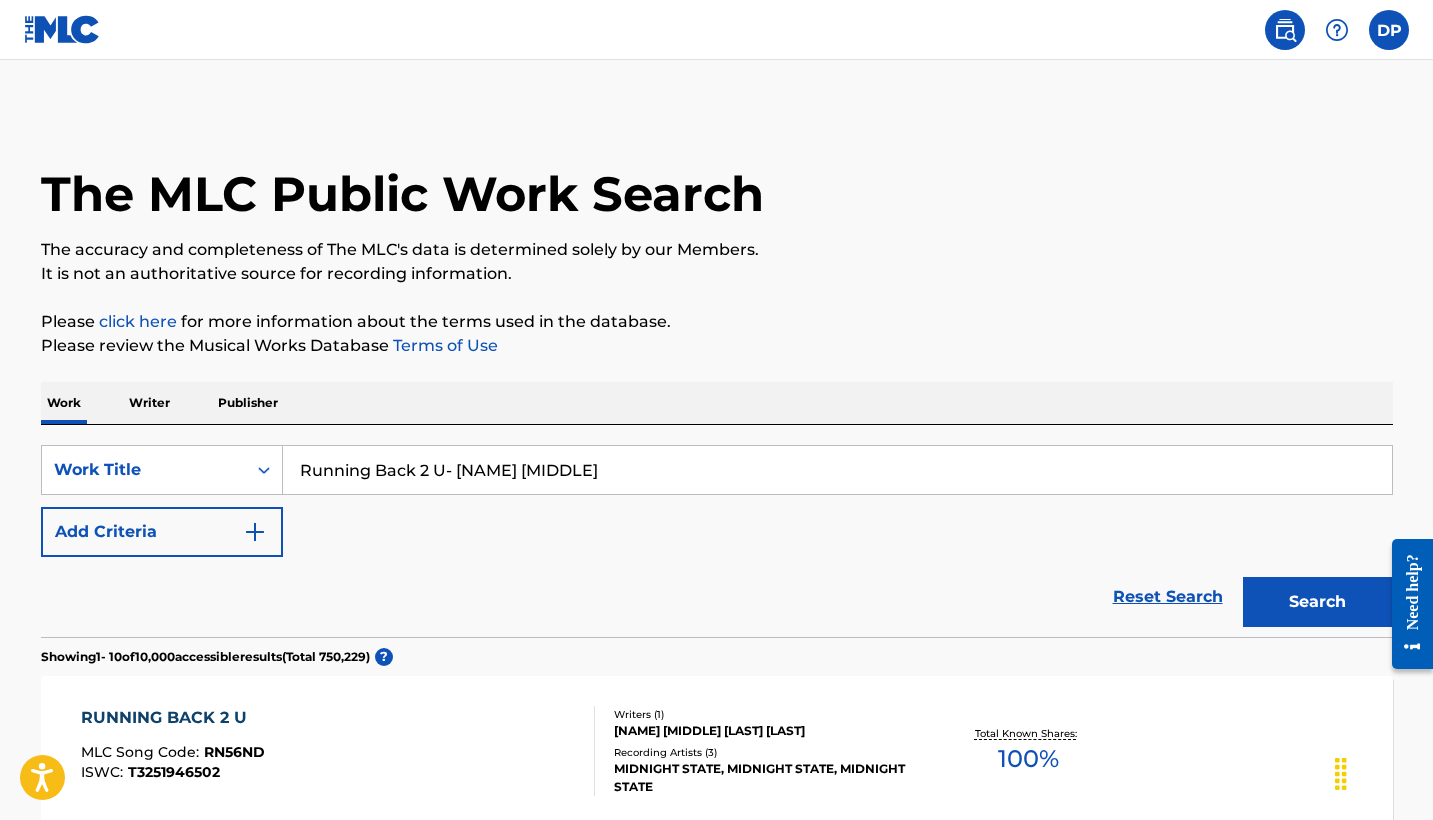 click on "Search" at bounding box center [1318, 602] 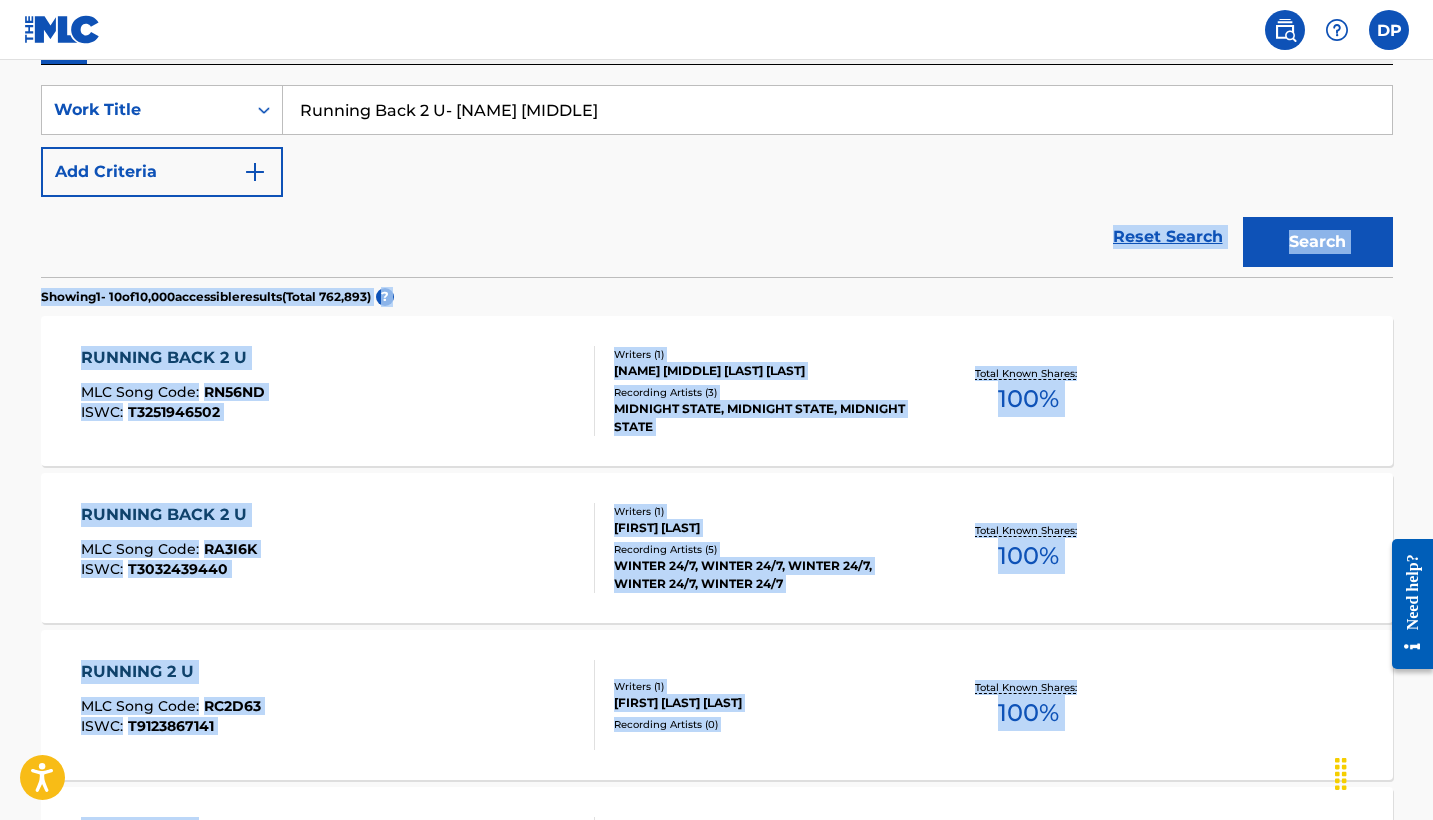 scroll, scrollTop: 372, scrollLeft: 0, axis: vertical 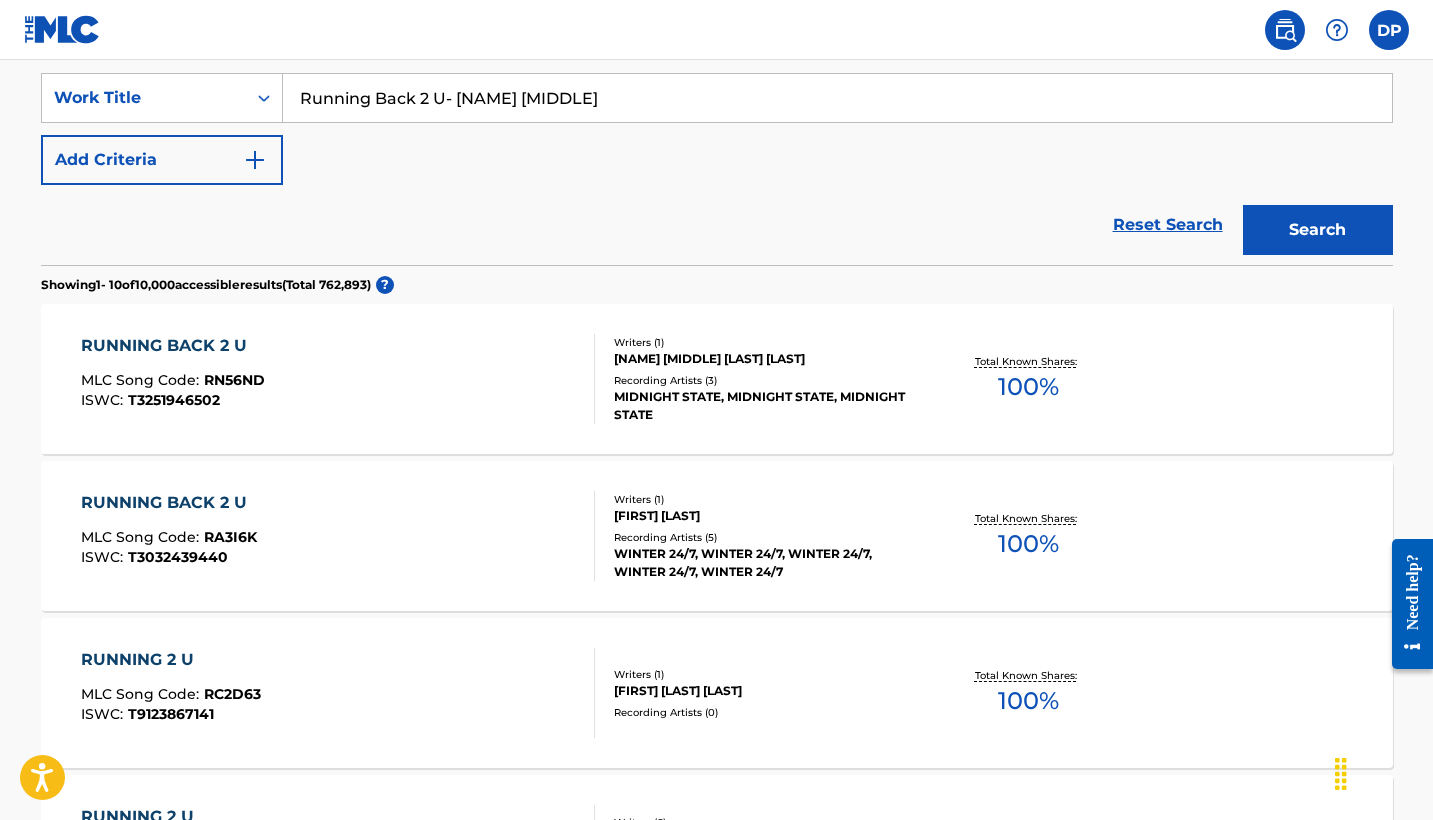 drag, startPoint x: 739, startPoint y: 578, endPoint x: 706, endPoint y: 201, distance: 378.44153 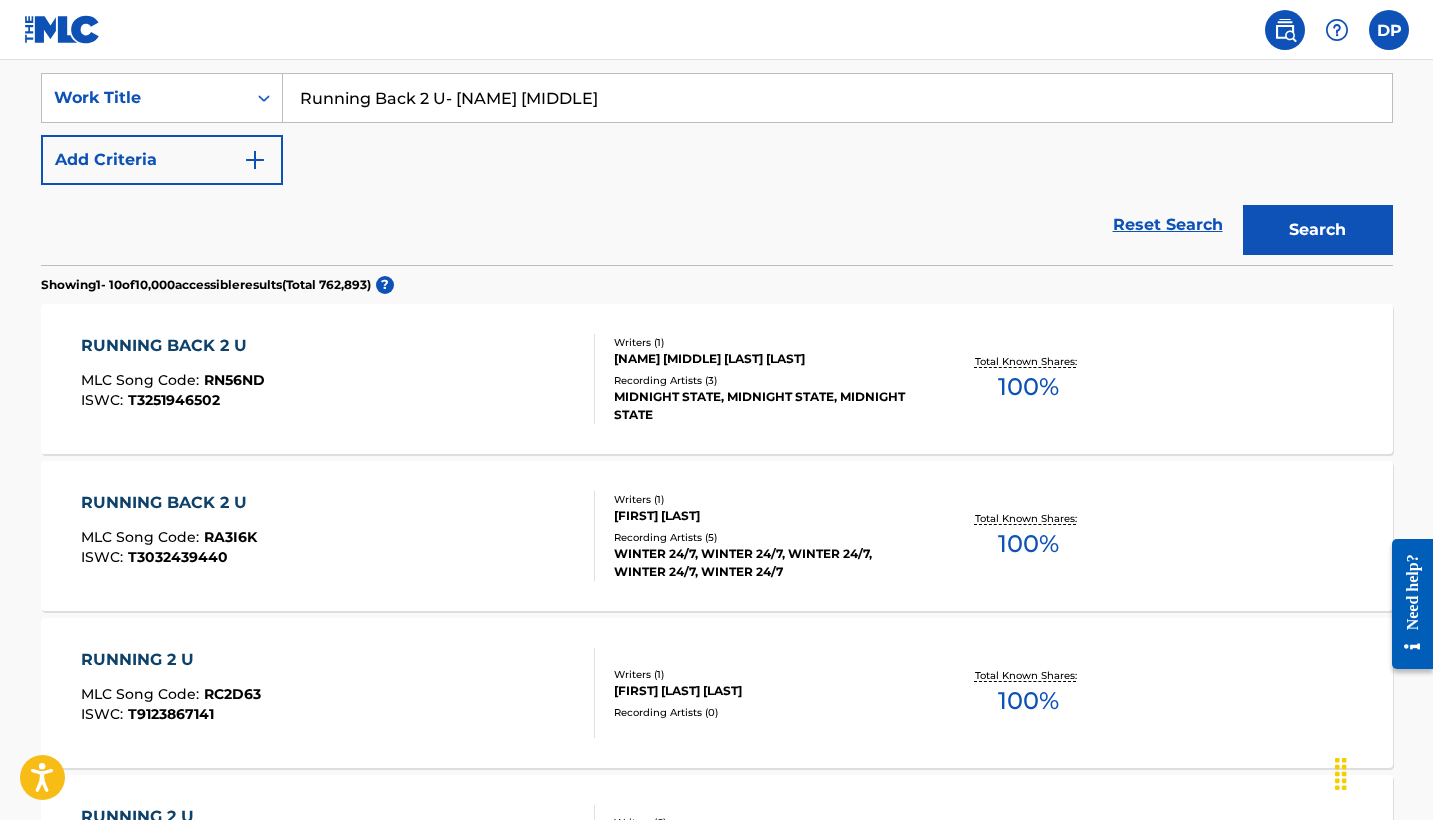 click on "Running Back 2 U- [NAME] [MIDDLE]" at bounding box center (837, 98) 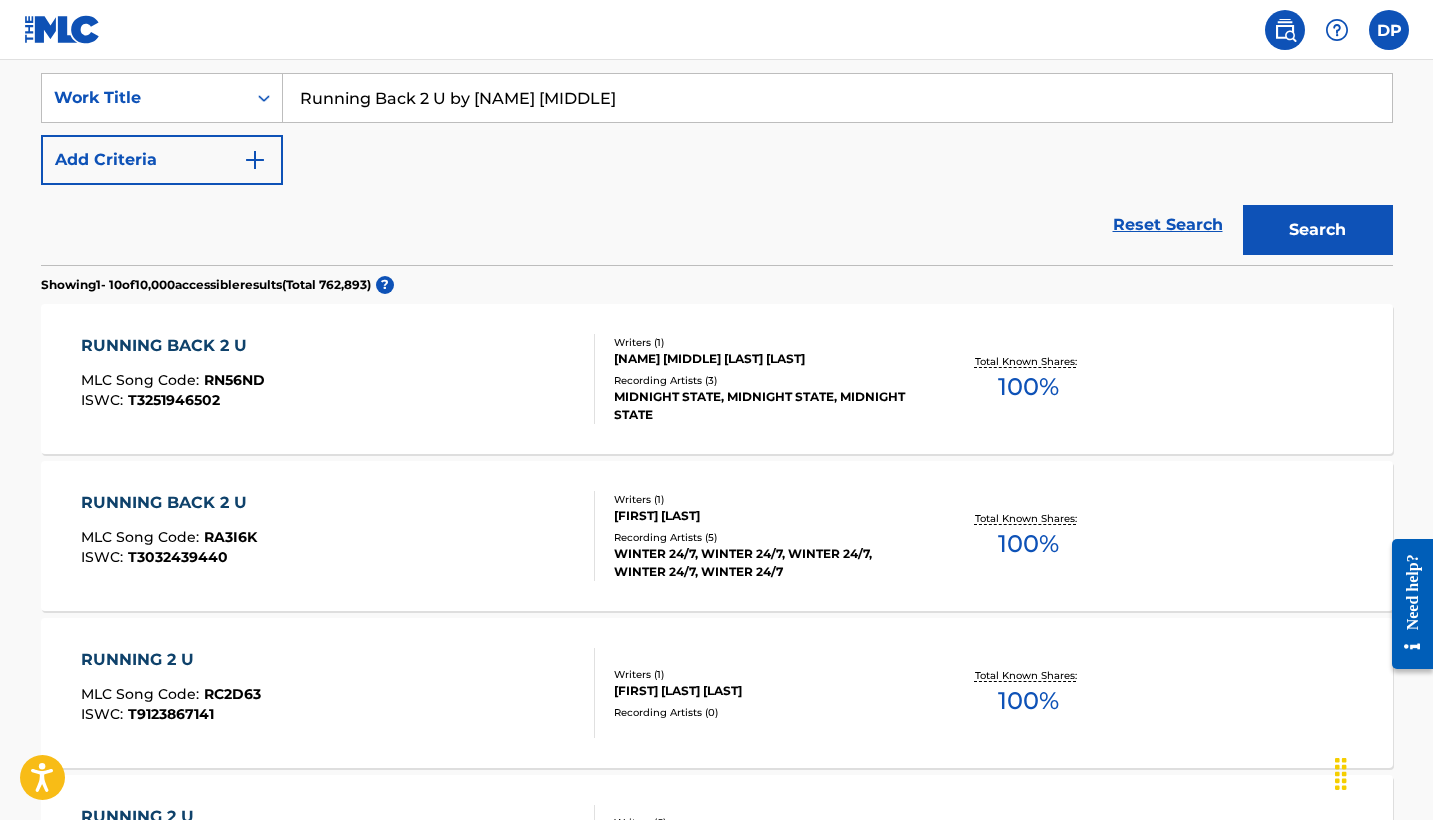 click on "Search" at bounding box center (1318, 230) 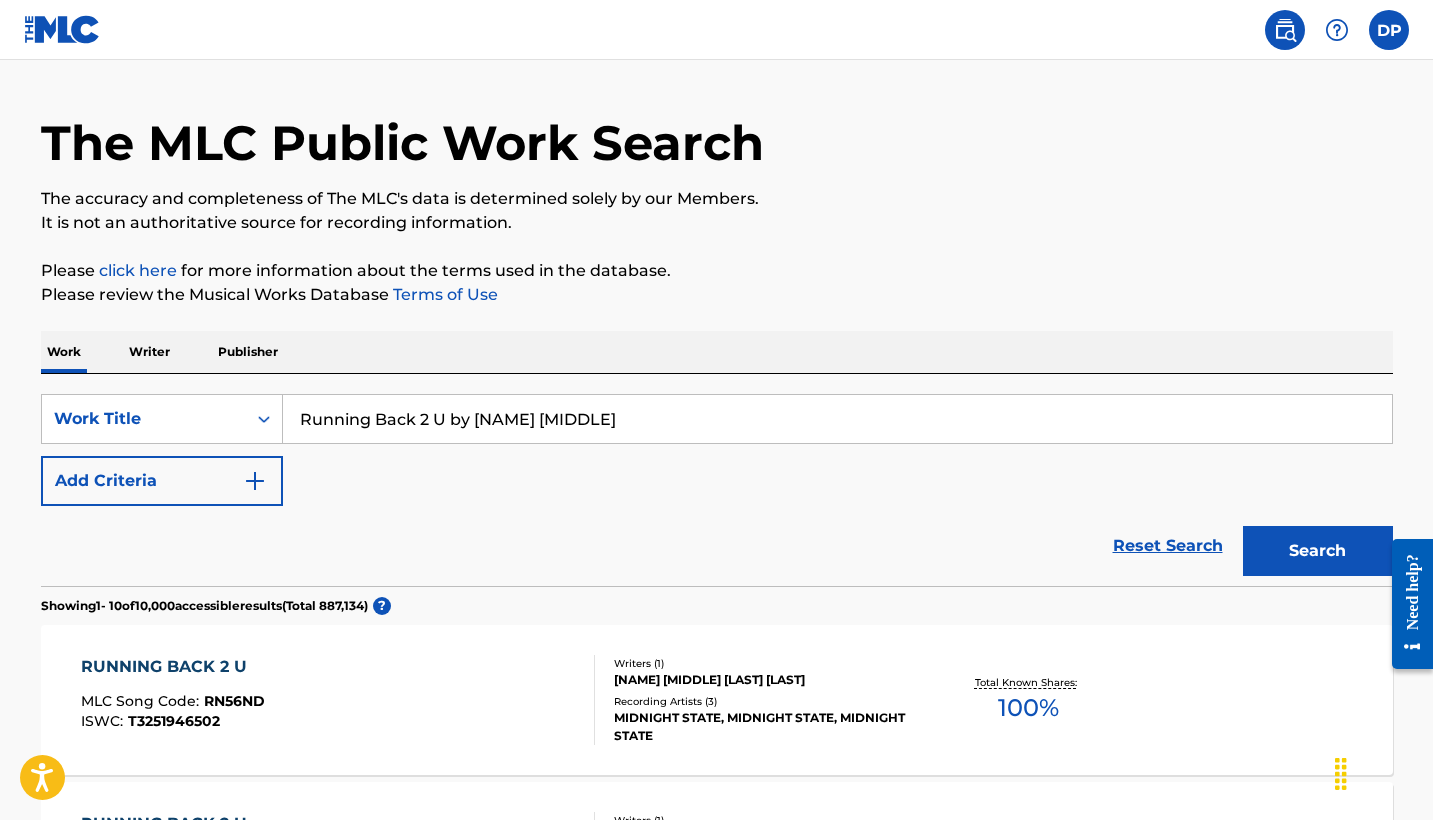 drag, startPoint x: 536, startPoint y: 421, endPoint x: 614, endPoint y: 428, distance: 78.31347 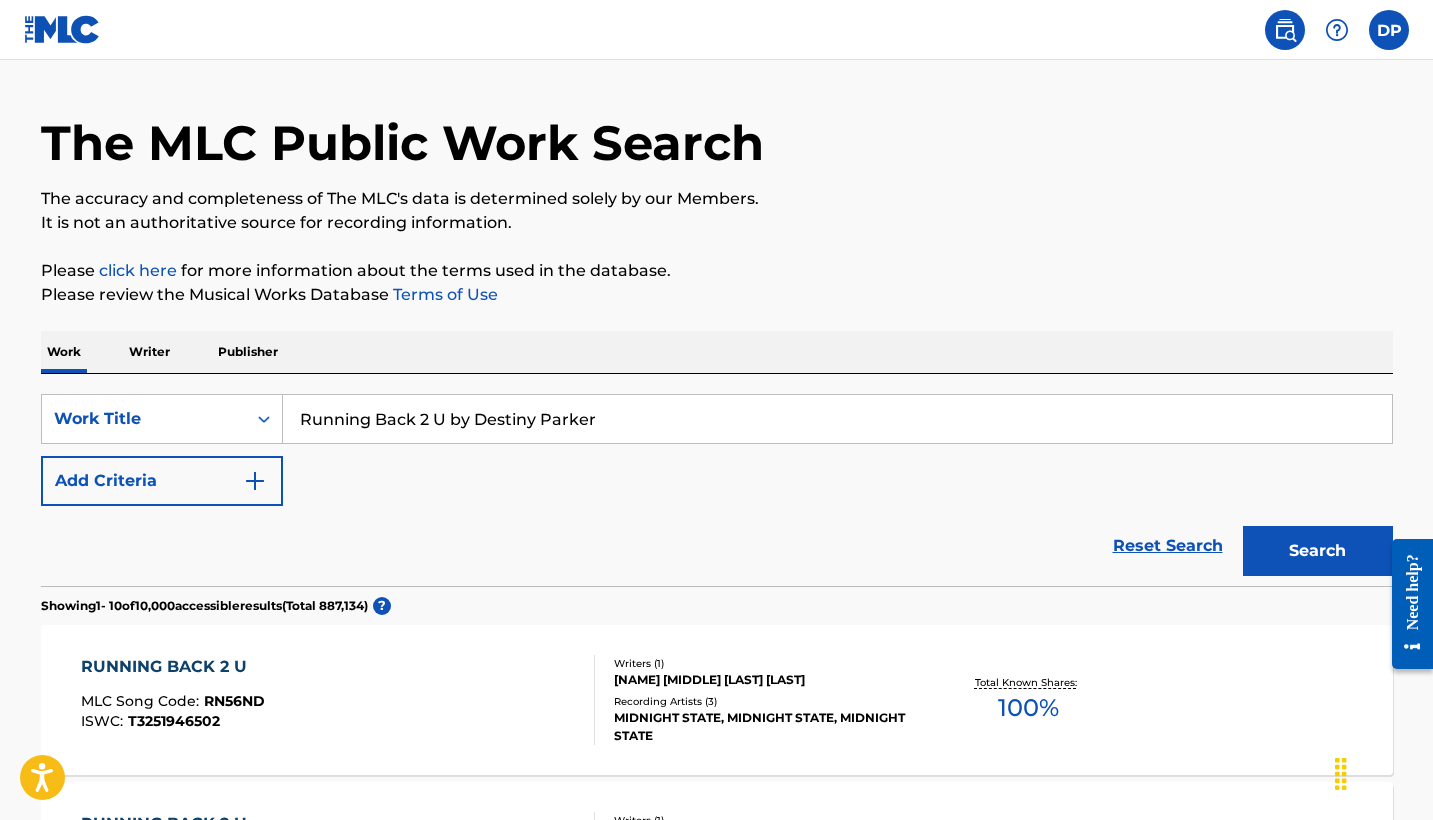 type on "Running Back 2 U by Destiny Parker" 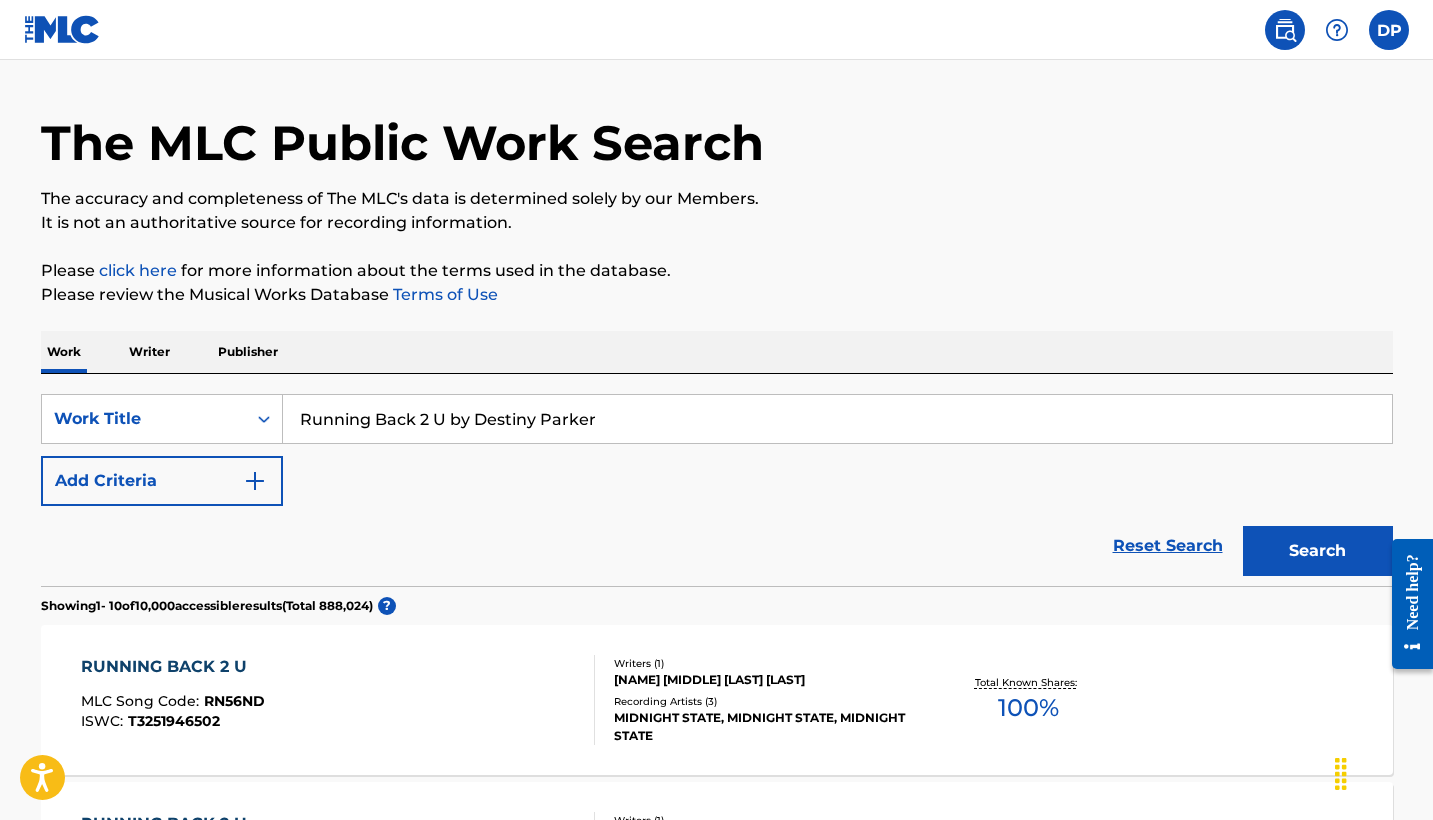 click on "Writer" at bounding box center (149, 352) 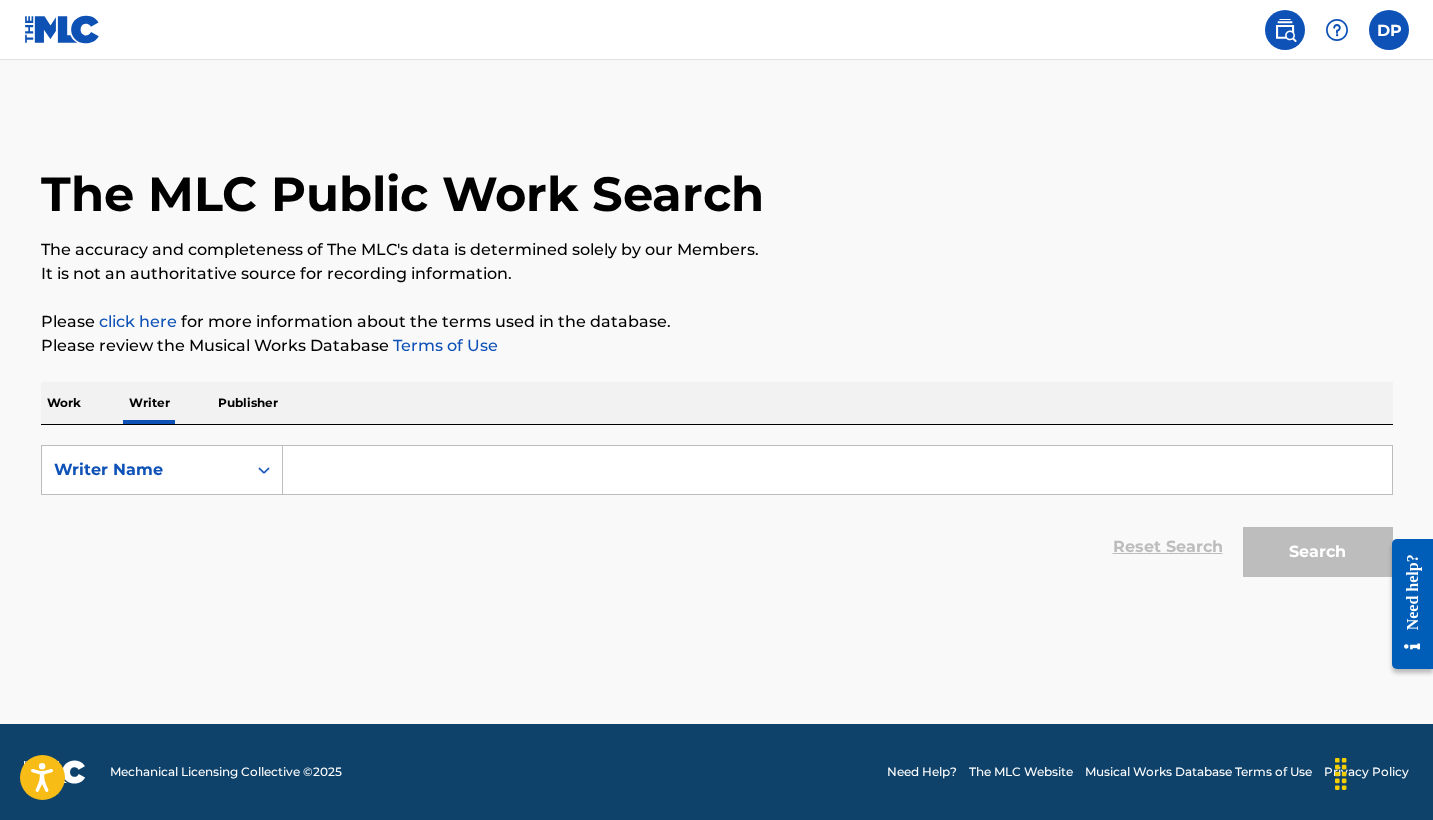 scroll, scrollTop: 0, scrollLeft: 0, axis: both 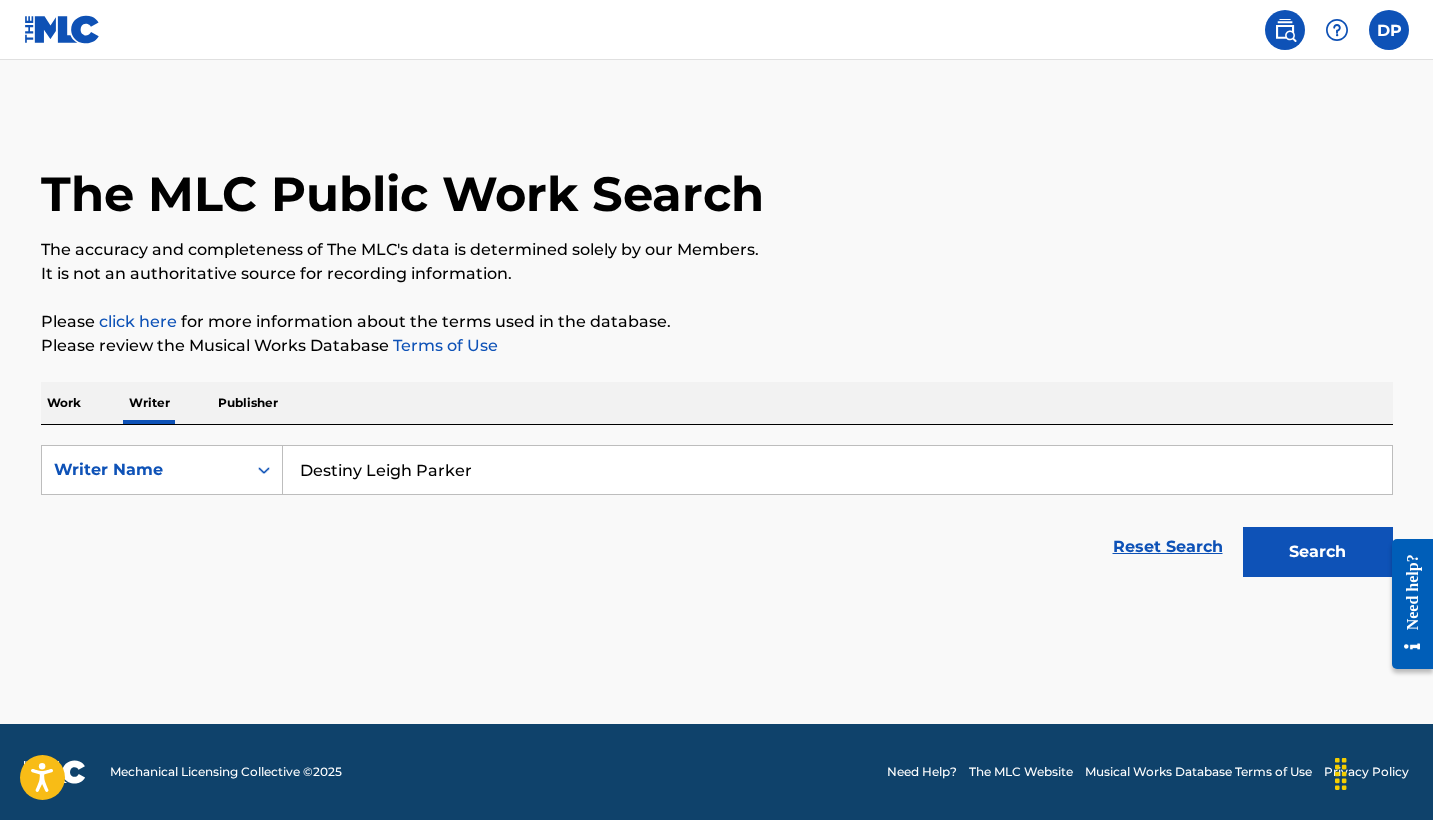 type on "Destiny Leigh Parker" 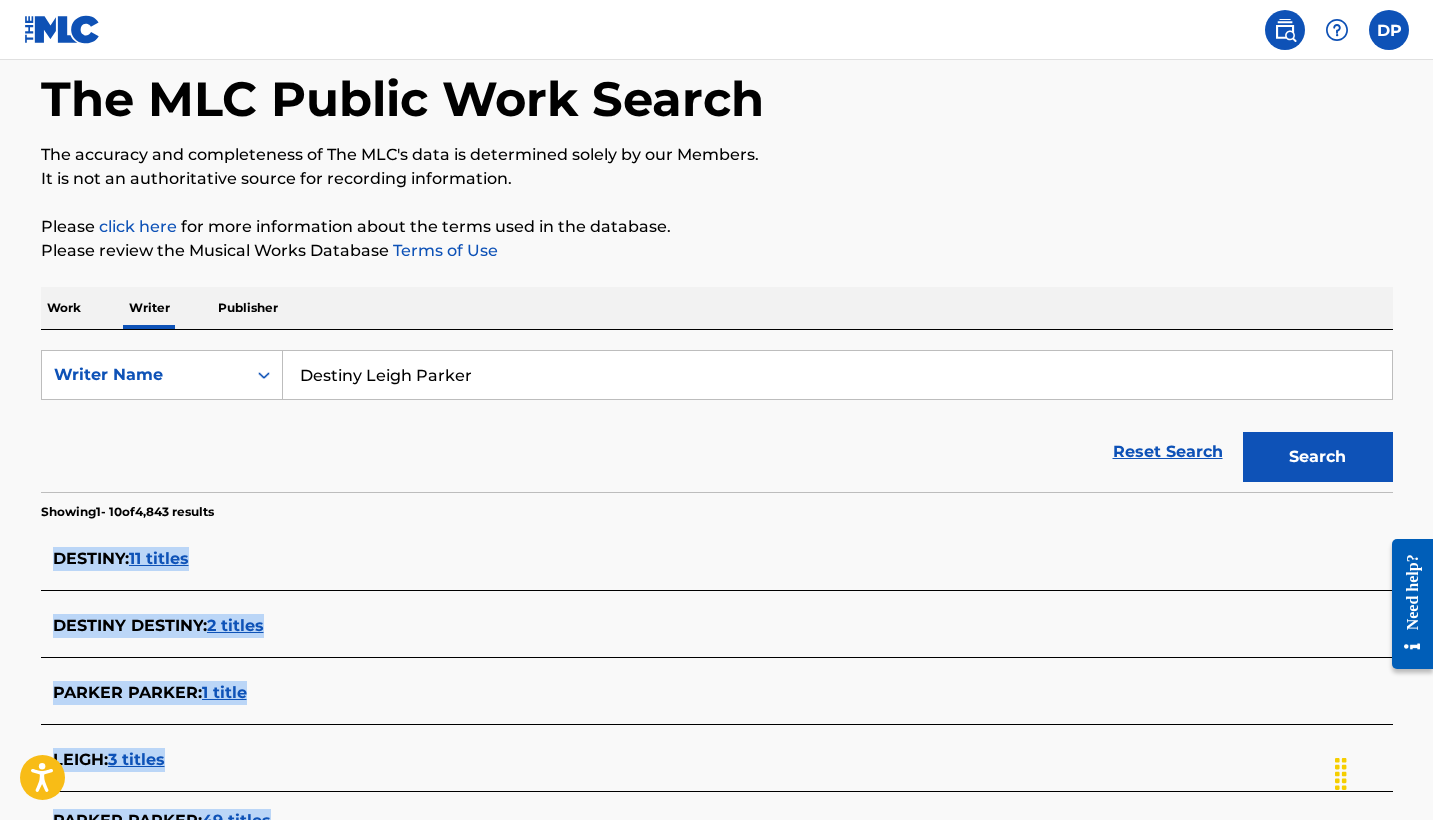 scroll, scrollTop: 123, scrollLeft: 0, axis: vertical 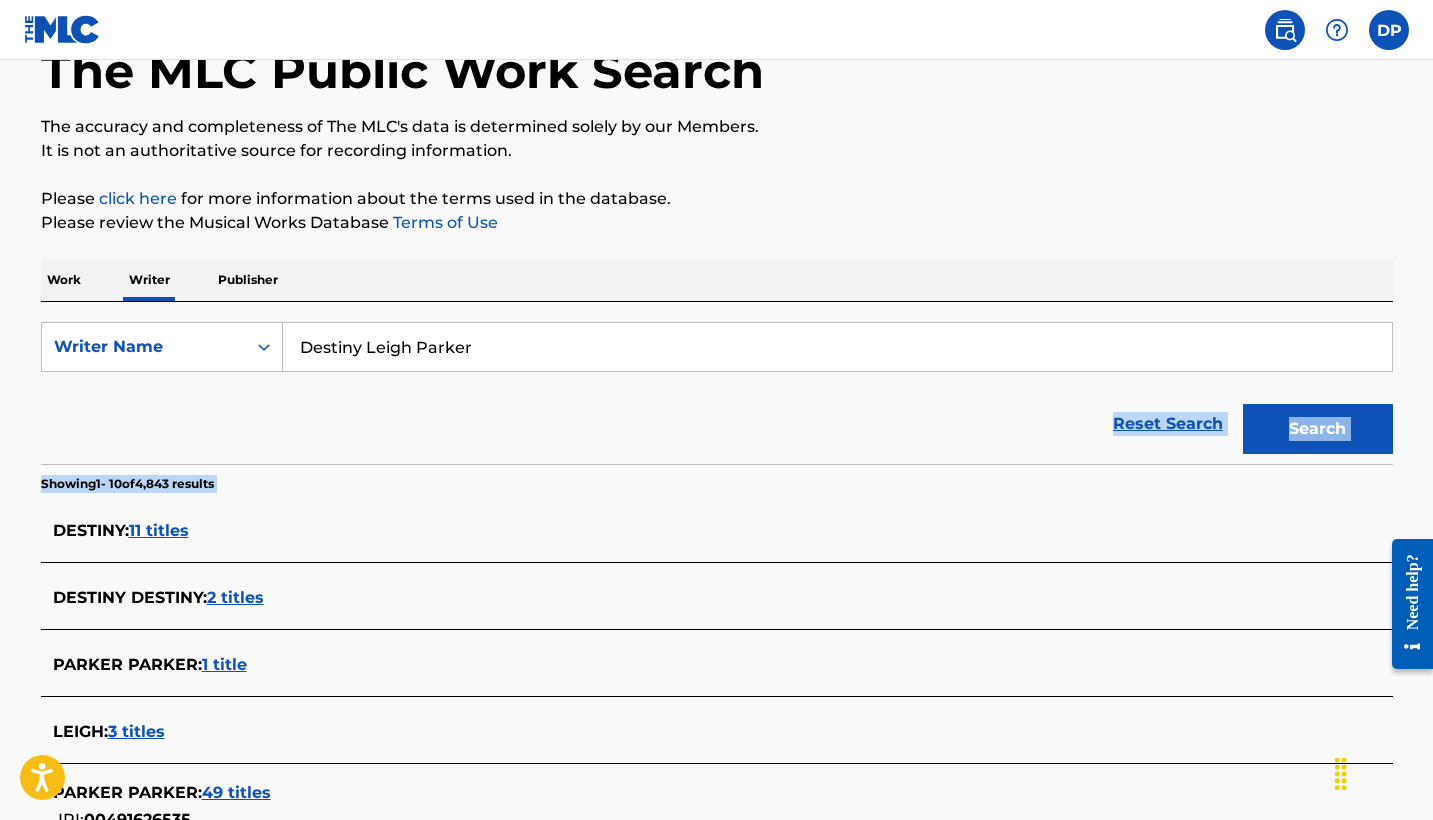 drag, startPoint x: 483, startPoint y: 629, endPoint x: 410, endPoint y: 411, distance: 229.8978 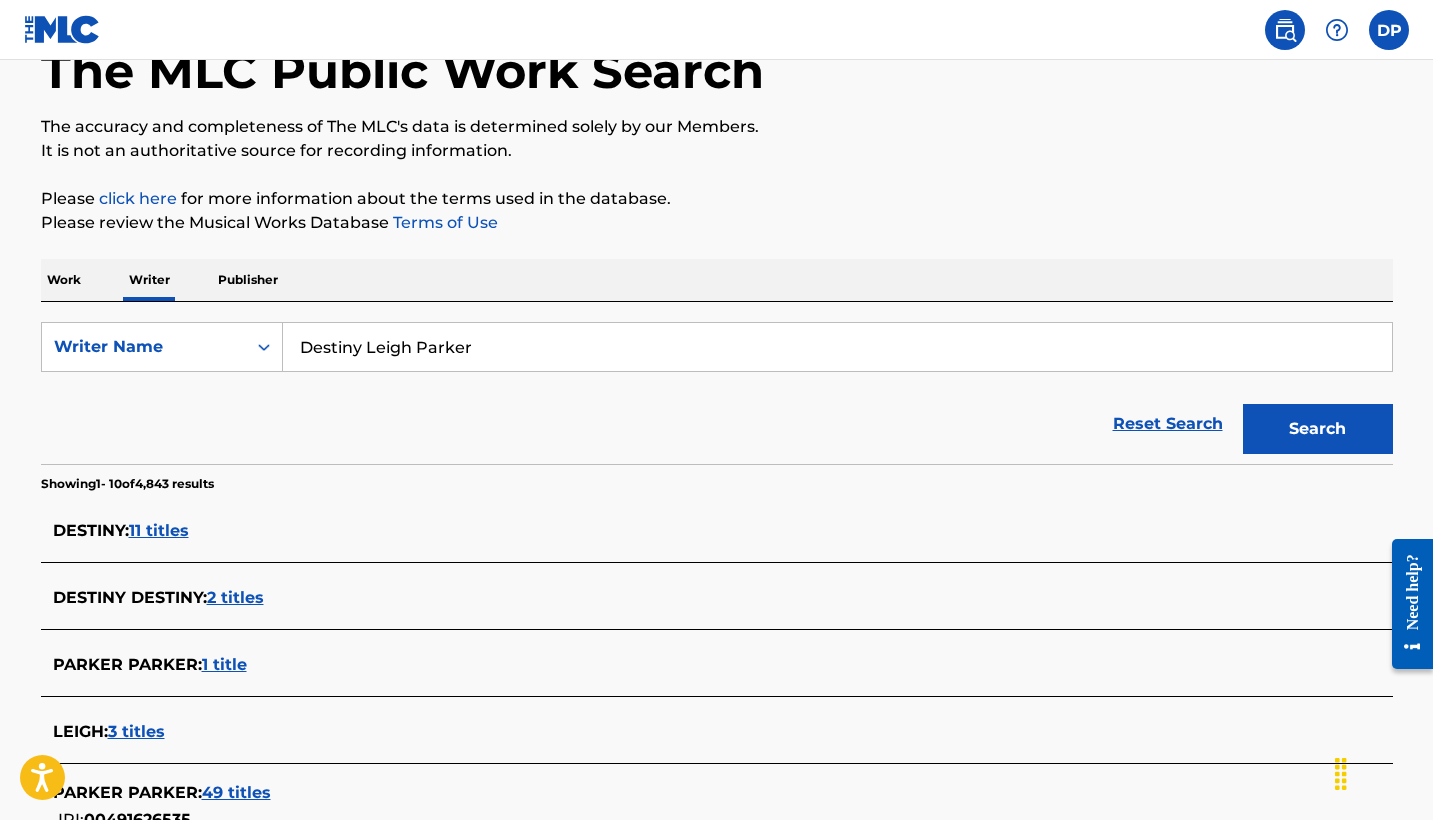 click on "1 title" at bounding box center [224, 664] 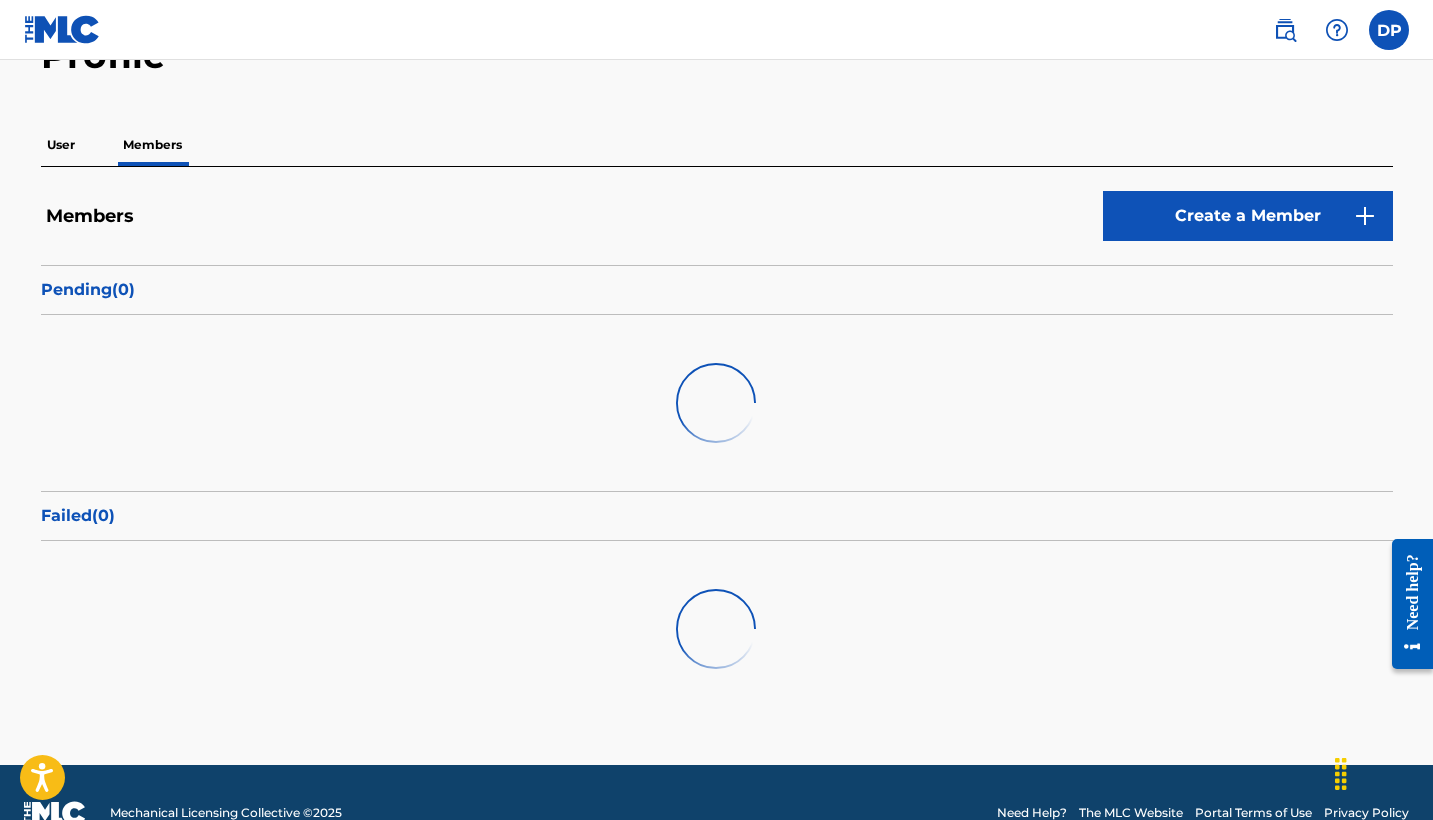 scroll, scrollTop: 0, scrollLeft: 0, axis: both 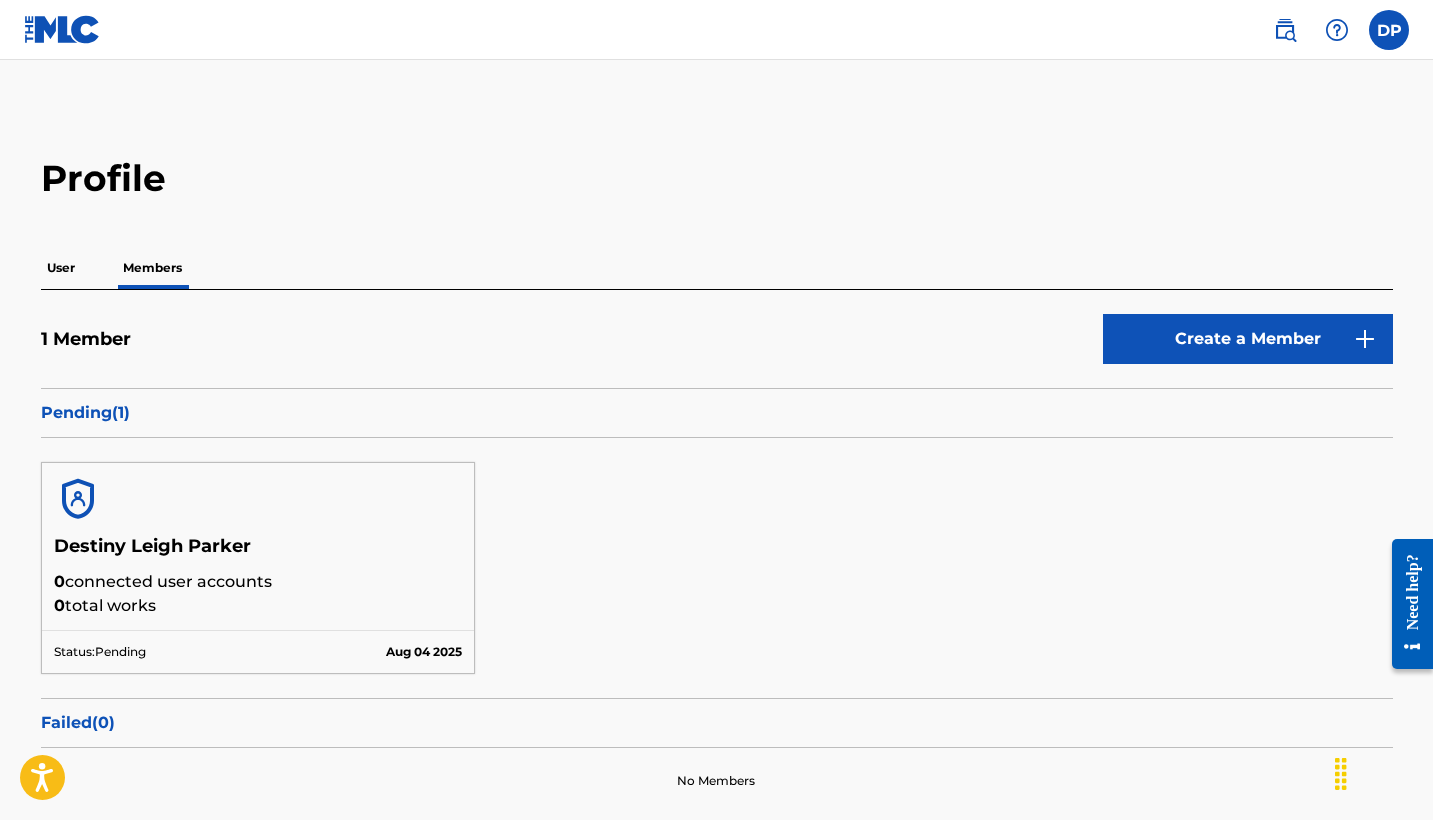 click on "User" at bounding box center (61, 268) 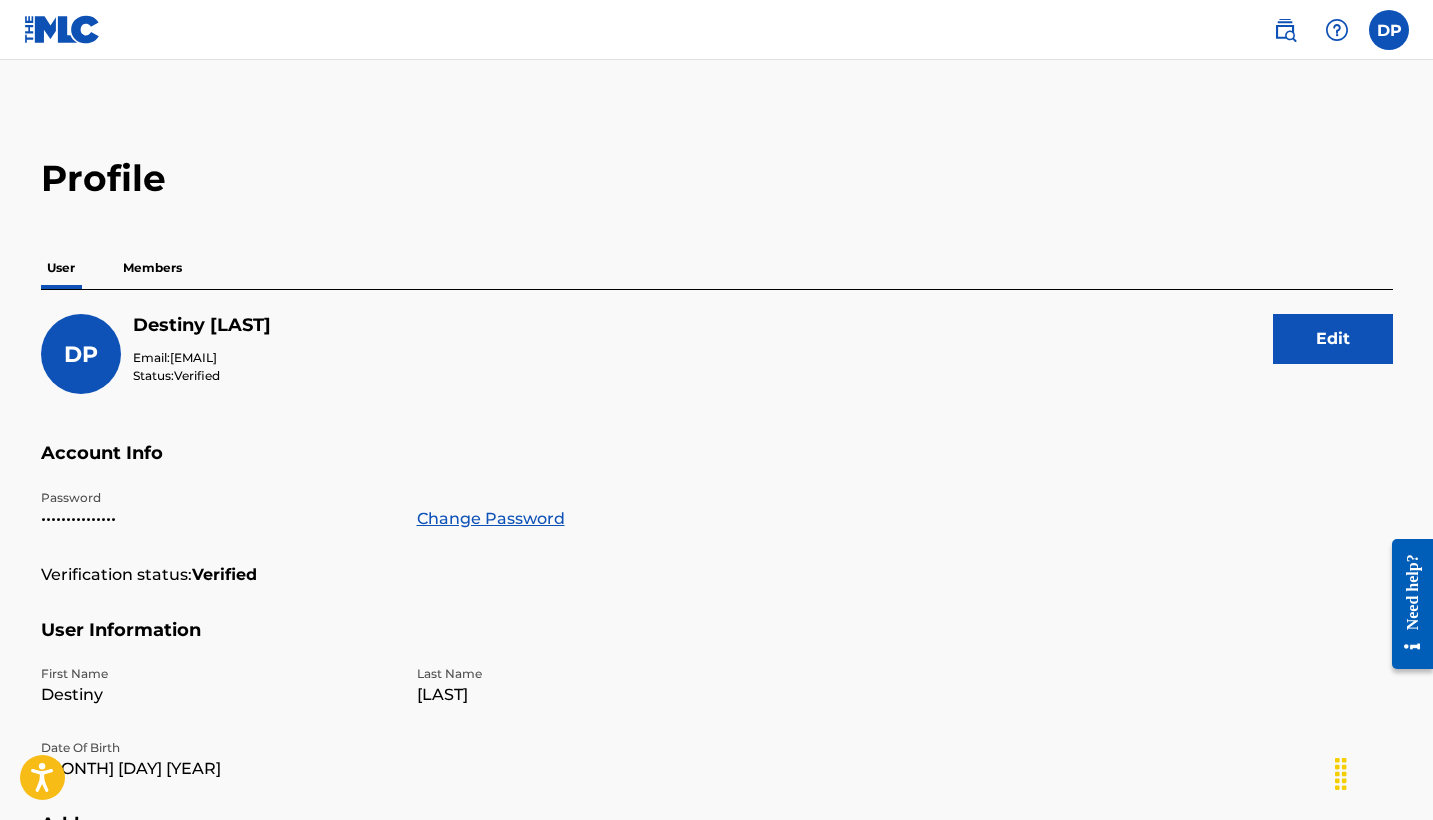 click on "DP DP Destiny   Parker destinyhristova@[EMAIL_DOMAIN] Profile Log out" at bounding box center (716, 30) 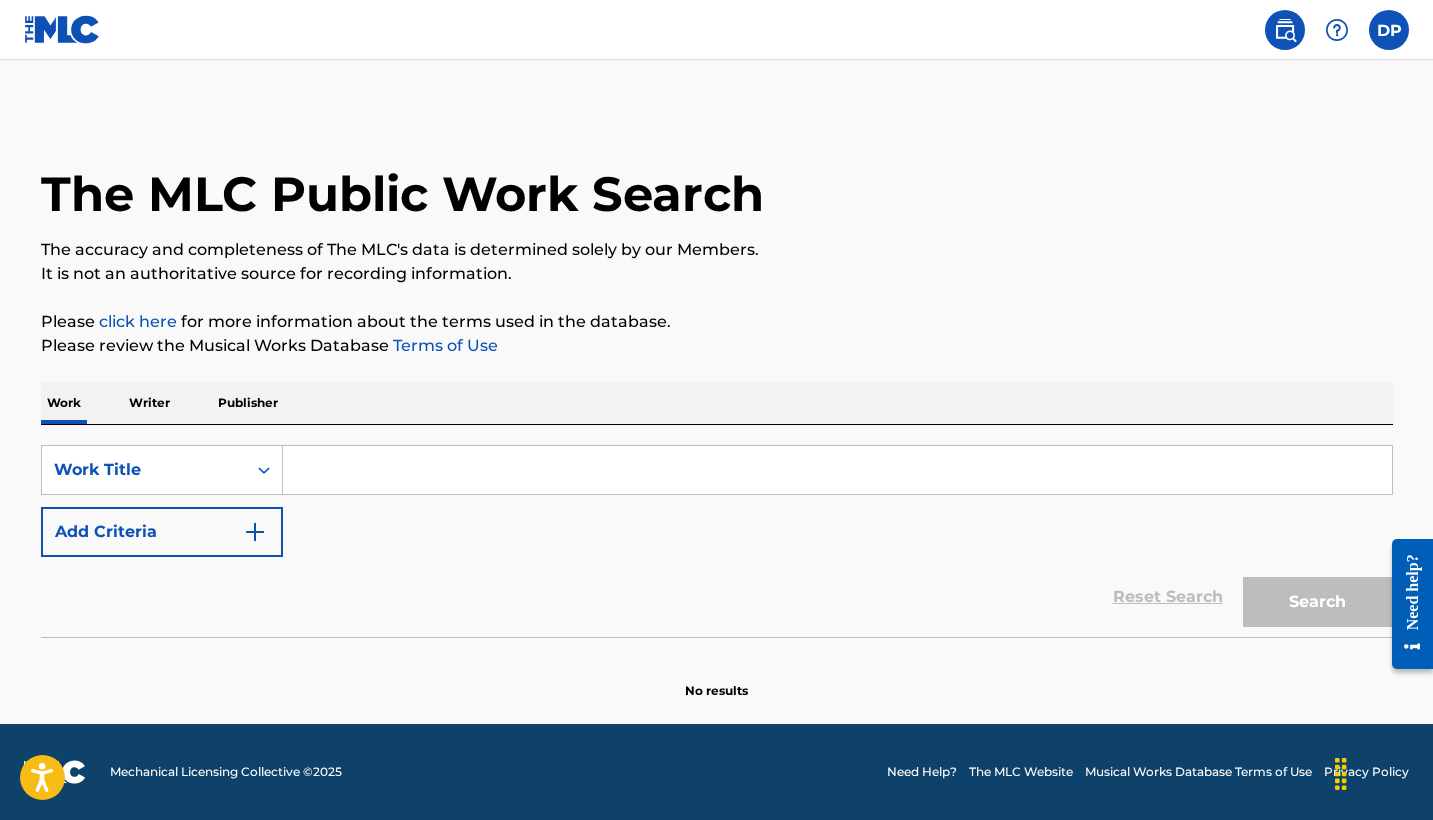 click at bounding box center (62, 29) 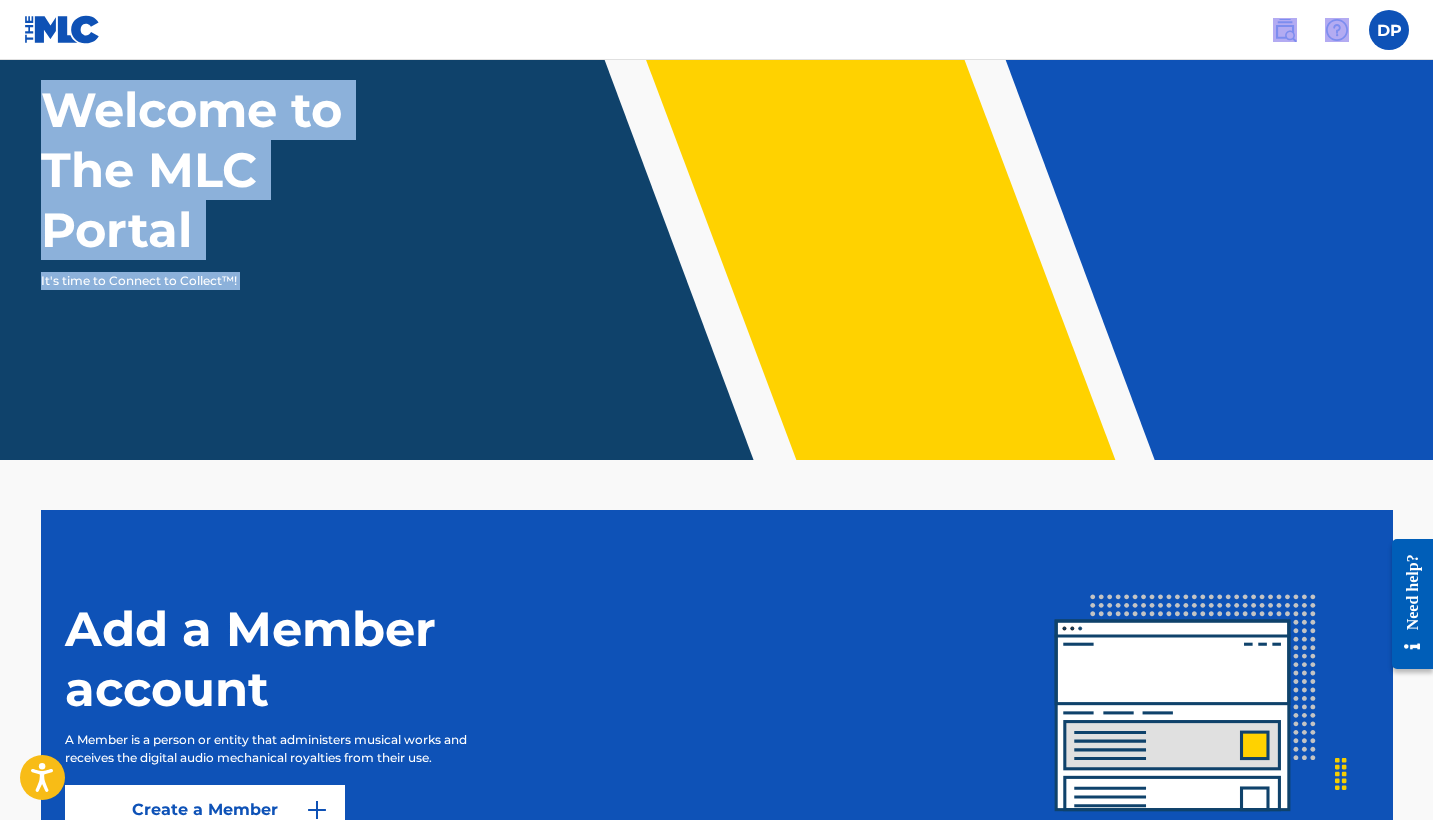 scroll, scrollTop: 0, scrollLeft: 0, axis: both 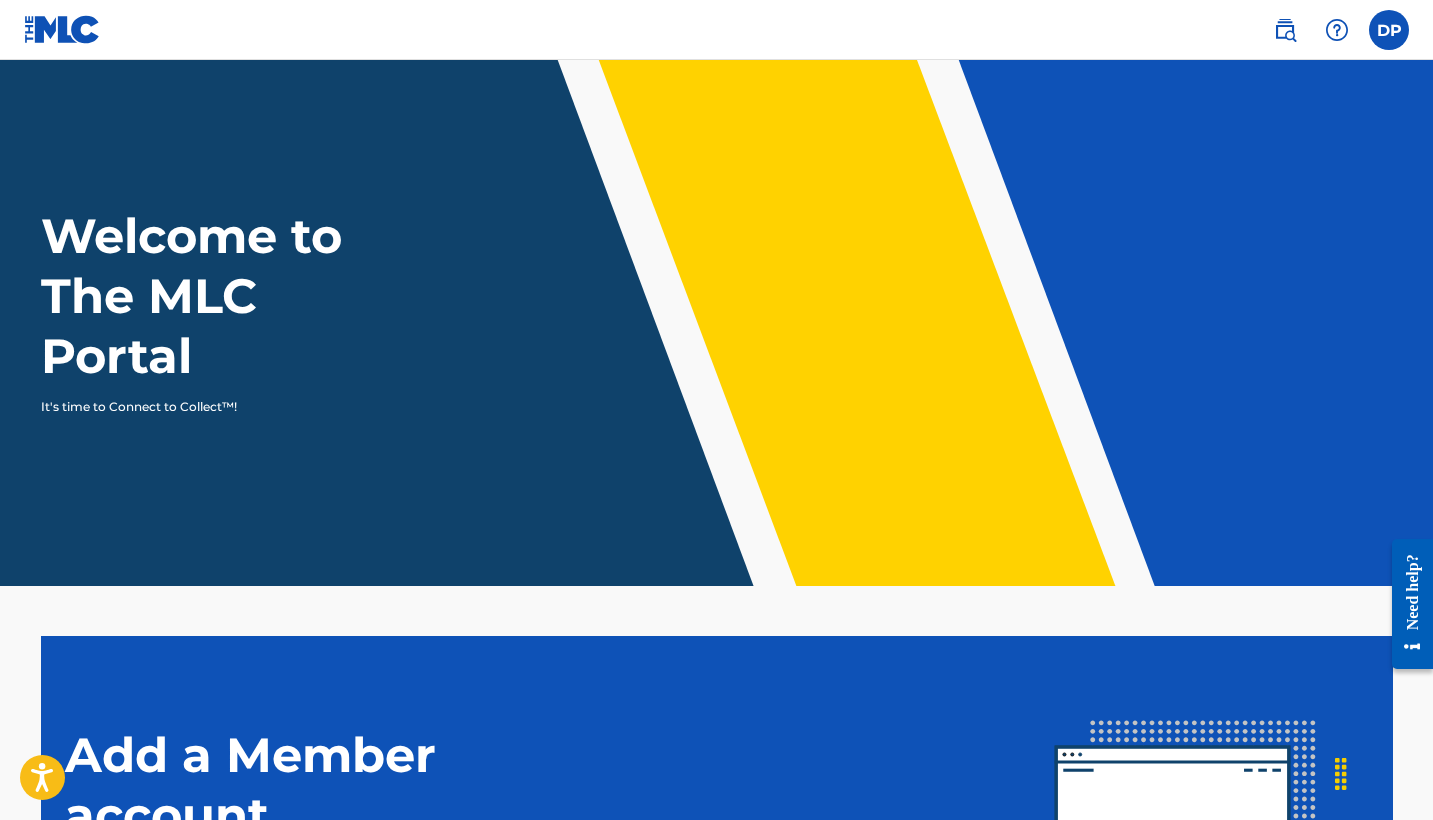 drag, startPoint x: 669, startPoint y: 612, endPoint x: 867, endPoint y: 405, distance: 286.44894 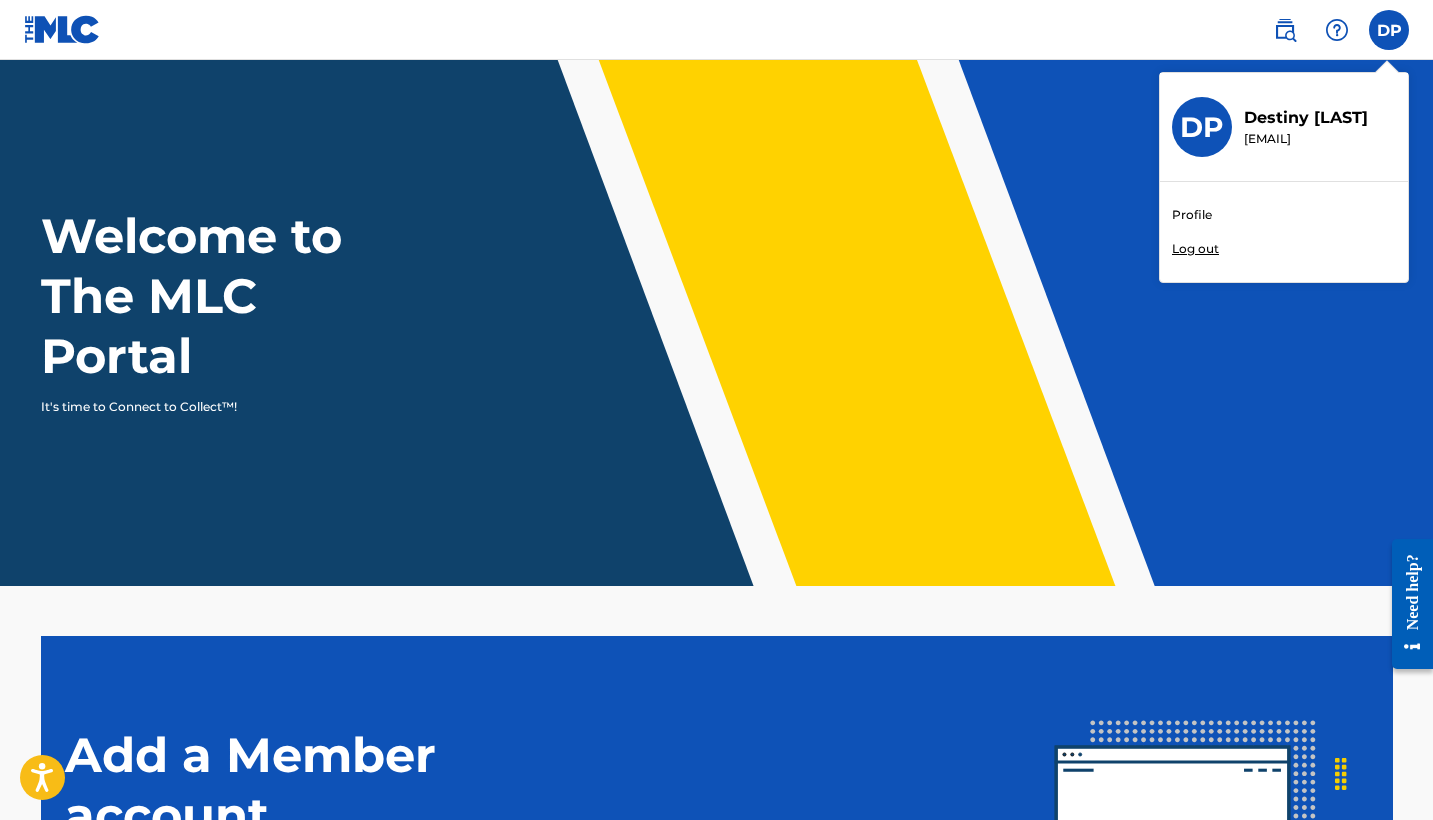 click at bounding box center (1285, 30) 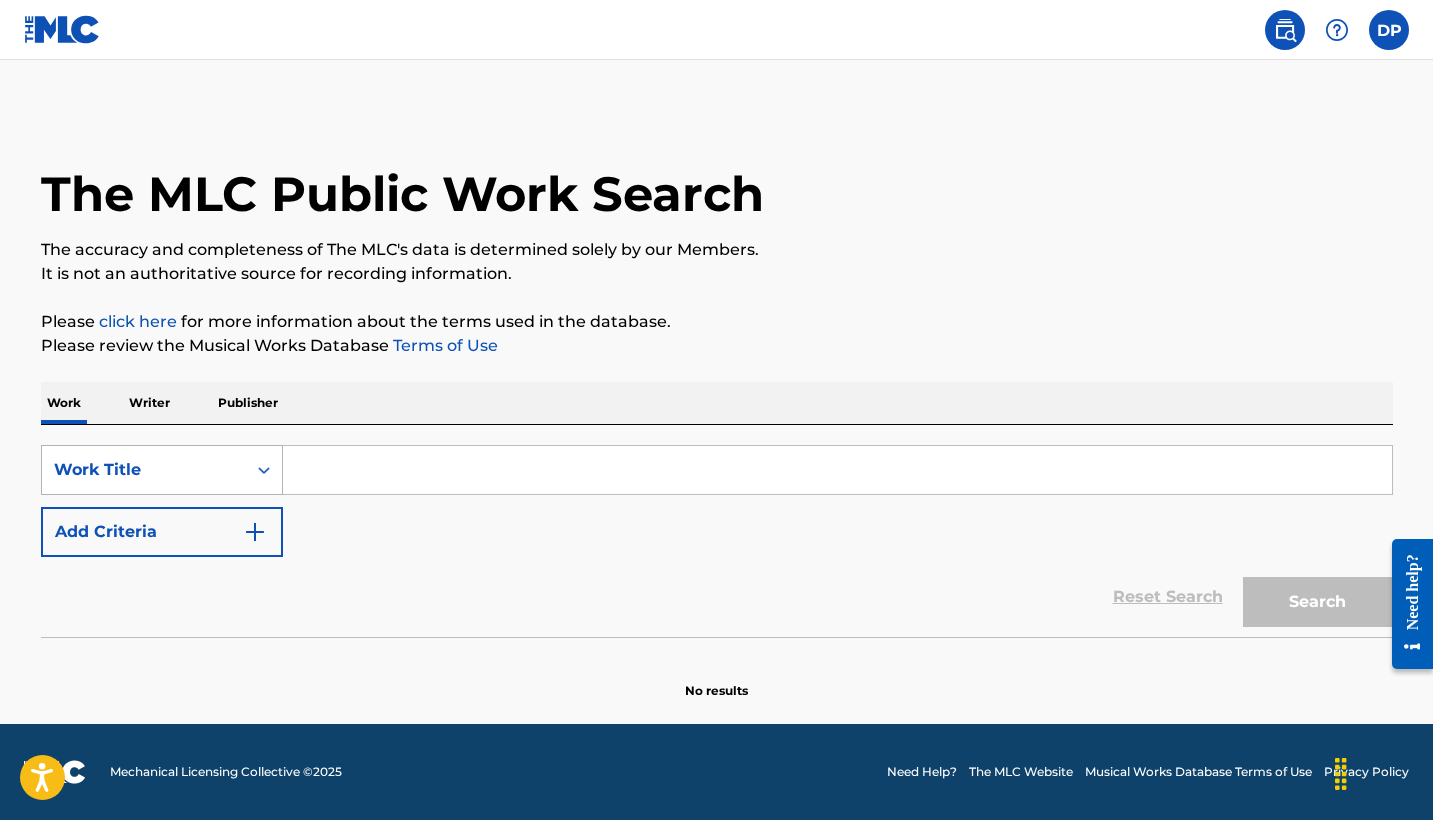 click on "Work Title" at bounding box center (144, 470) 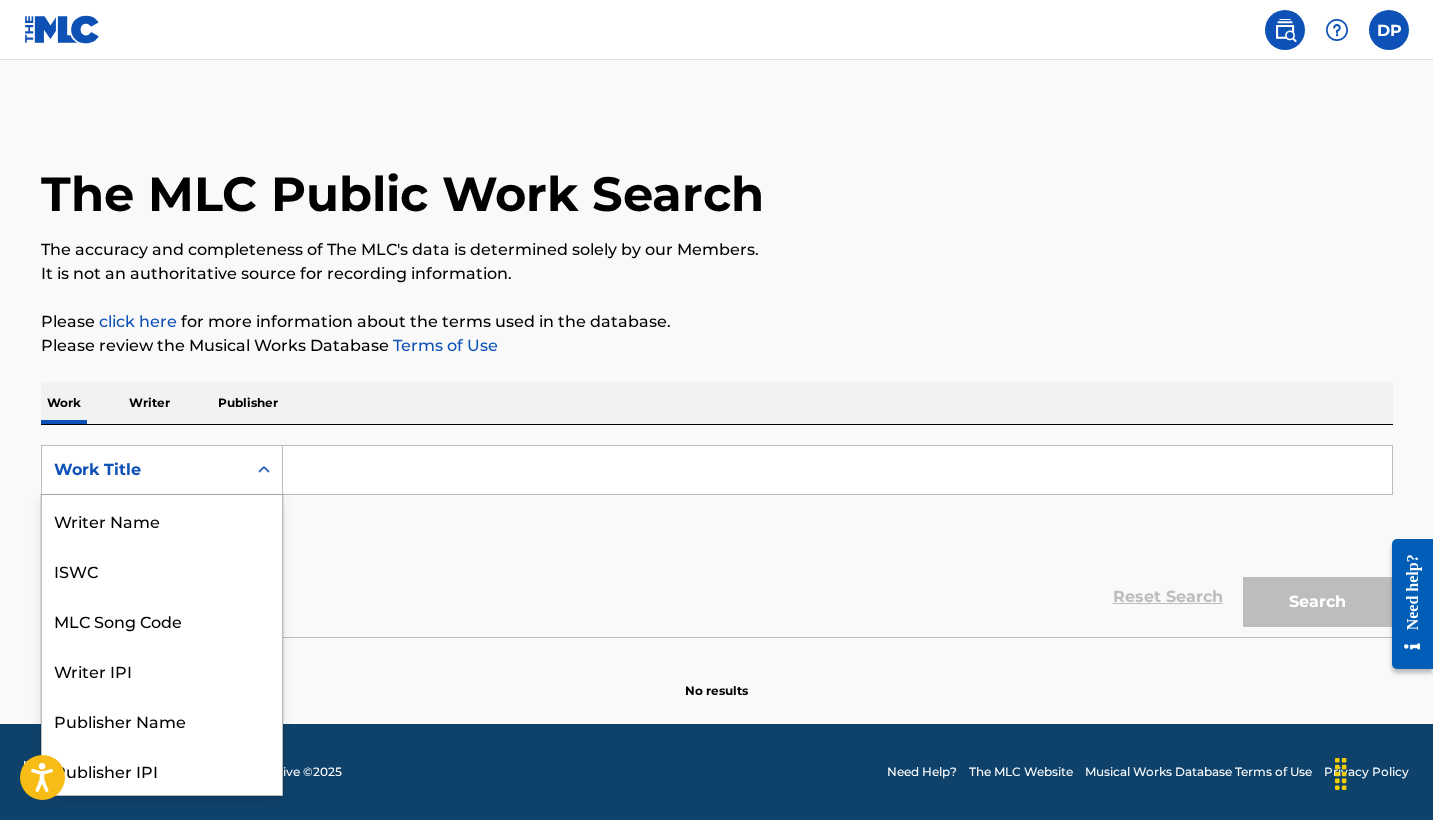 scroll, scrollTop: 100, scrollLeft: 0, axis: vertical 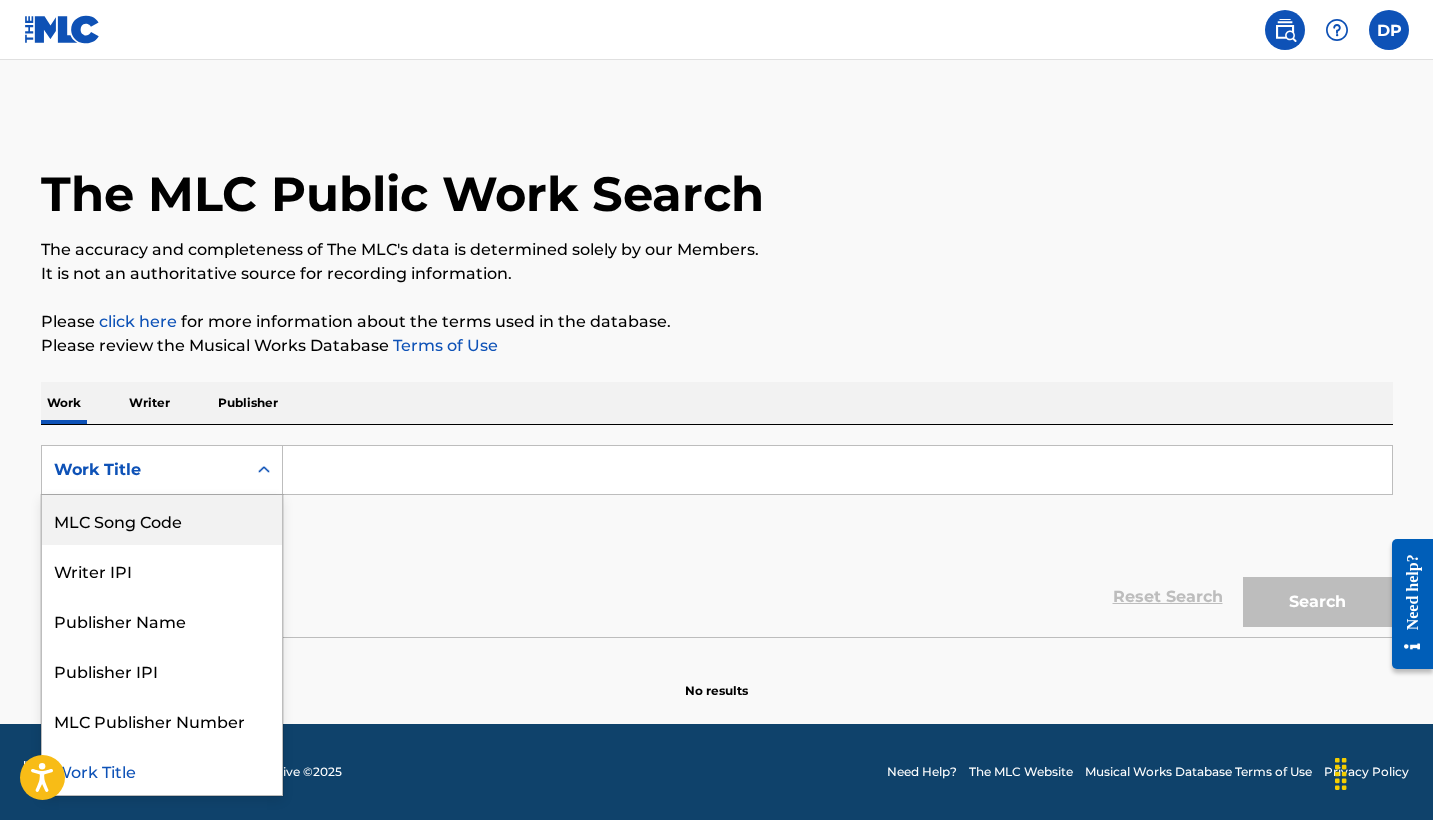 click on "SearchWithCriteria19f26fcf-5c97-47a3-a40b-8658f0ff77a5 MLC Song Code, 3 of 8. 8 results available. Use Up and Down to choose options, press Enter to select the currently focused option, press Escape to exit the menu, press Tab to select the option and exit the menu. Work Title Writer Name ISWC MLC Song Code Writer IPI Publisher Name Publisher IPI MLC Publisher Number Work Title Add Criteria" at bounding box center (717, 501) 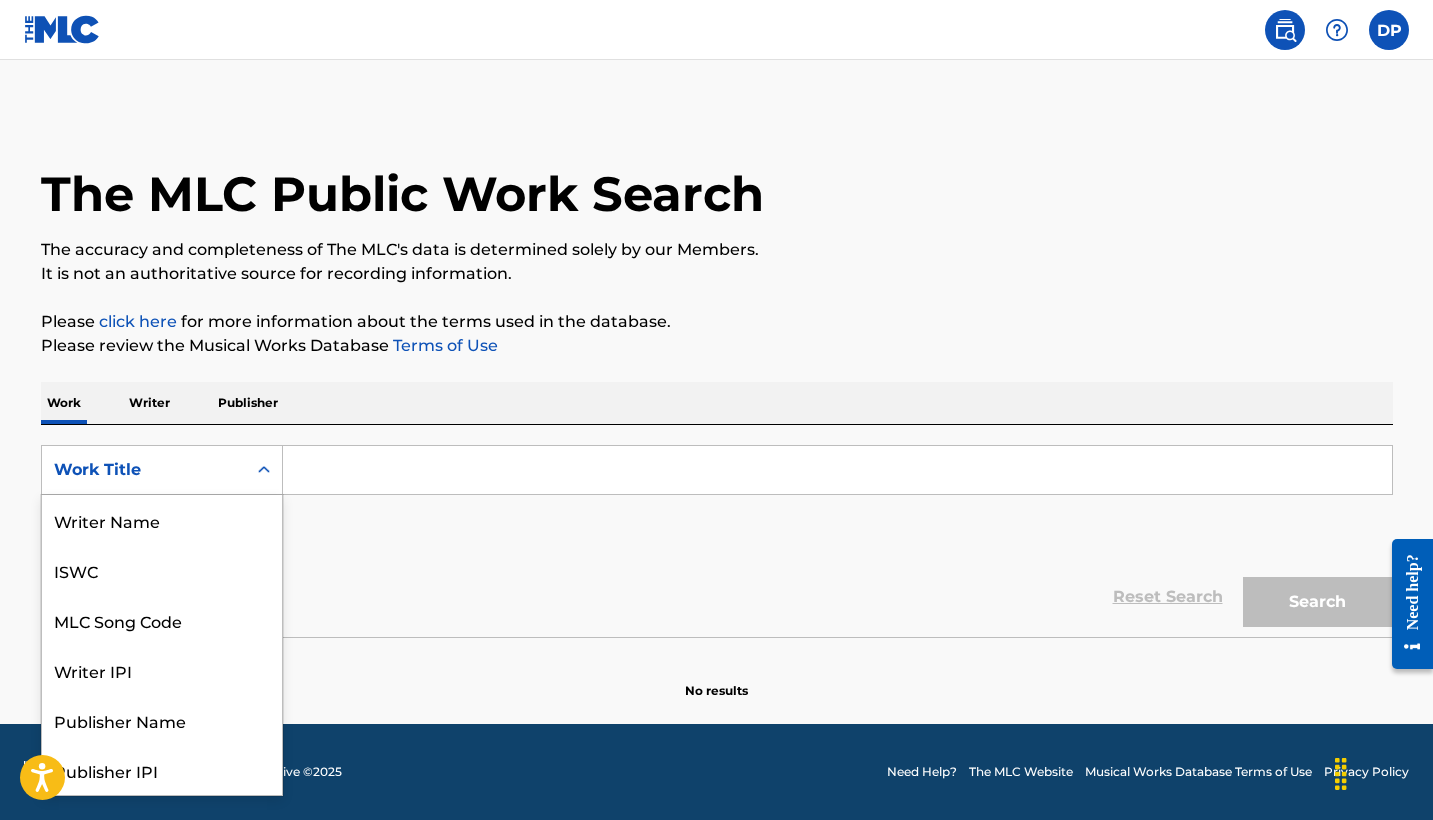 click on "Work Title" at bounding box center [144, 470] 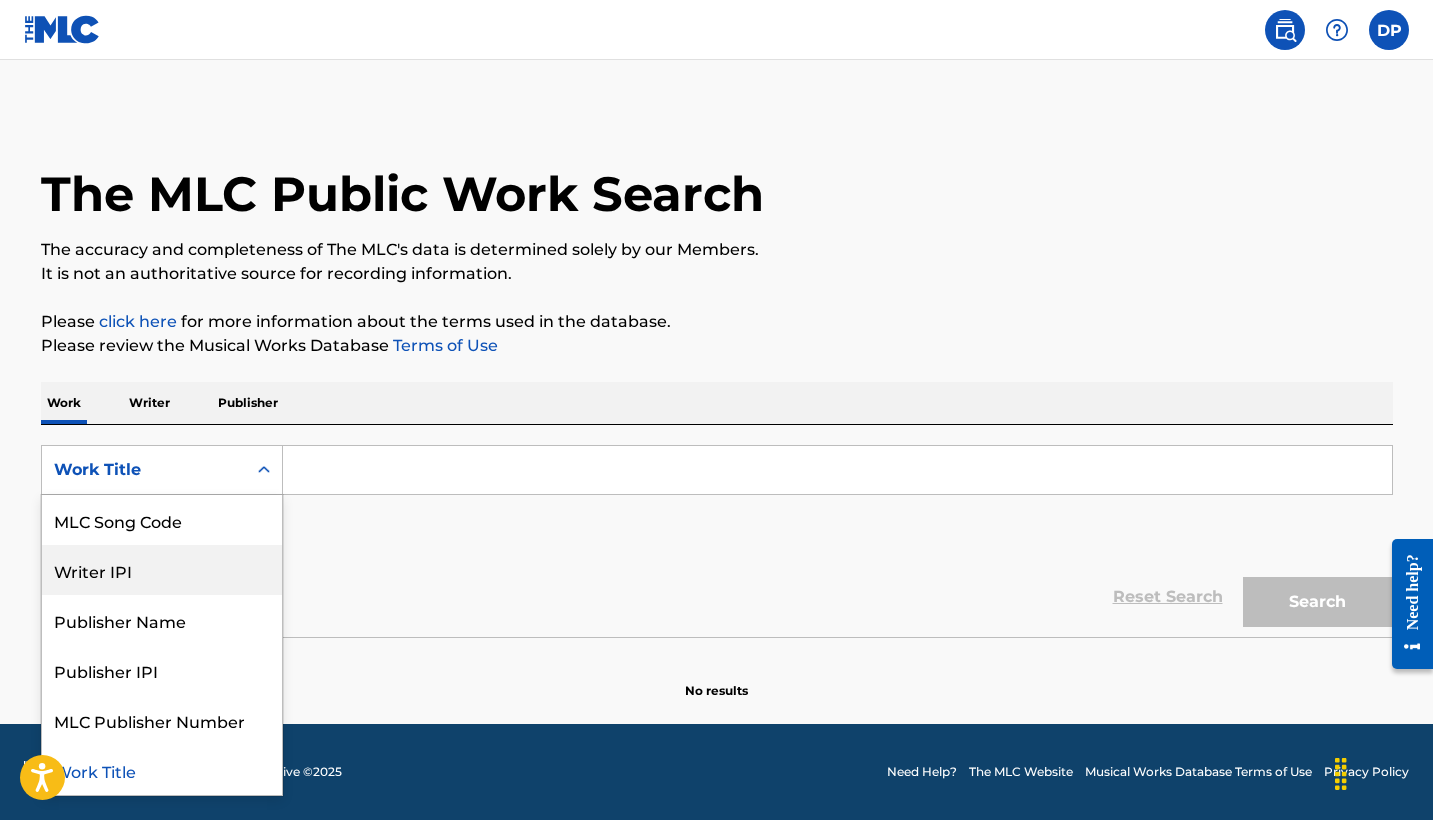 click on "Writer IPI" at bounding box center (162, 570) 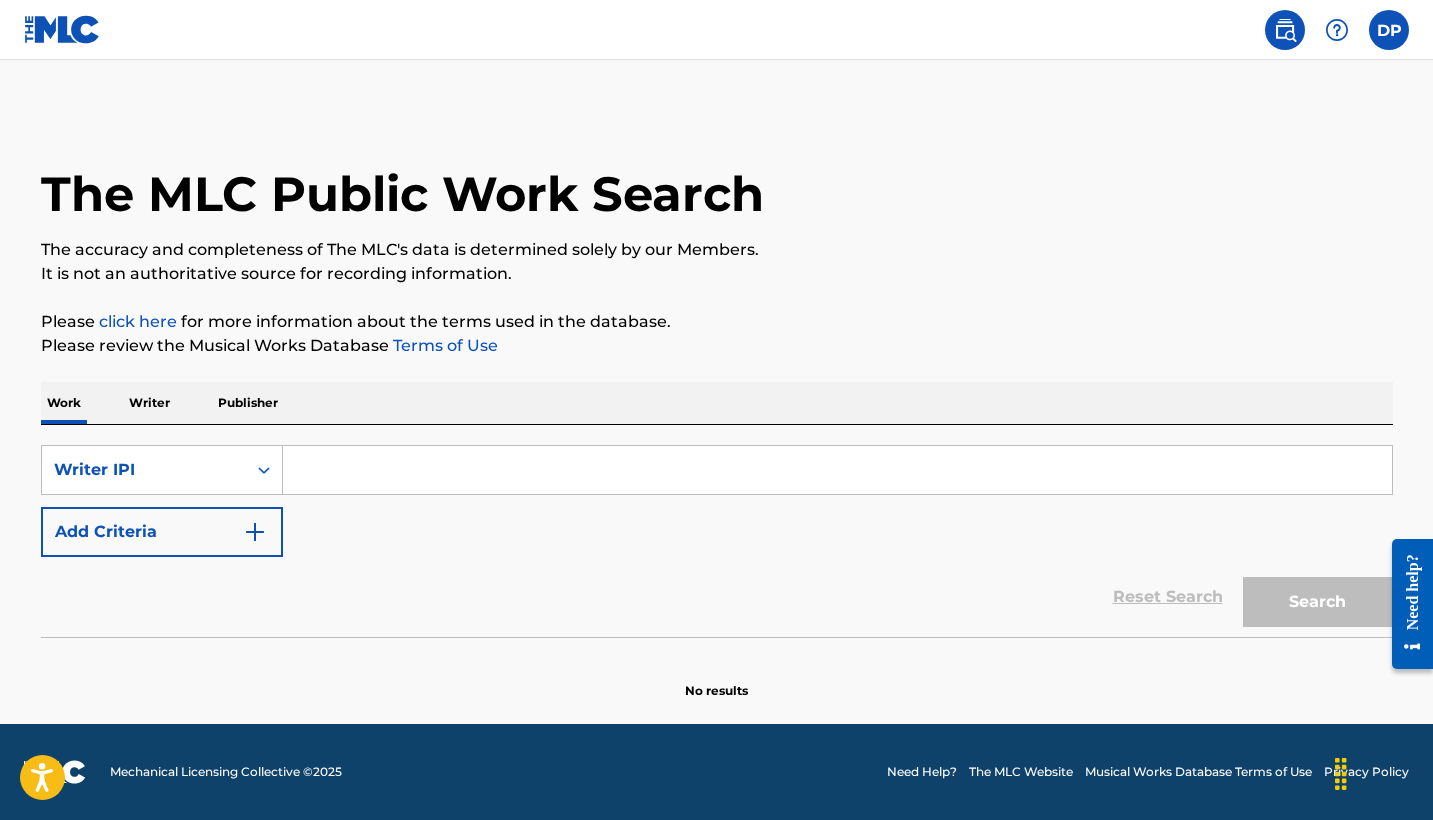 click at bounding box center [837, 470] 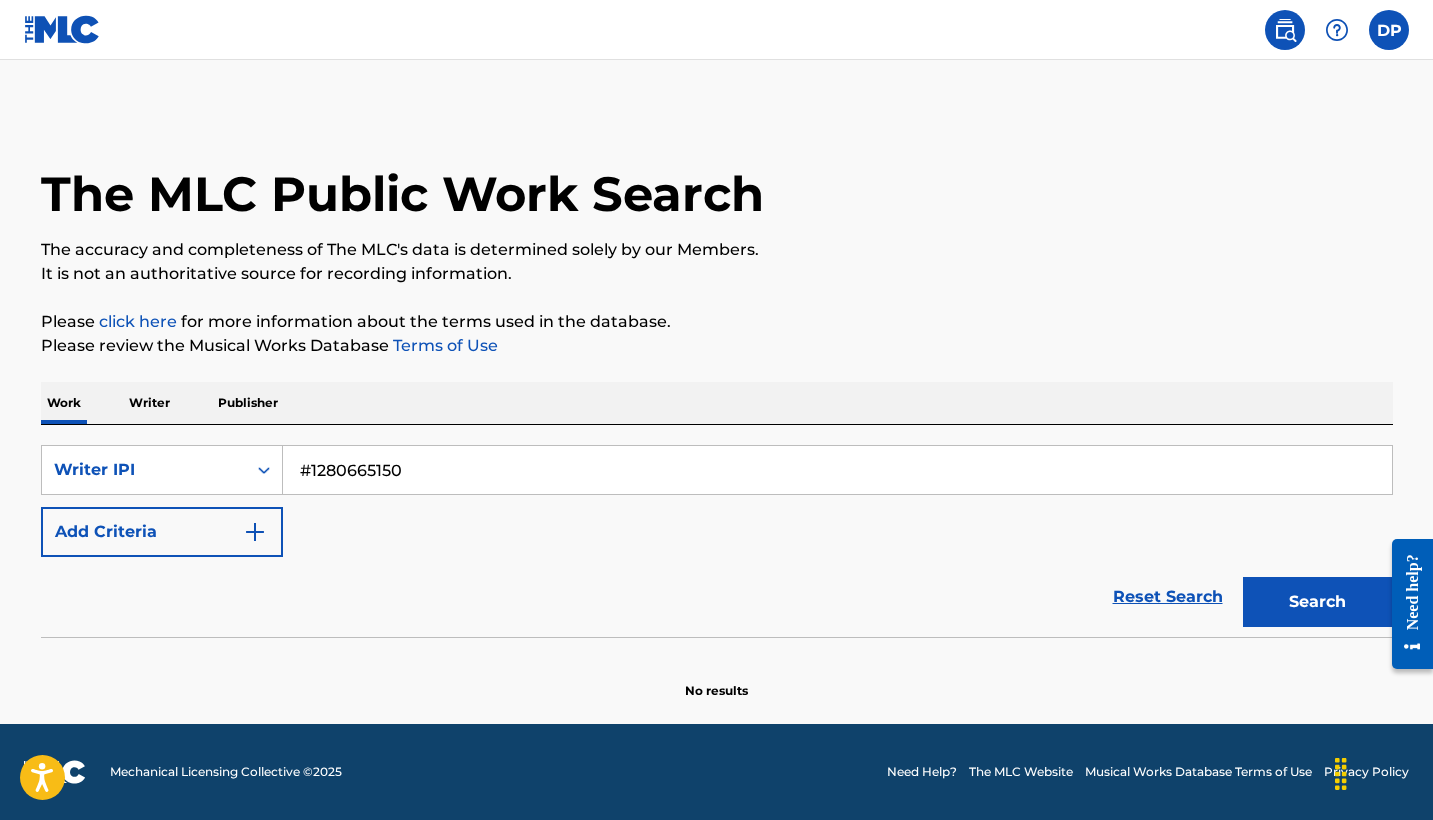 click on "Search" at bounding box center (1318, 602) 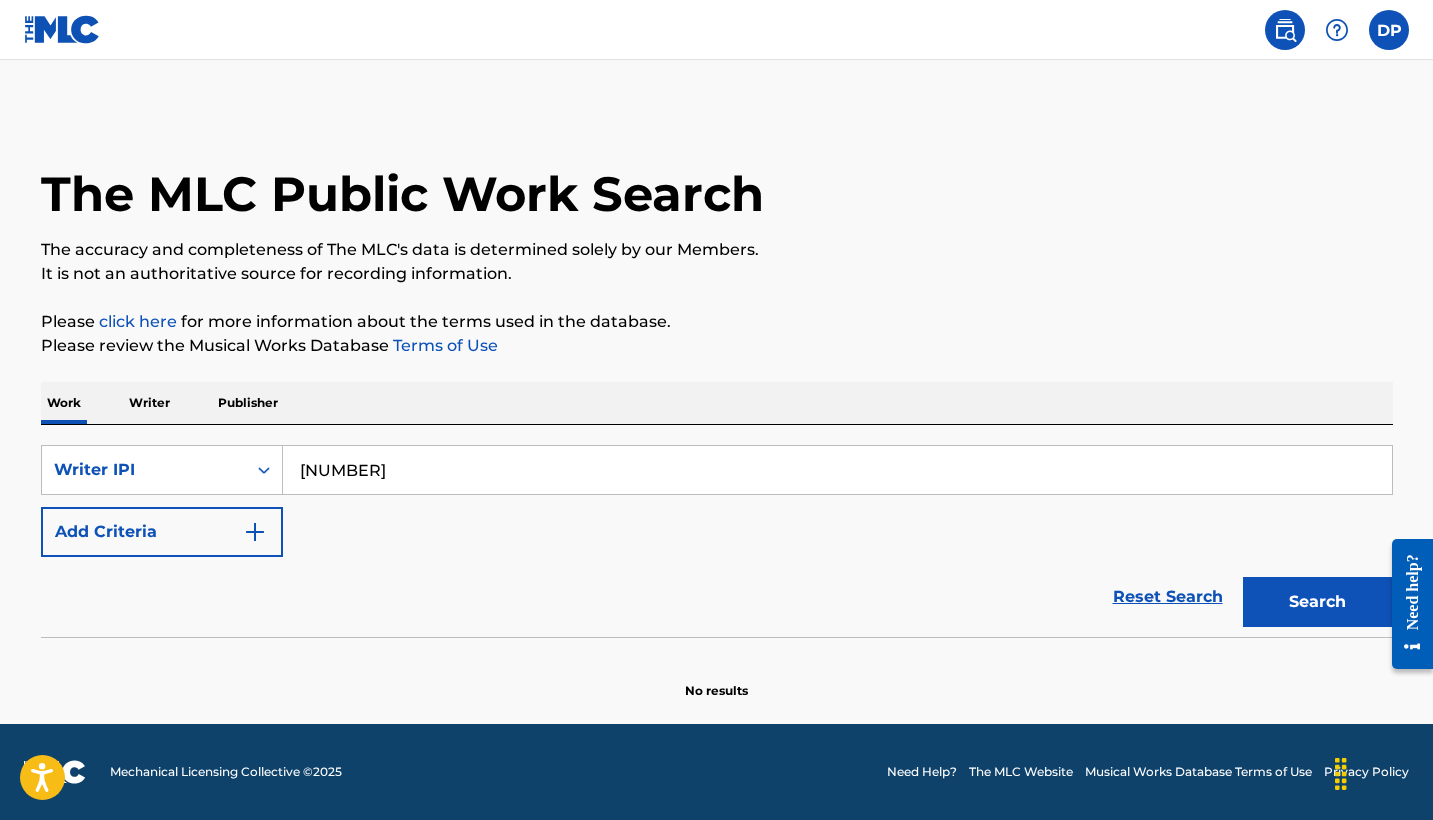 type on "[NUMBER]" 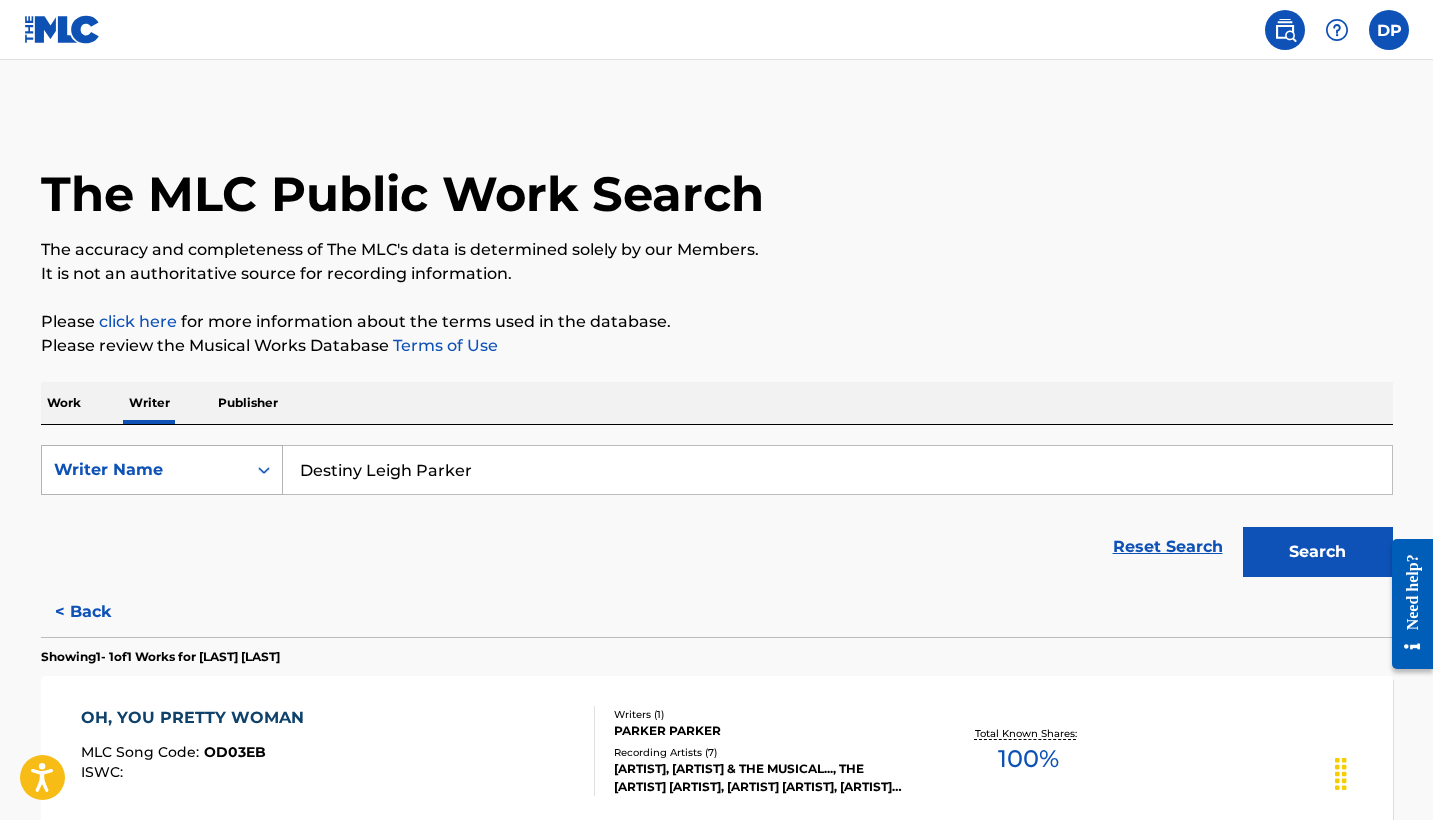 drag, startPoint x: 519, startPoint y: 460, endPoint x: 244, endPoint y: 460, distance: 275 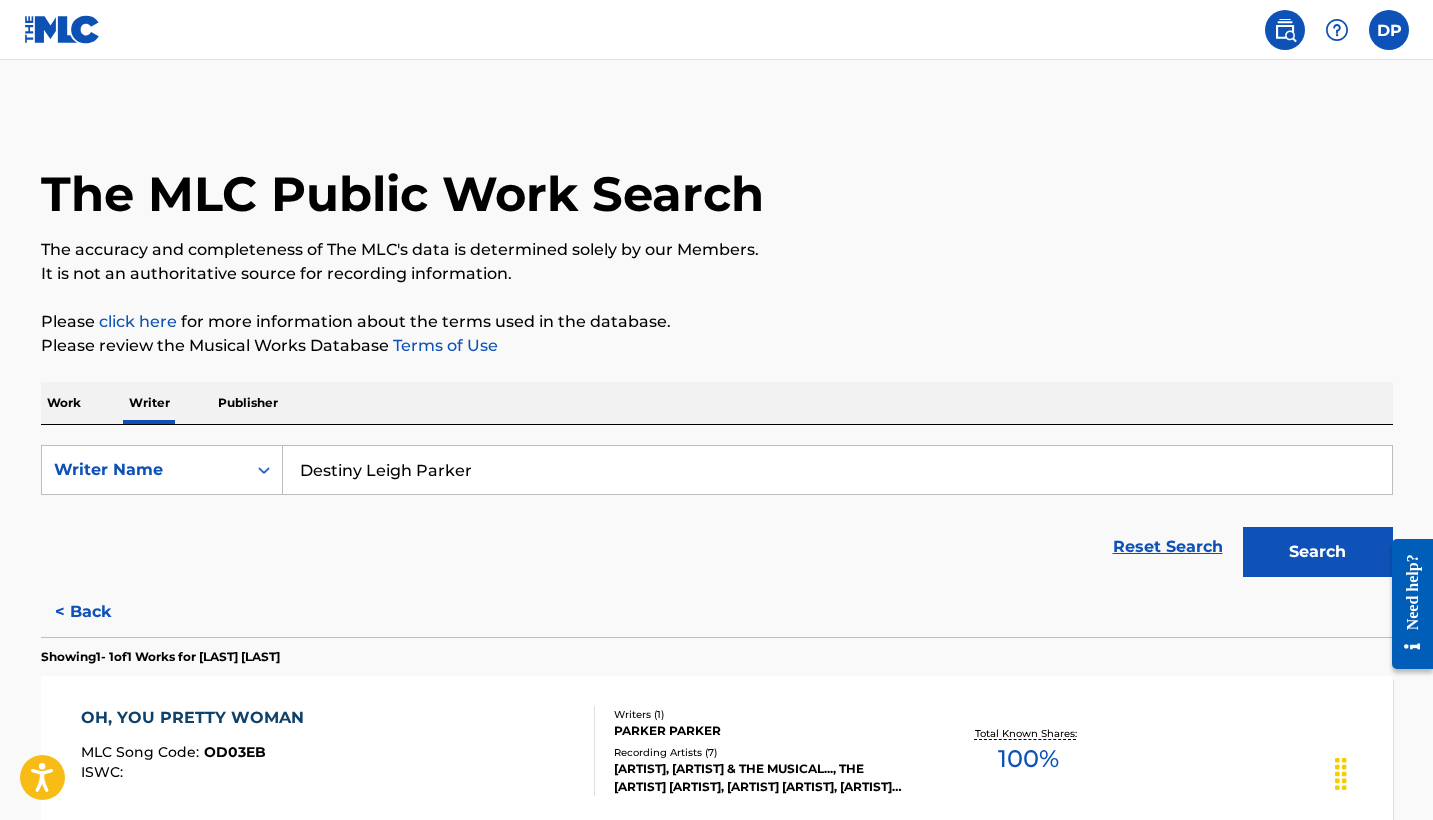 drag, startPoint x: 593, startPoint y: 460, endPoint x: 138, endPoint y: 430, distance: 455.98795 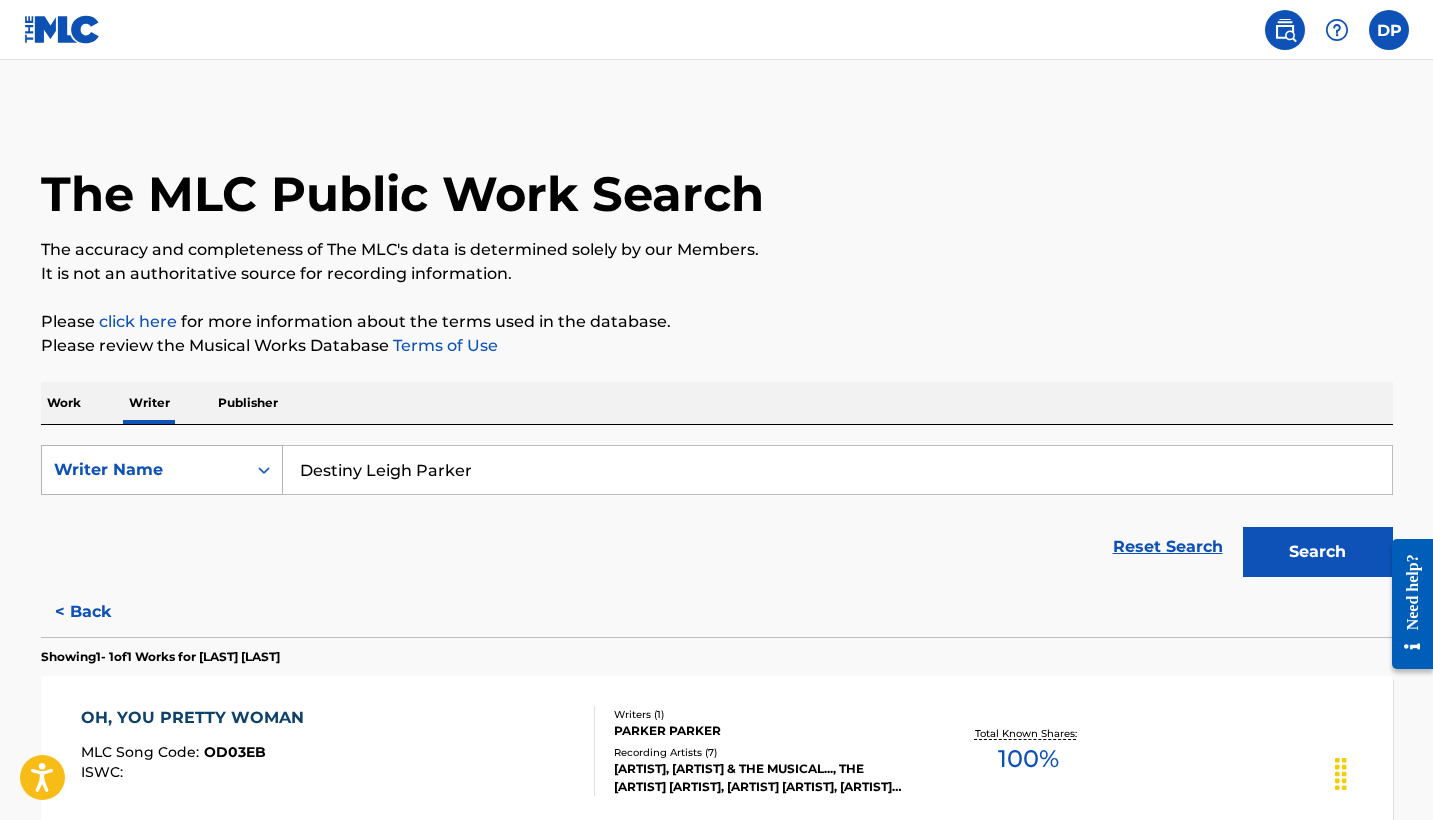 drag, startPoint x: 486, startPoint y: 470, endPoint x: 265, endPoint y: 466, distance: 221.0362 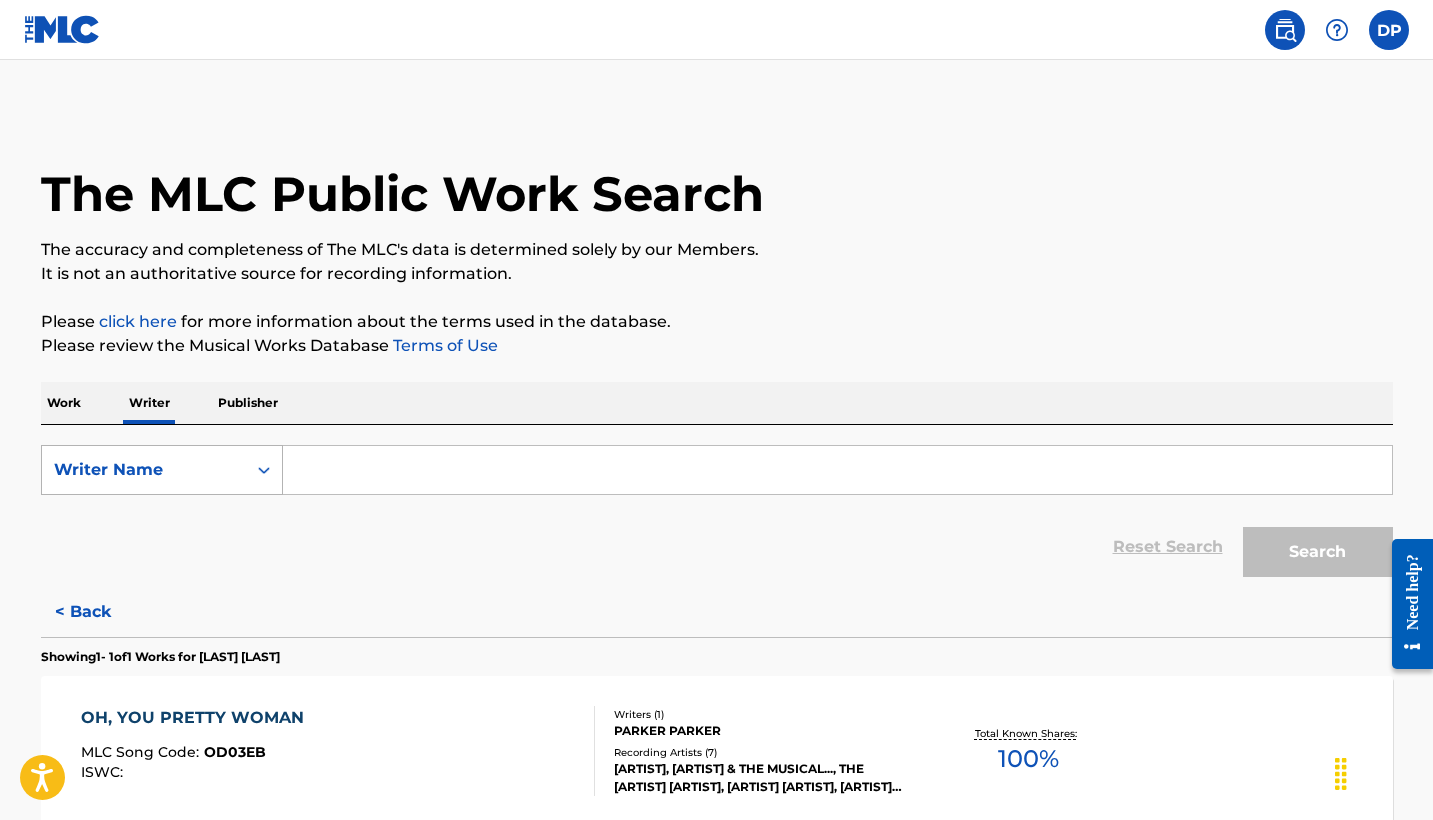 paste on "#1280665150" 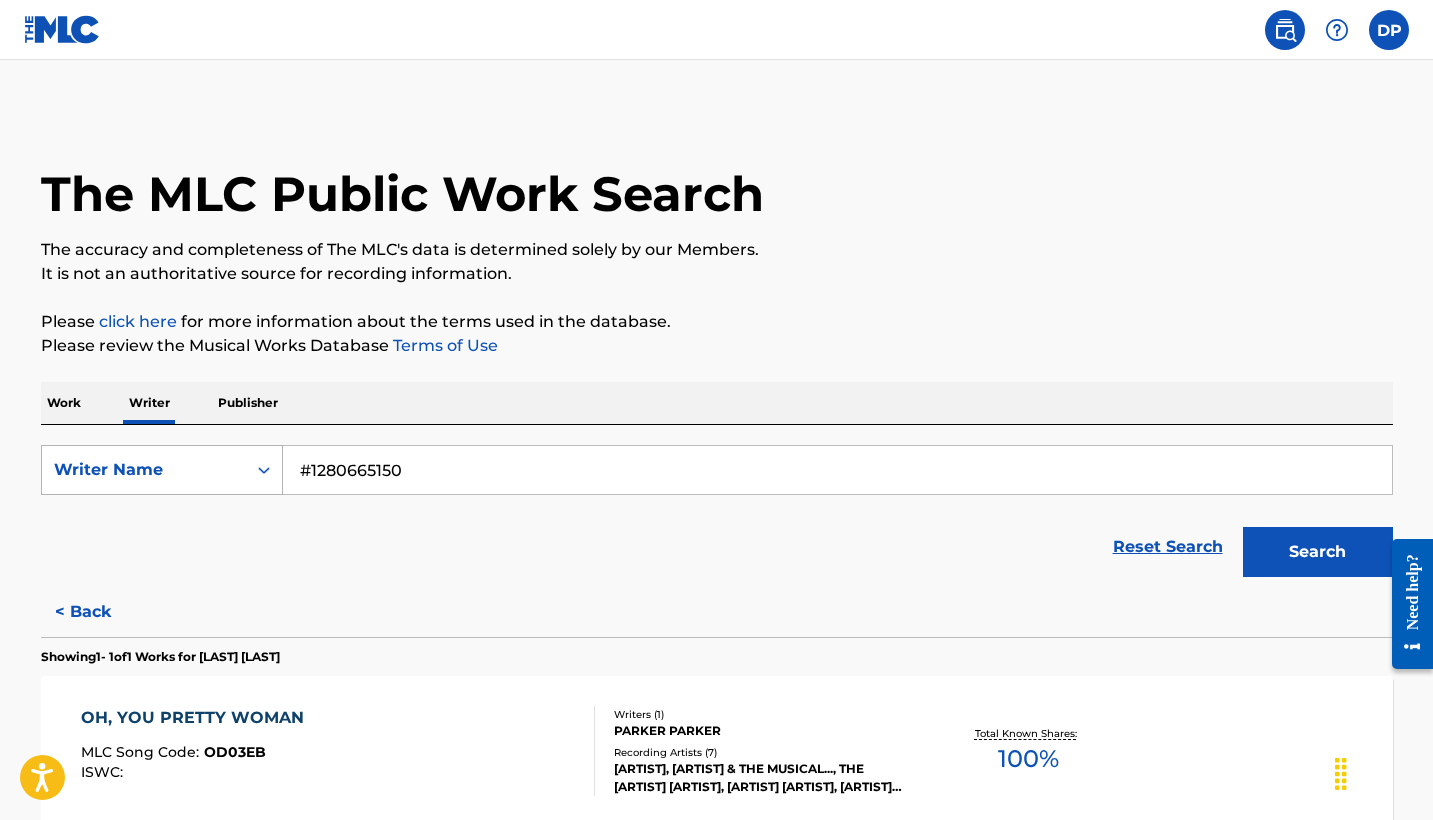 drag, startPoint x: 309, startPoint y: 469, endPoint x: 270, endPoint y: 469, distance: 39 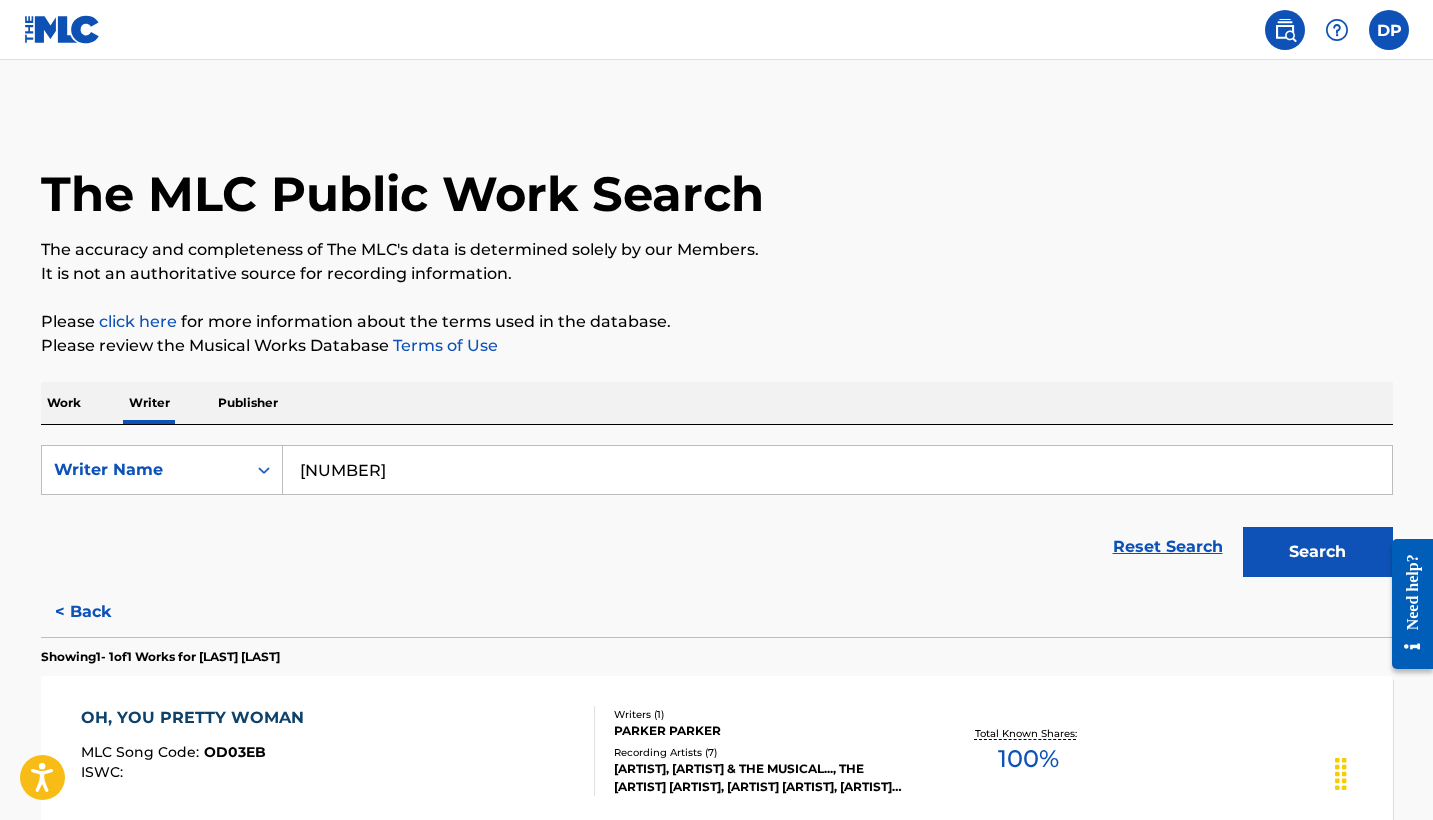 type on "[NUMBER]" 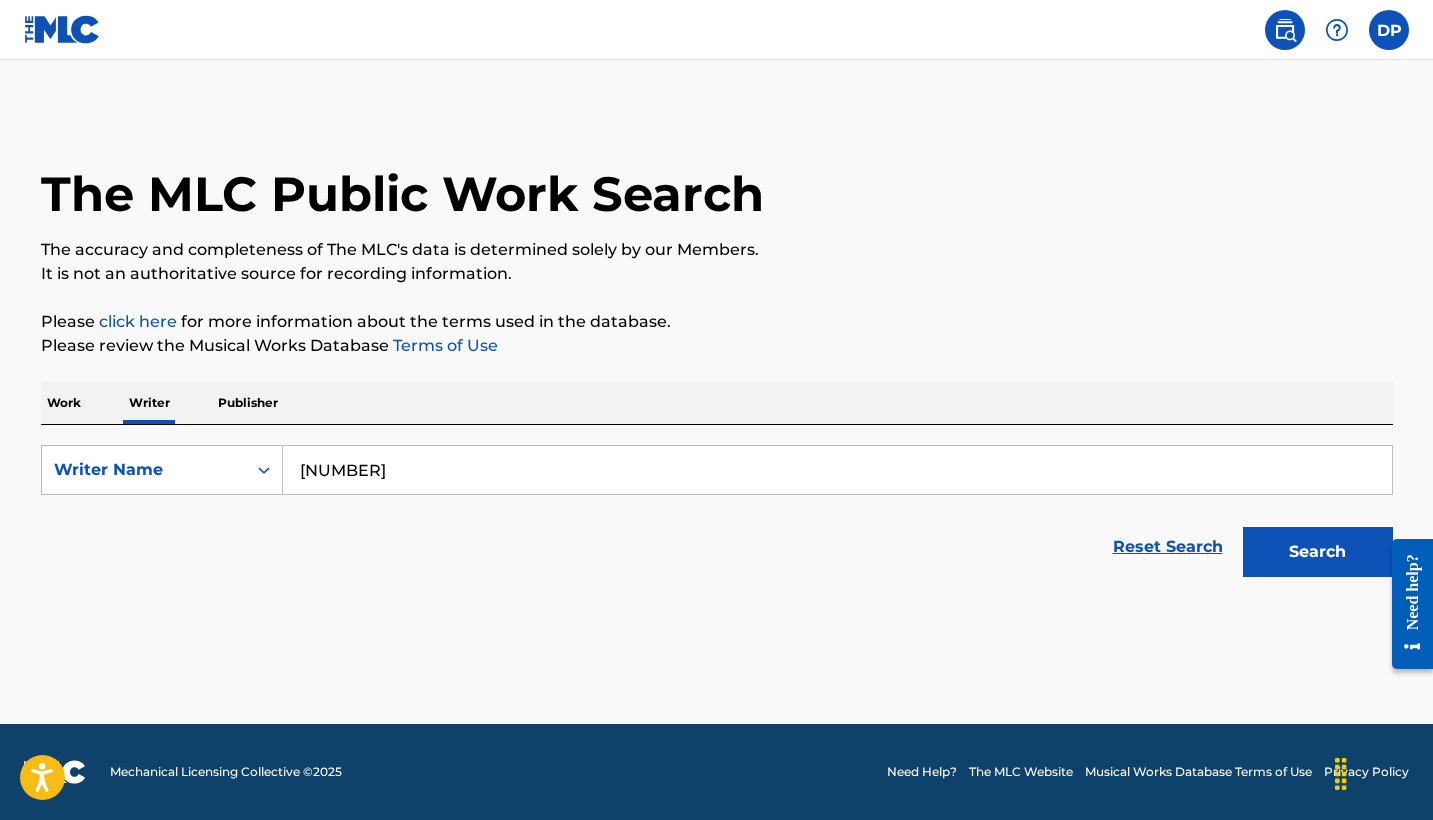 click on "Search" at bounding box center [1318, 552] 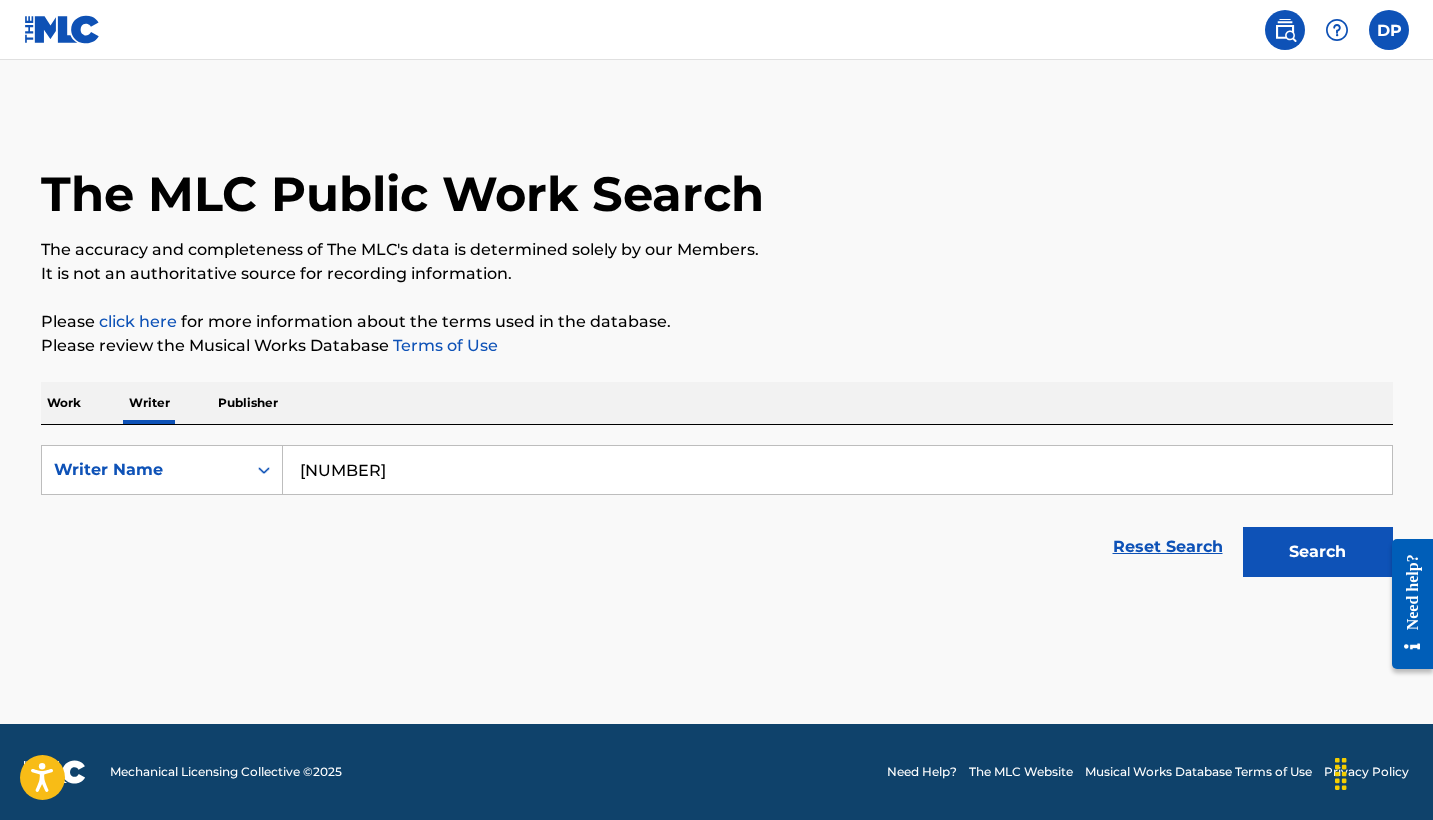 click on "Publisher" at bounding box center [248, 403] 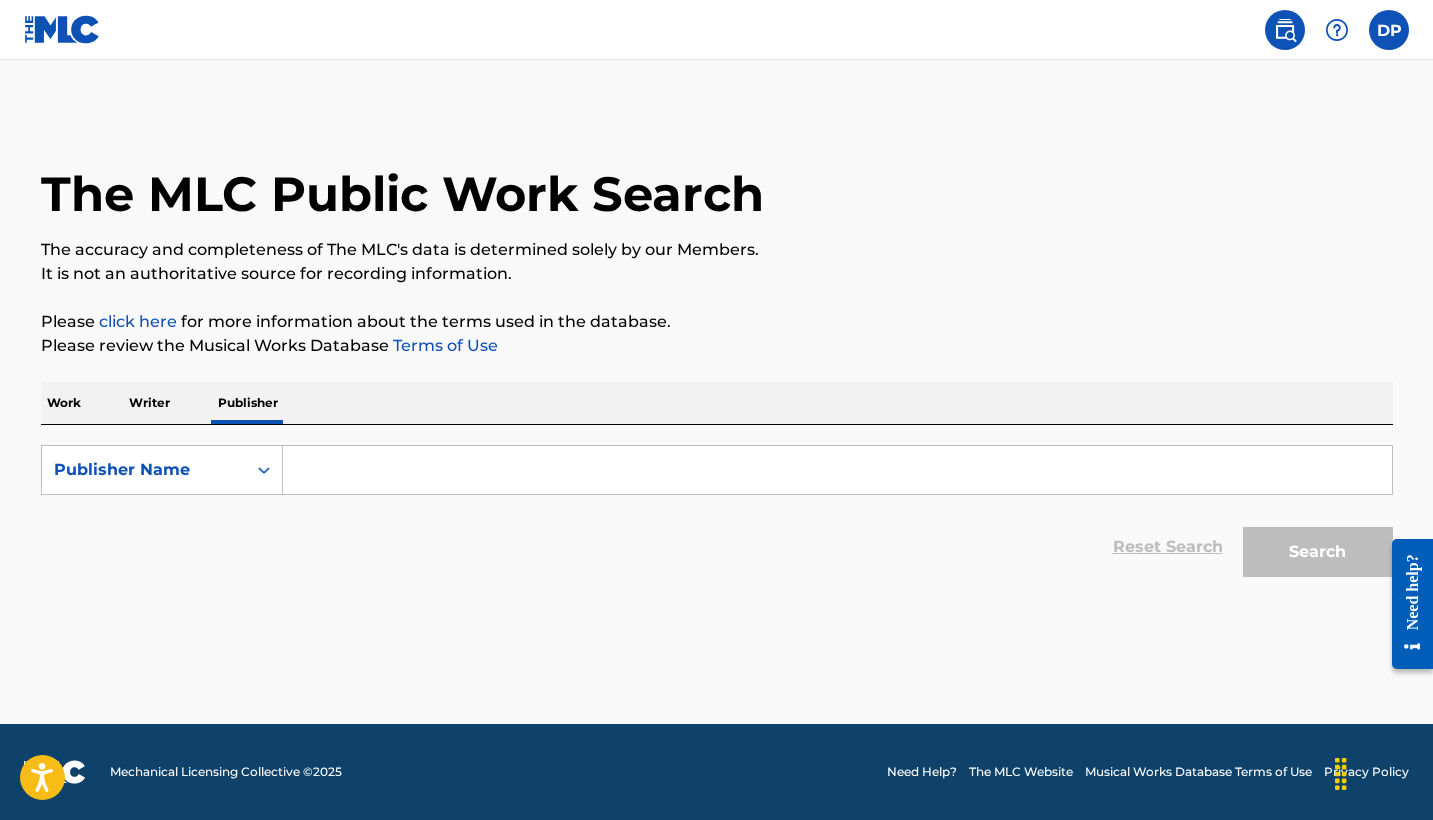 click at bounding box center [837, 470] 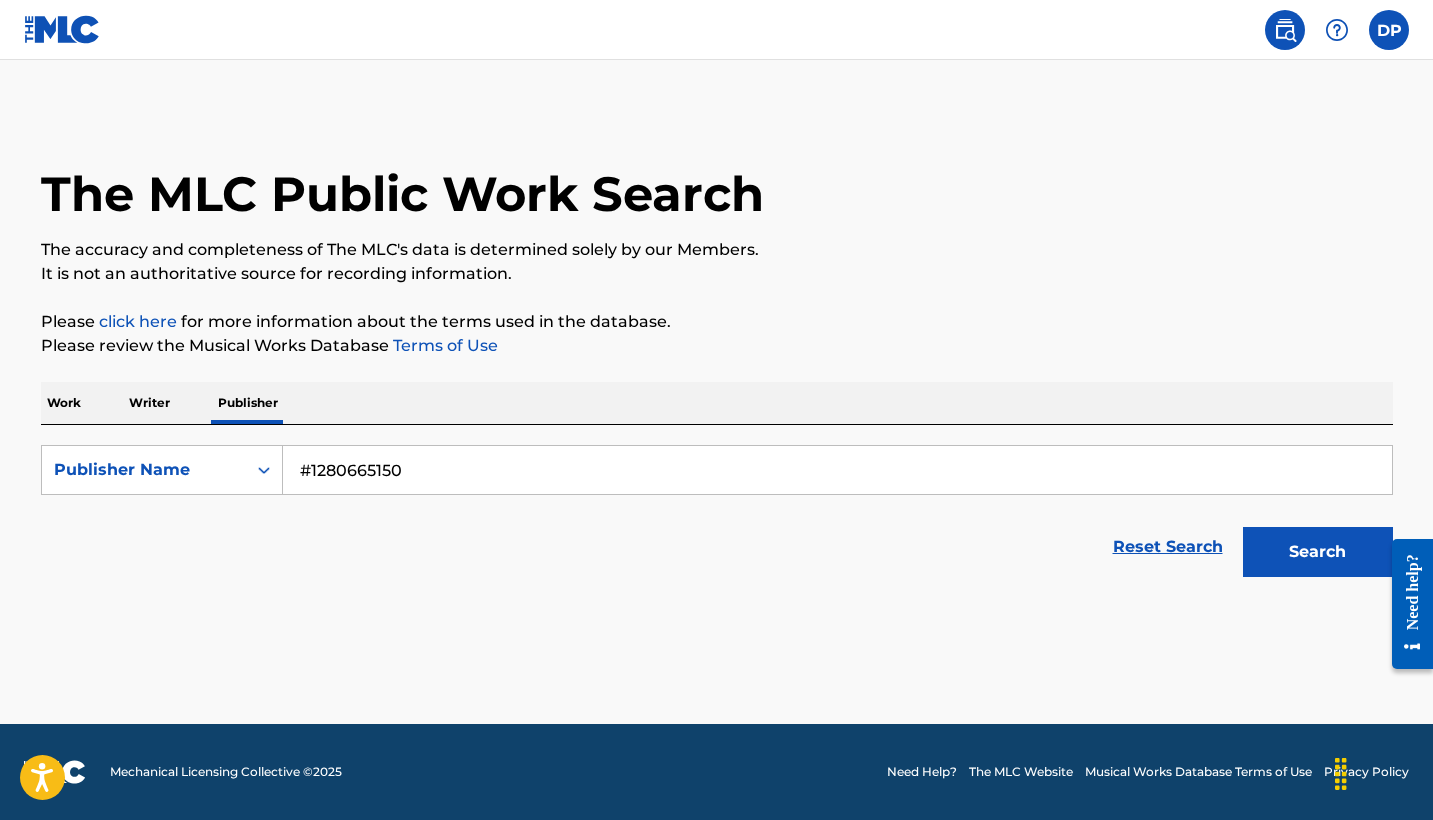 click on "#1280665150" at bounding box center (837, 470) 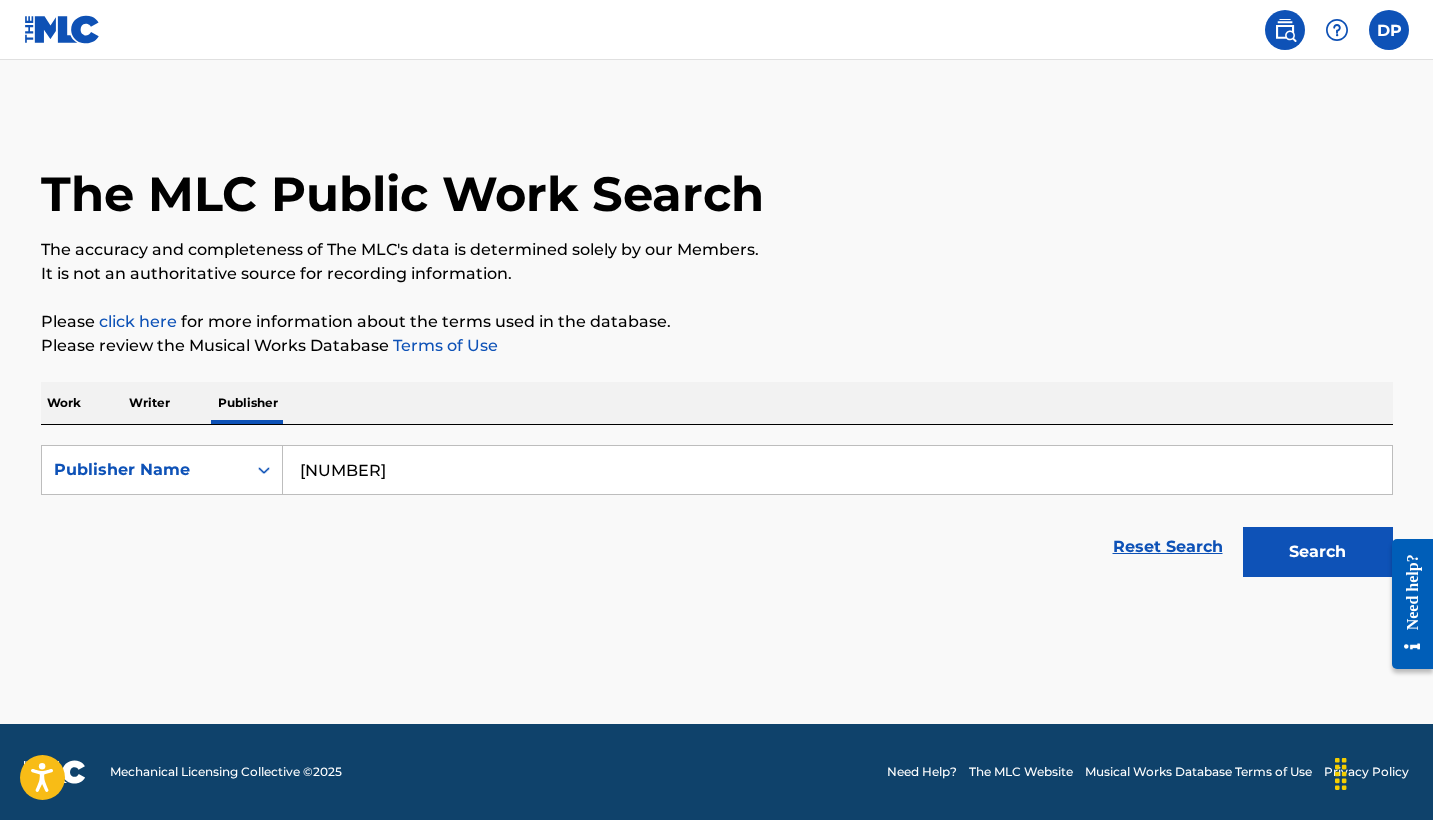 type on "[NUMBER]" 